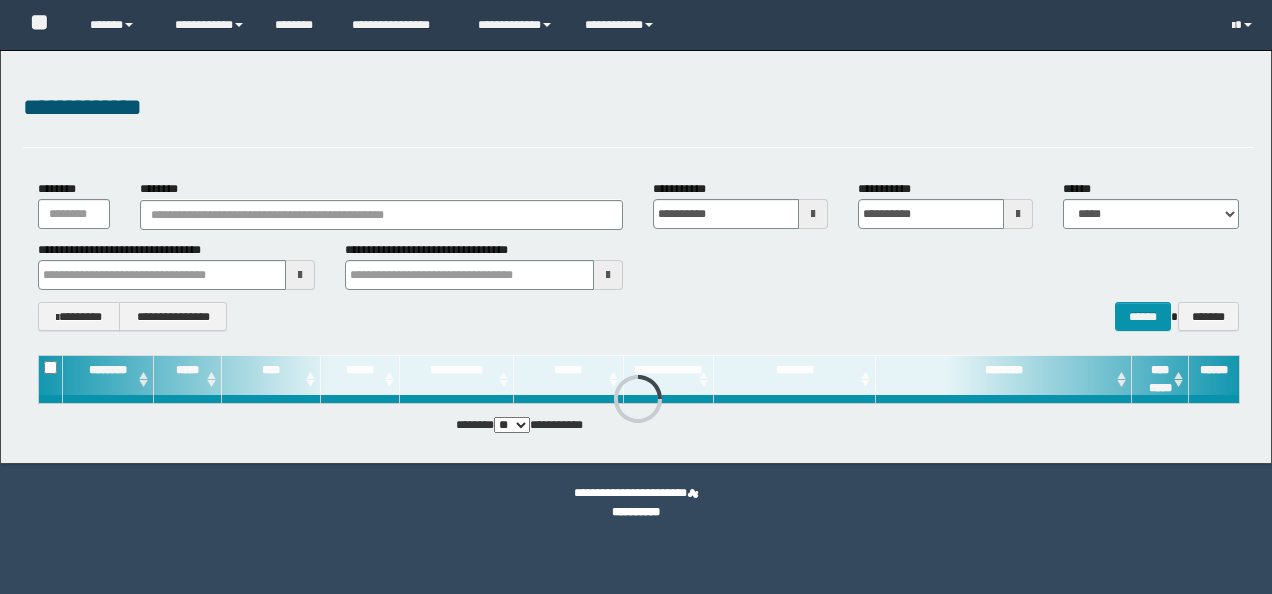 scroll, scrollTop: 0, scrollLeft: 0, axis: both 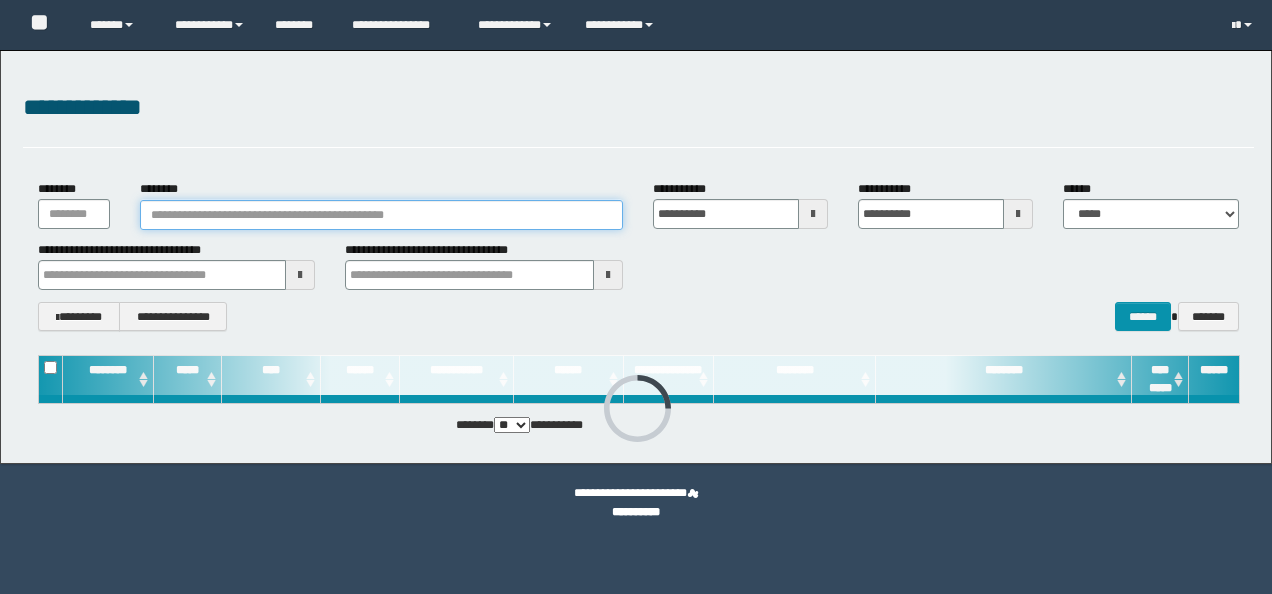 click on "********" at bounding box center (381, 215) 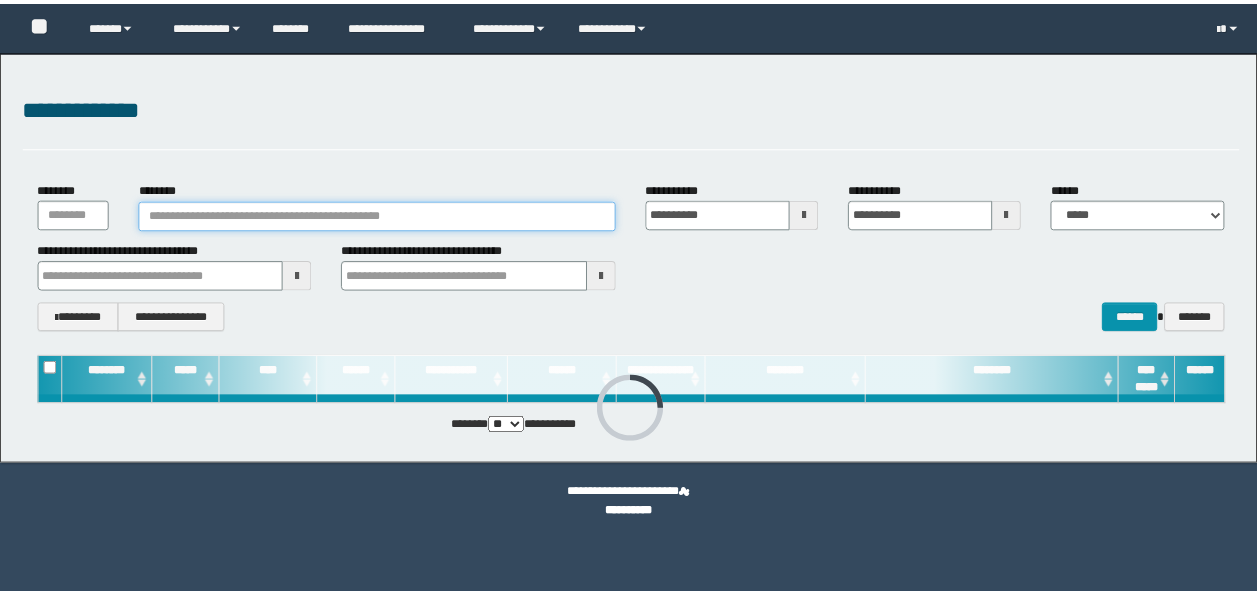 scroll, scrollTop: 0, scrollLeft: 0, axis: both 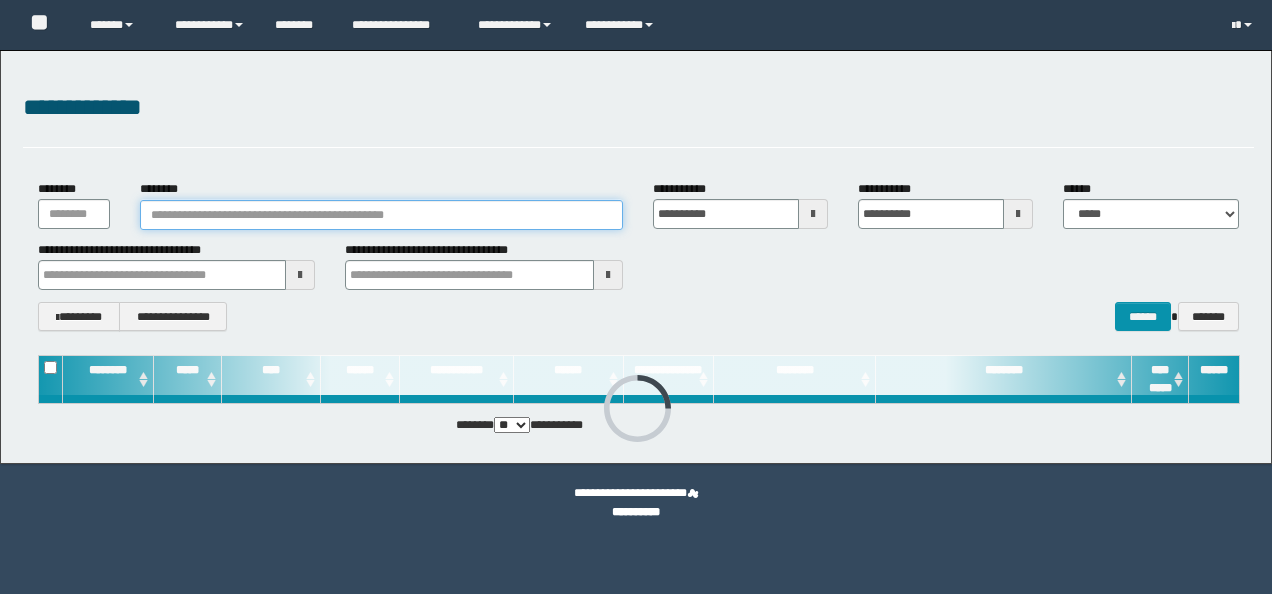 paste on "**********" 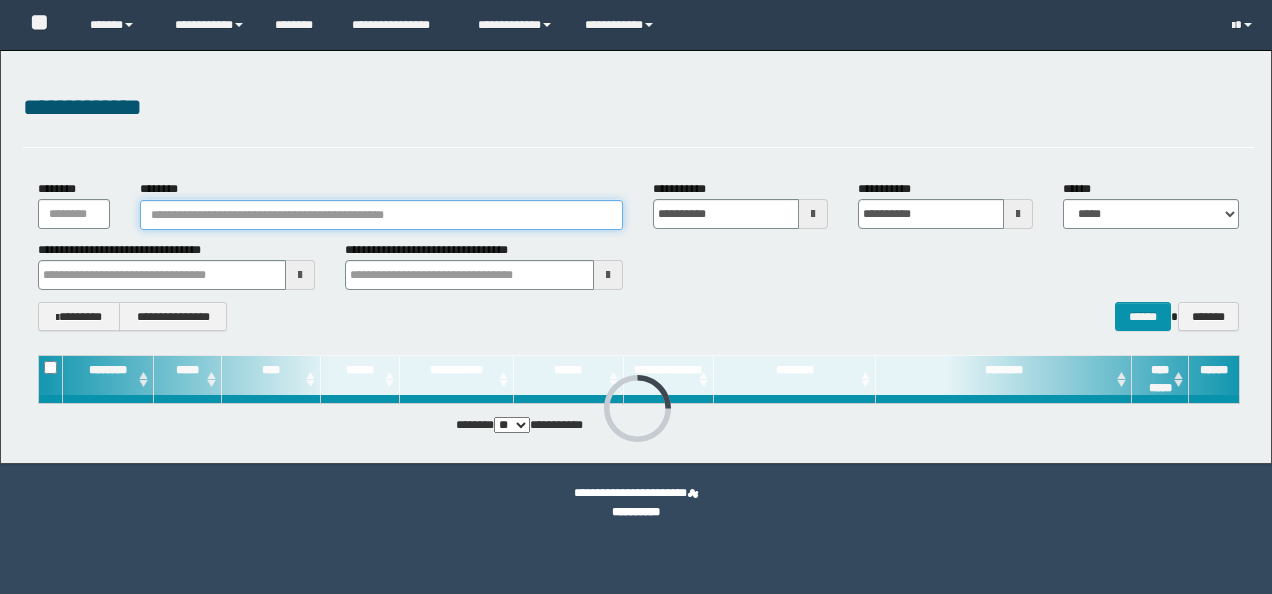 type on "**********" 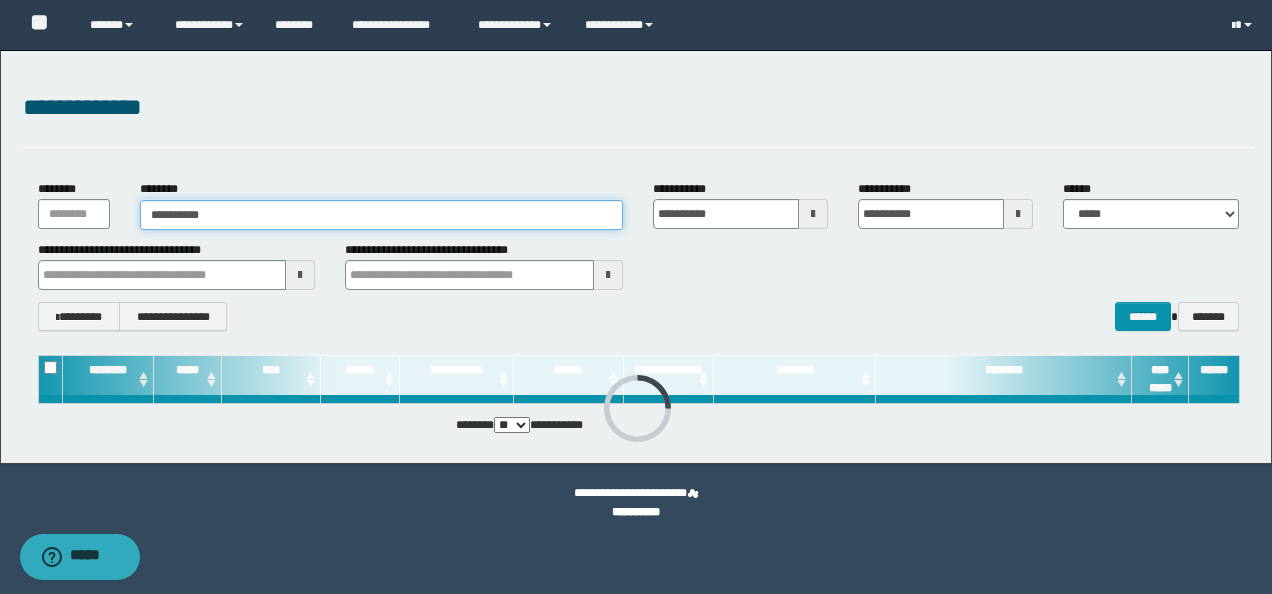 type on "**********" 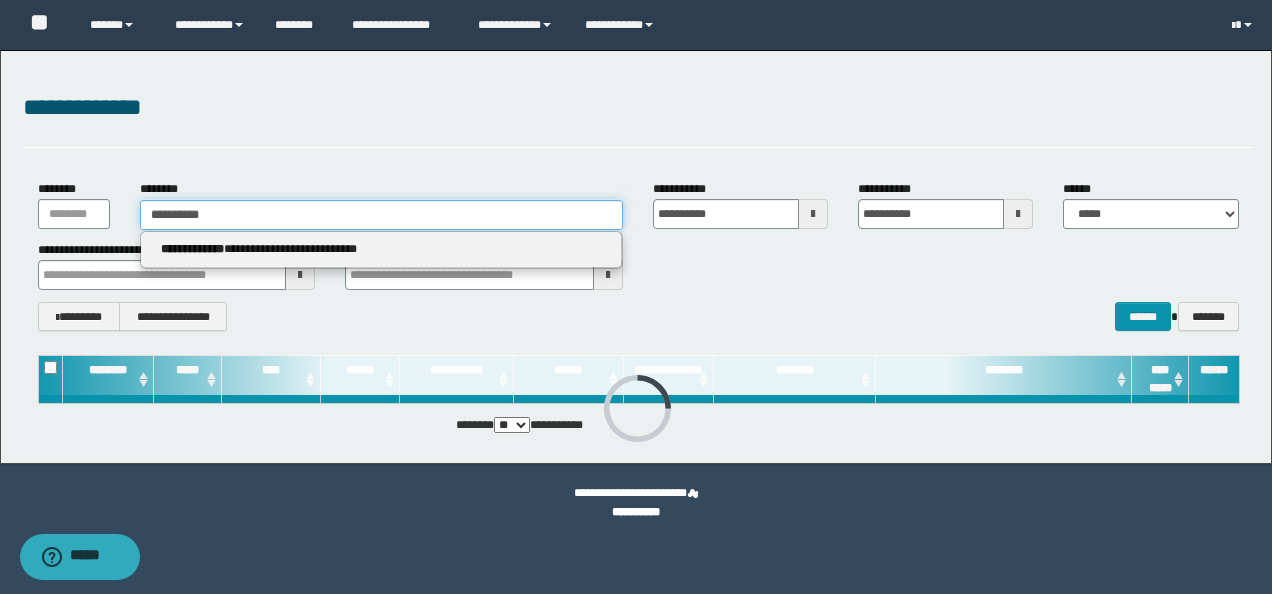 type on "**********" 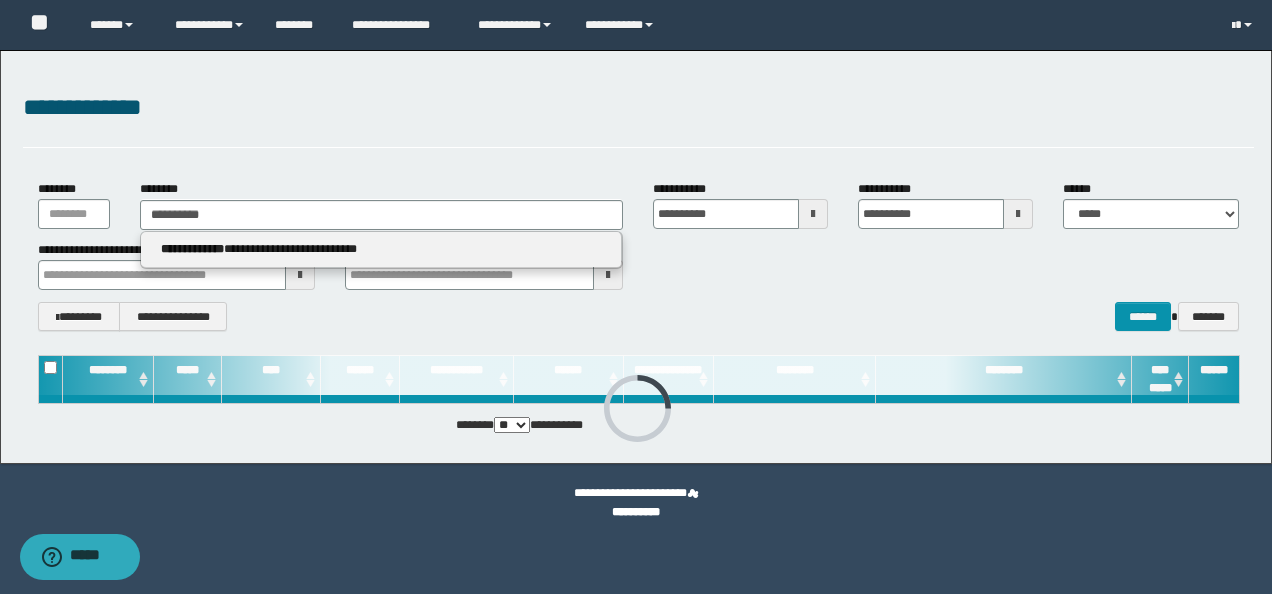 click on "**********" at bounding box center [381, 250] 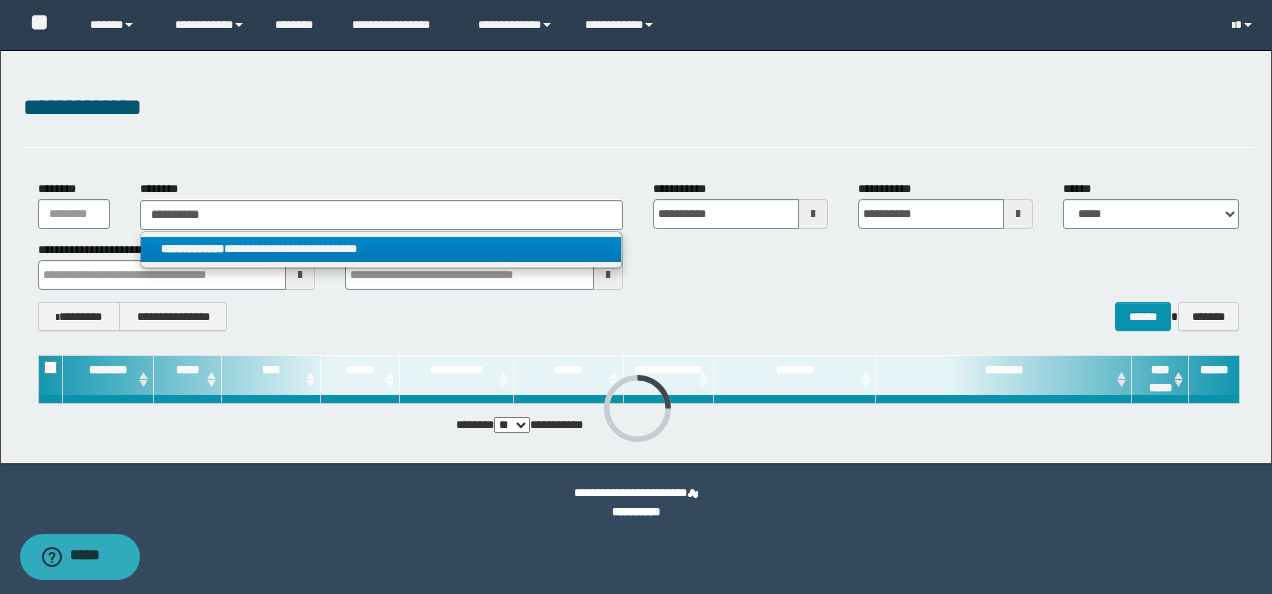 click on "**********" at bounding box center (381, 249) 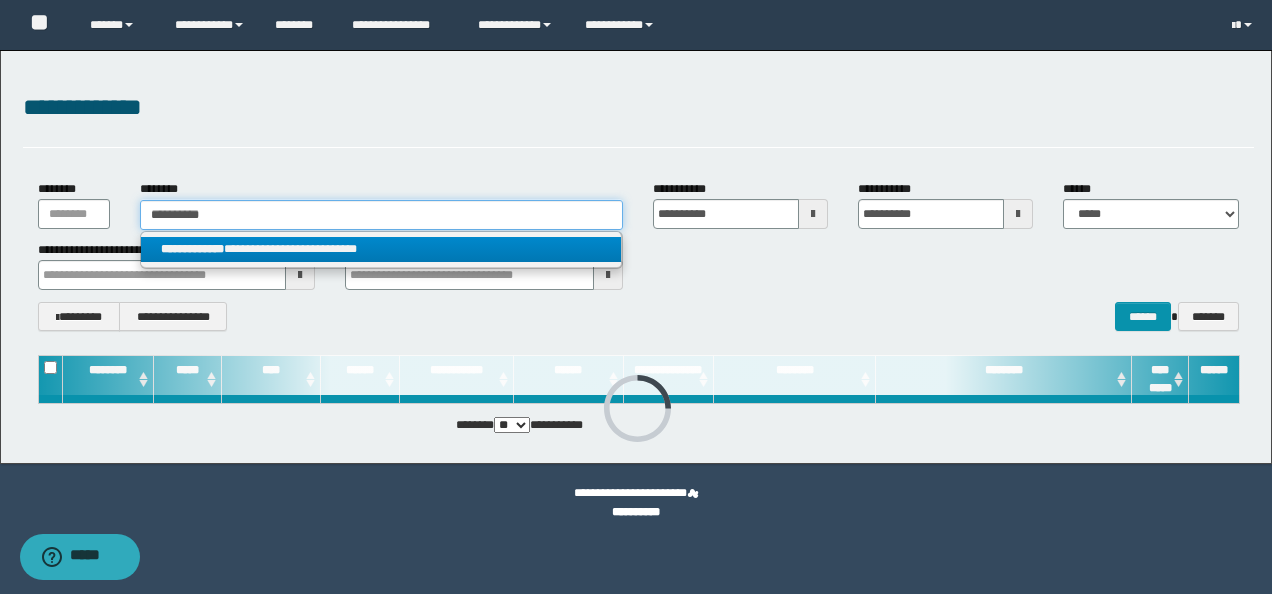 type 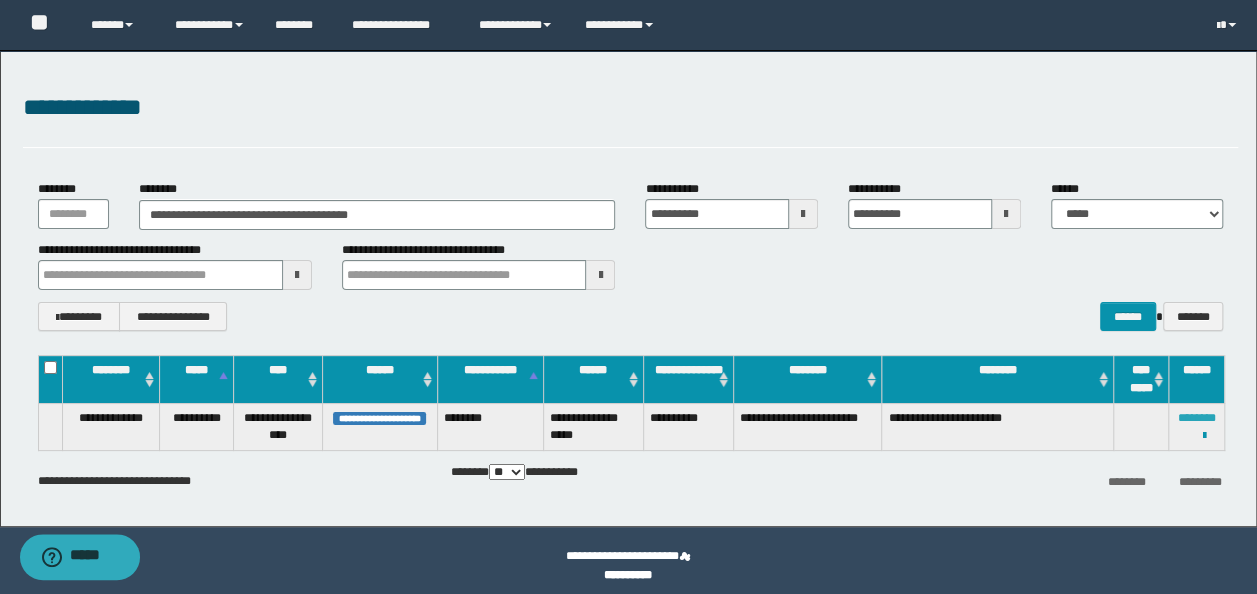 click on "********" at bounding box center (1197, 418) 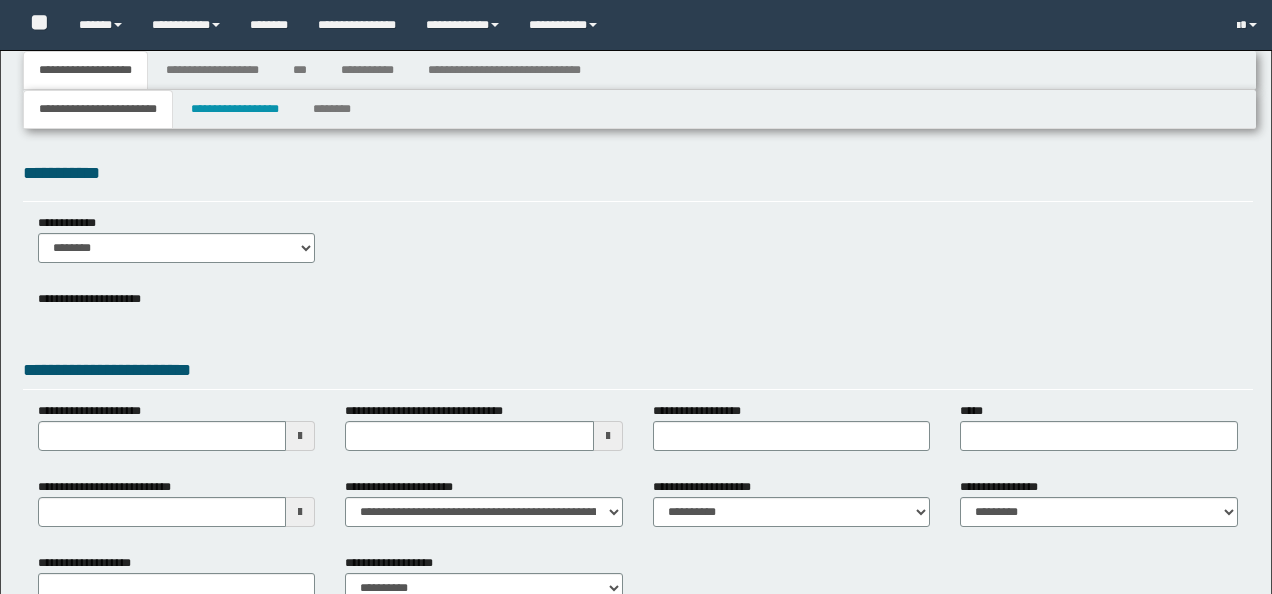 type 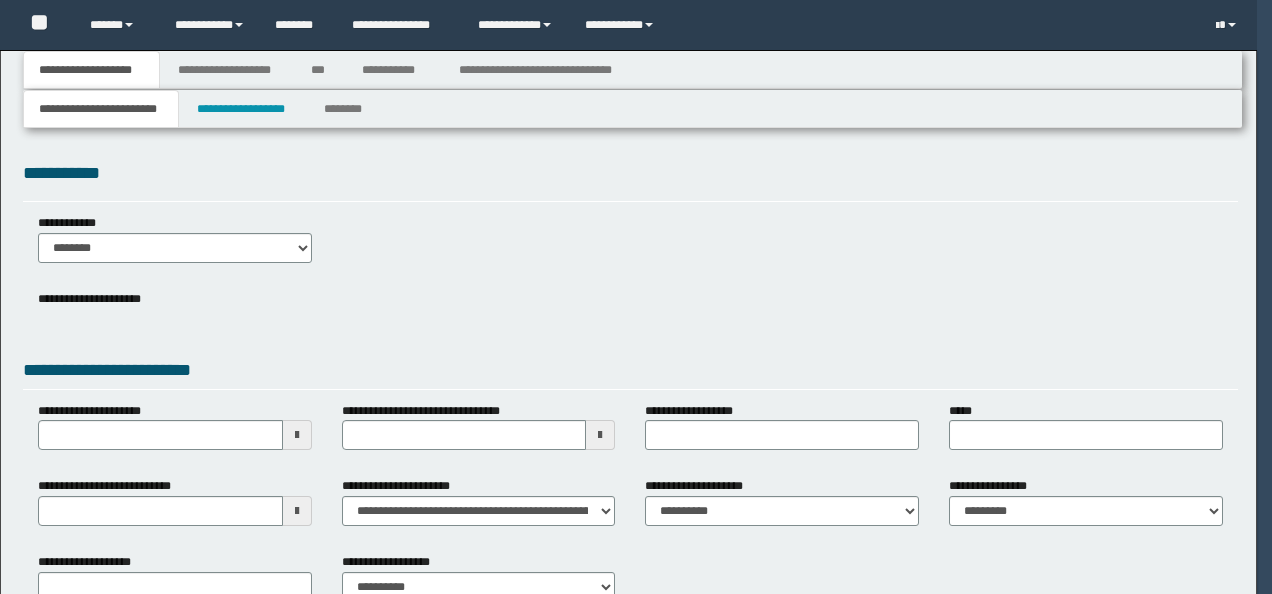 scroll, scrollTop: 0, scrollLeft: 0, axis: both 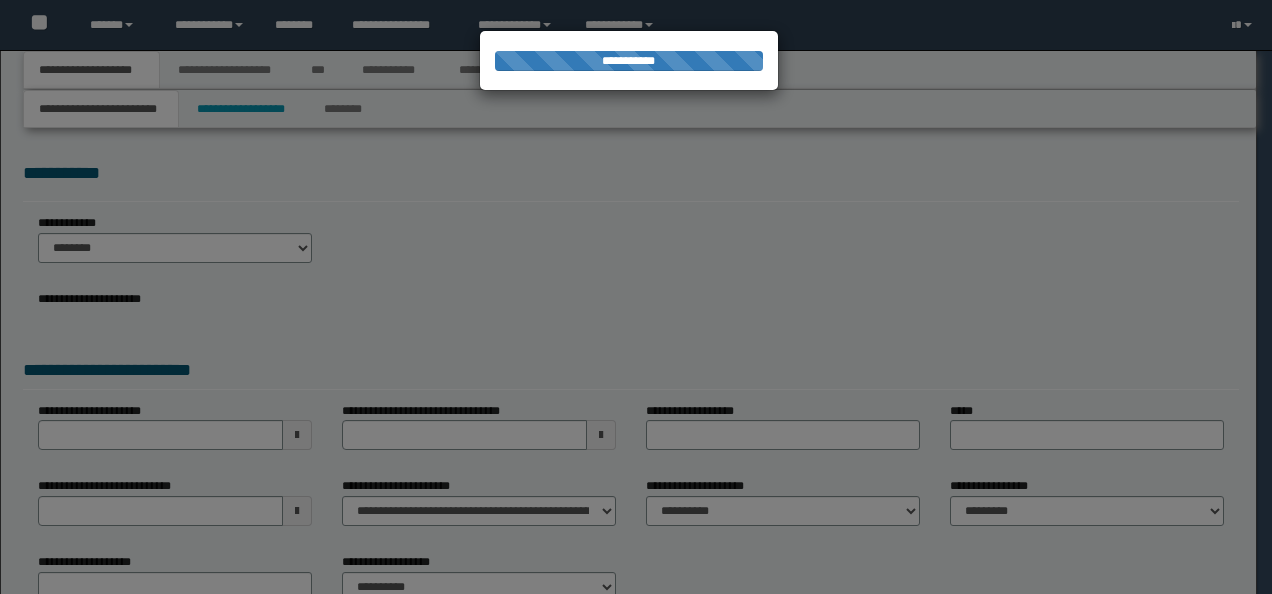 type on "**********" 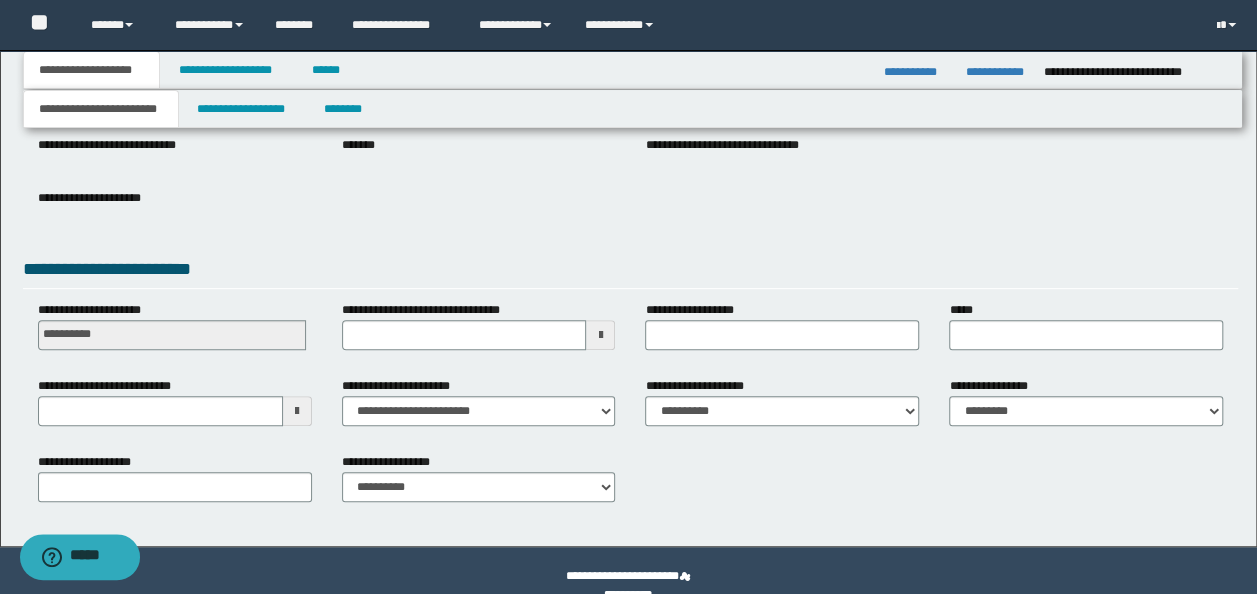 scroll, scrollTop: 288, scrollLeft: 0, axis: vertical 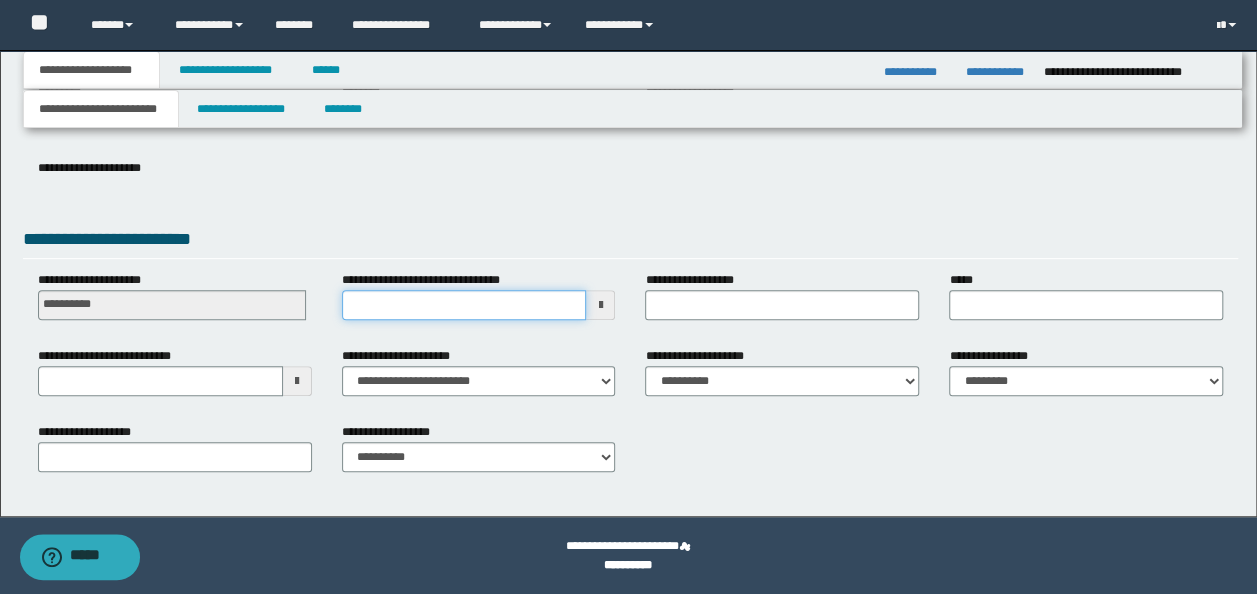 click on "**********" at bounding box center (464, 305) 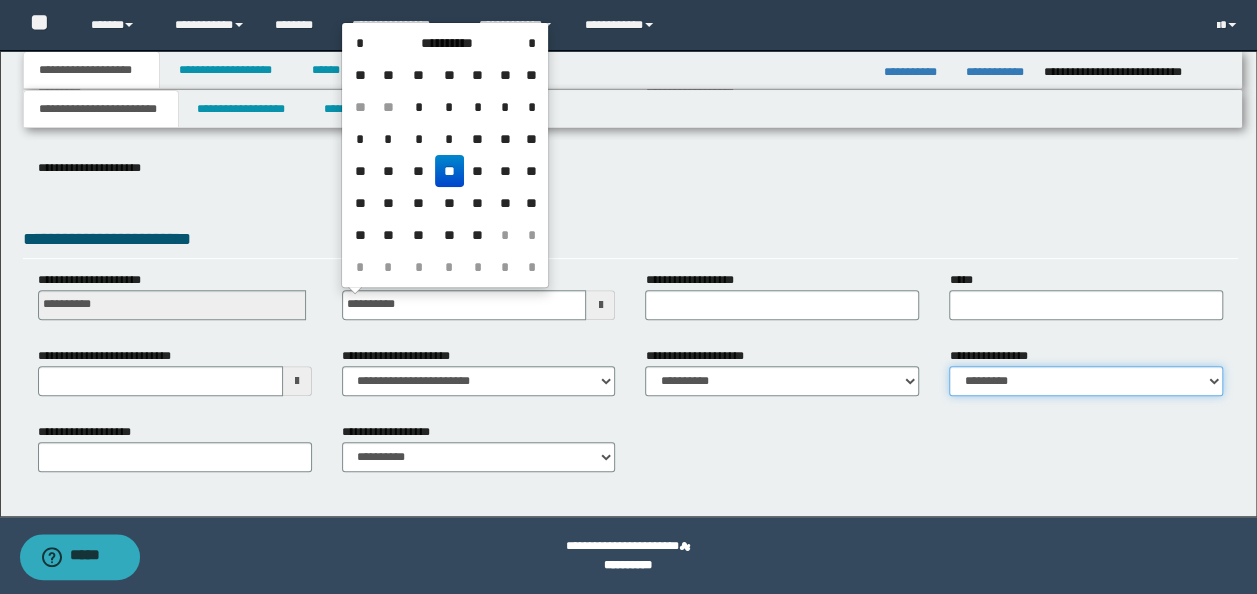 type on "**********" 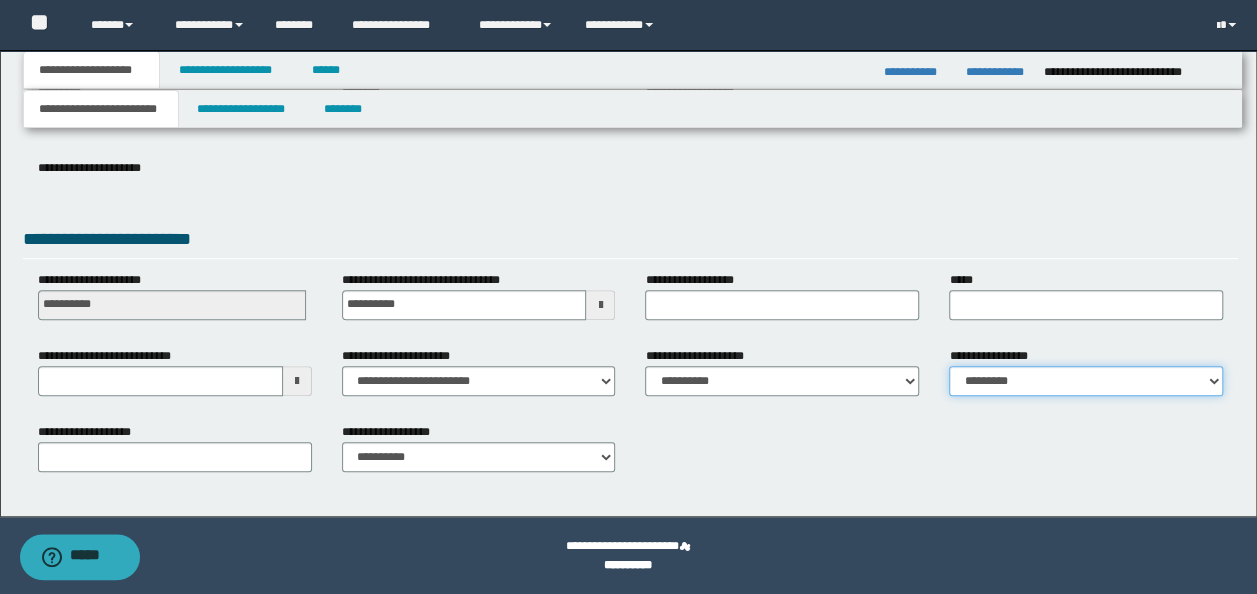click on "**********" at bounding box center [1086, 381] 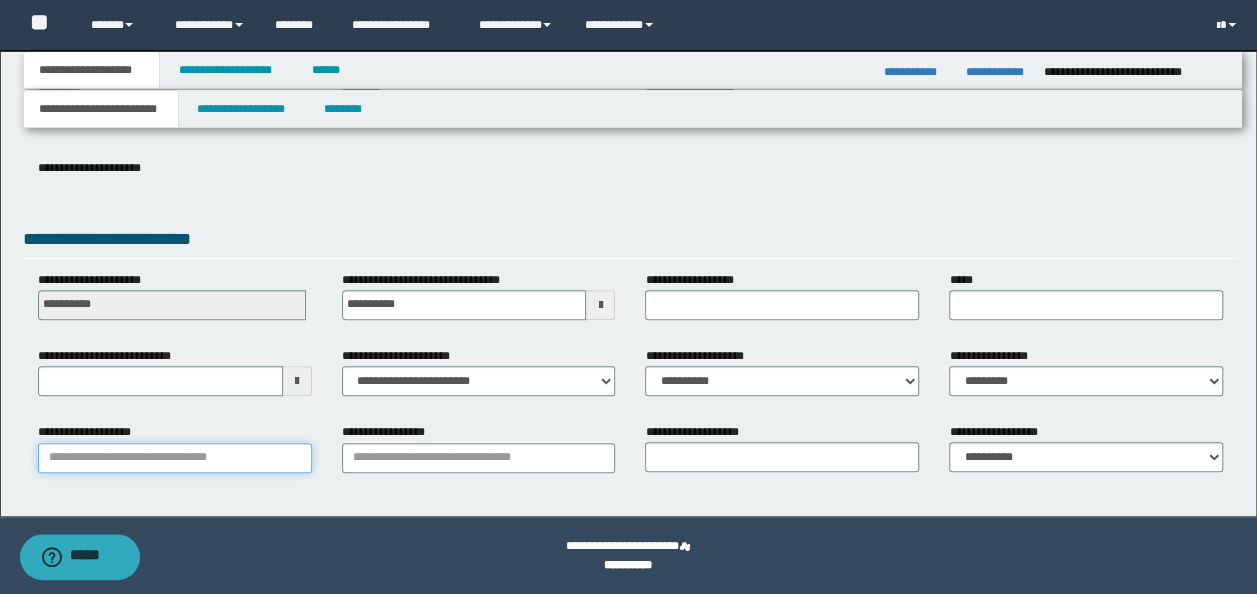 click on "**********" at bounding box center [175, 458] 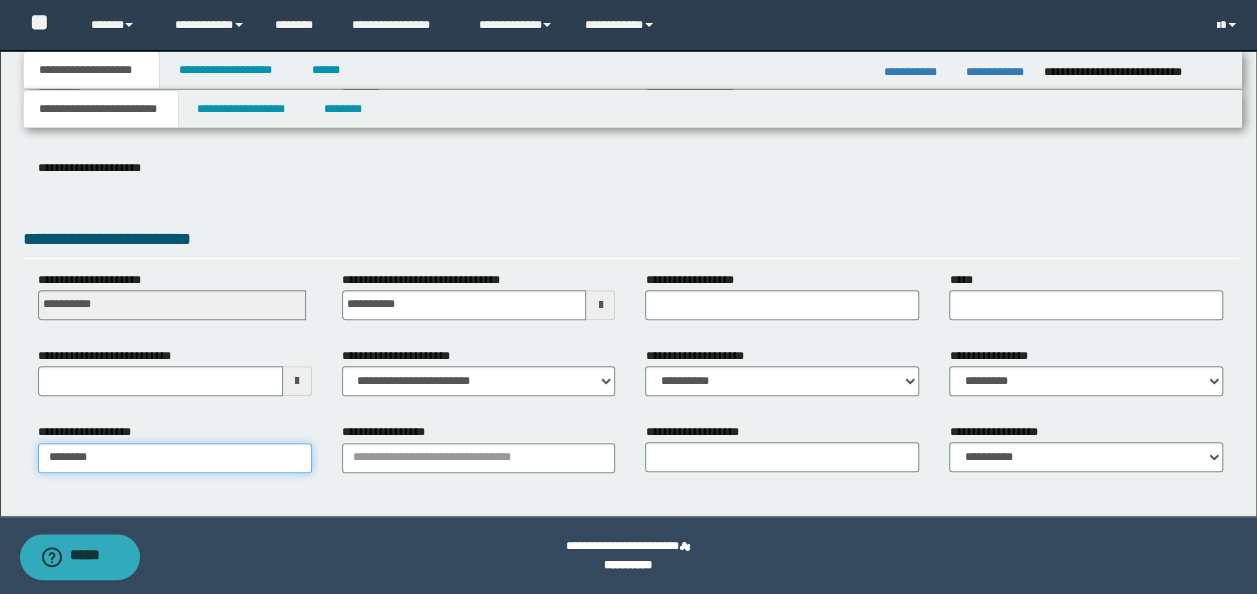 type on "********" 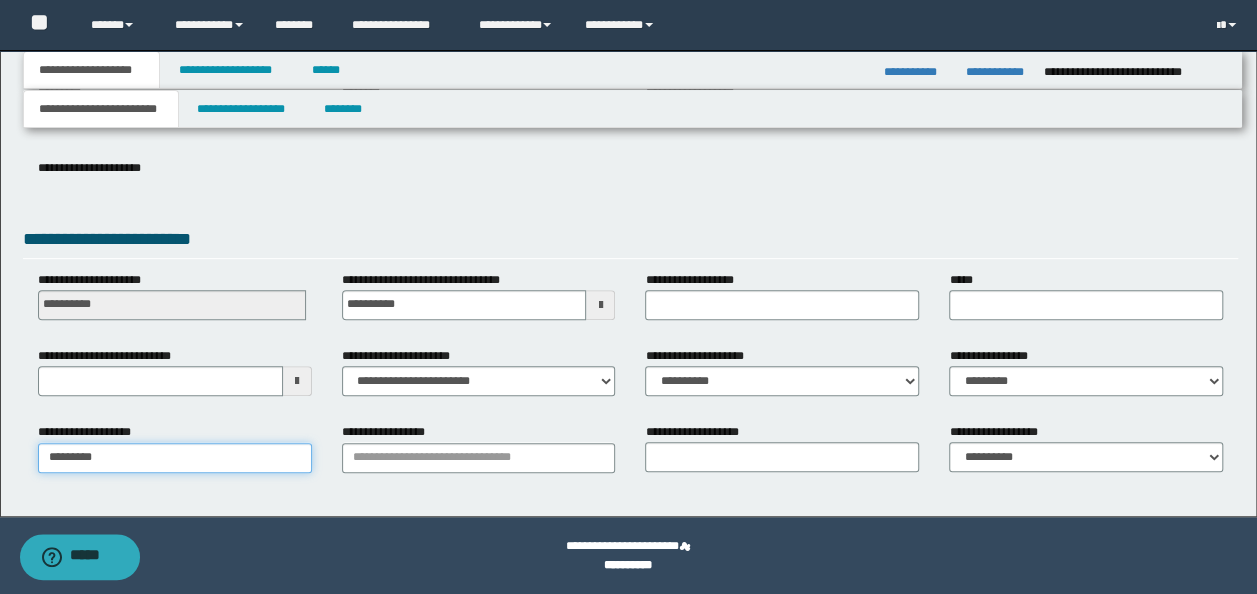 type on "********" 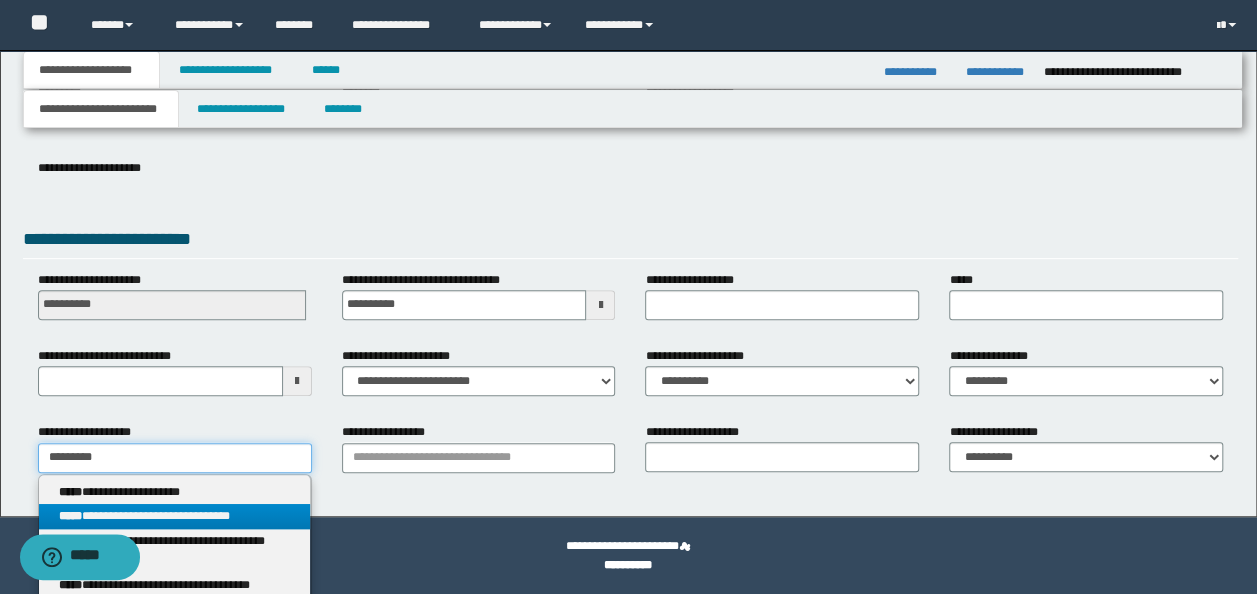type on "********" 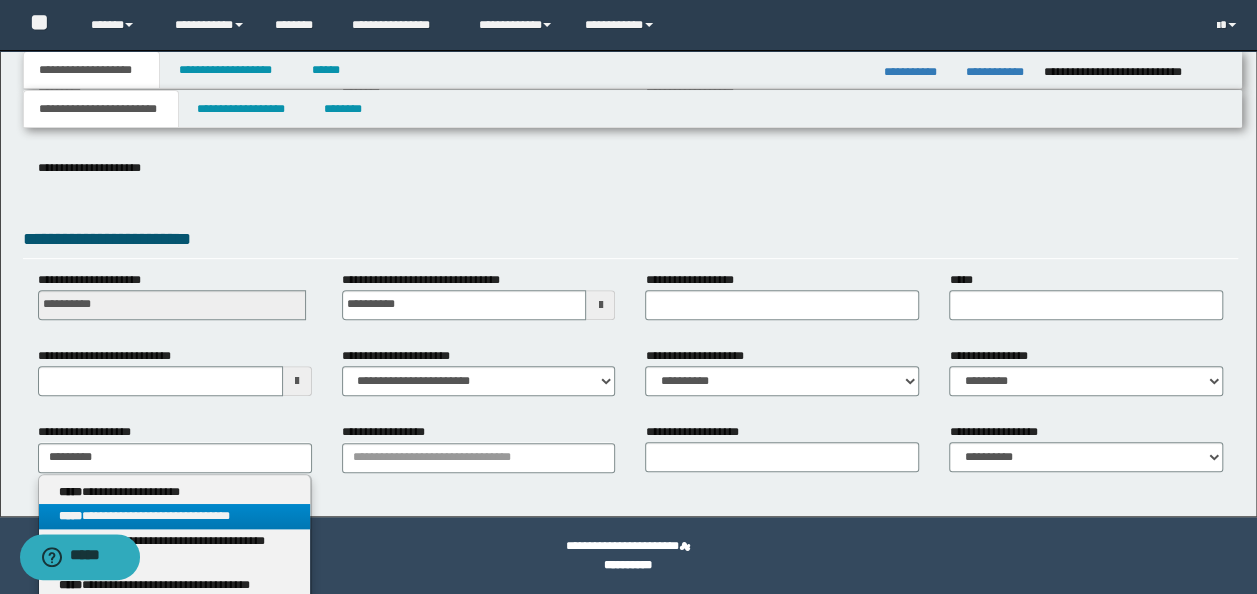 click on "**********" at bounding box center (174, 516) 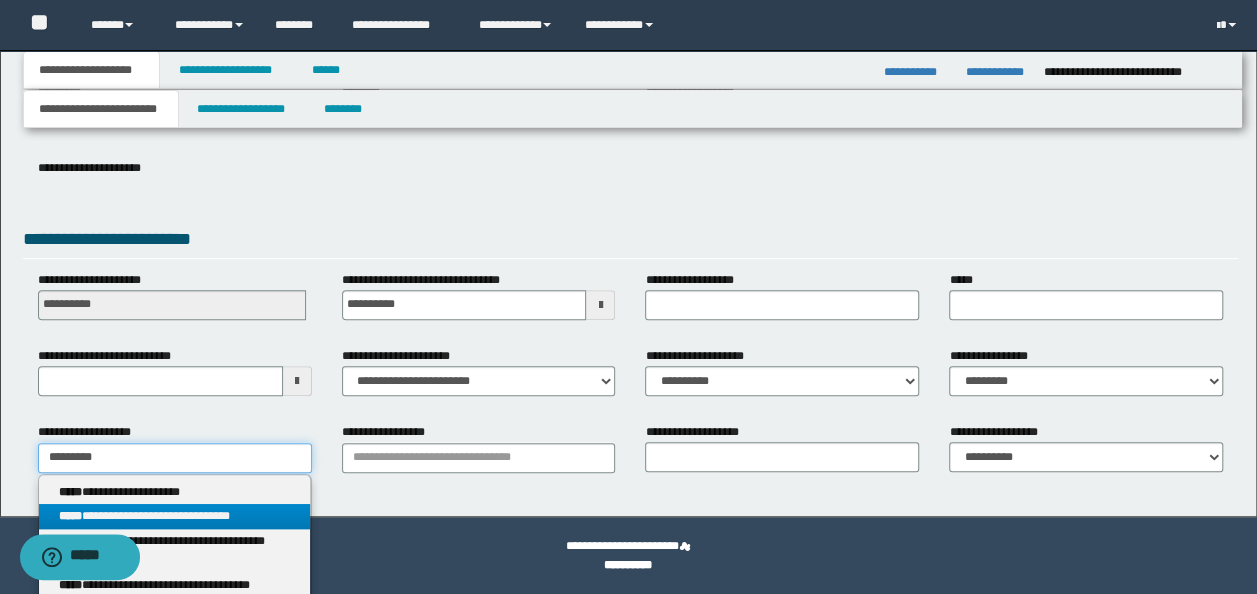 type 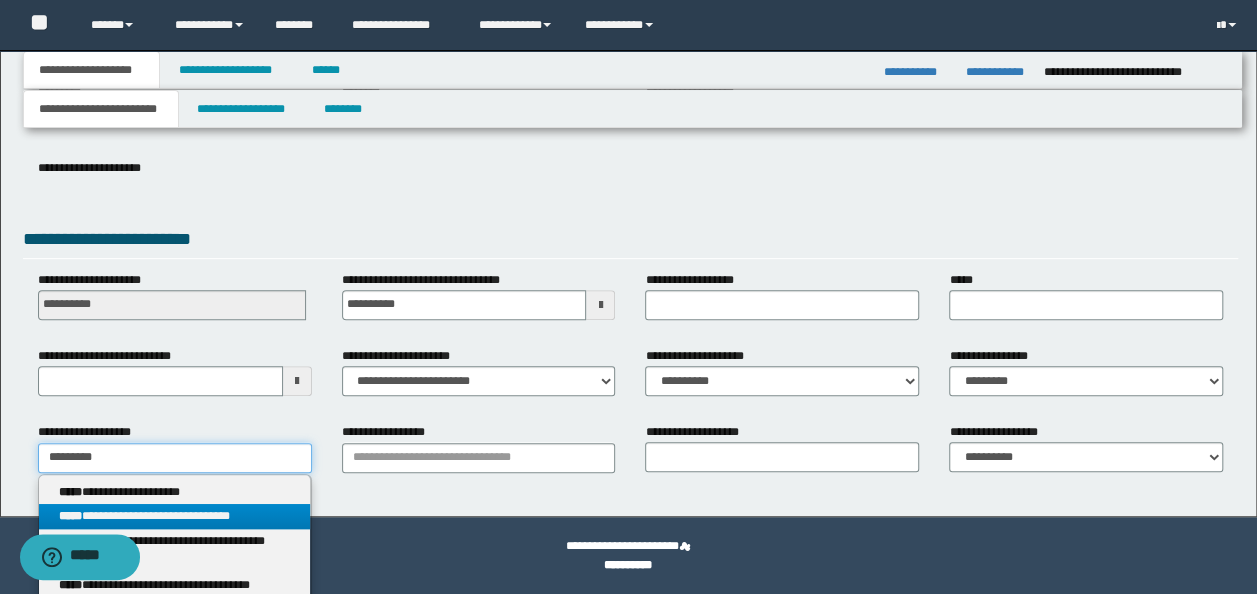 type on "**********" 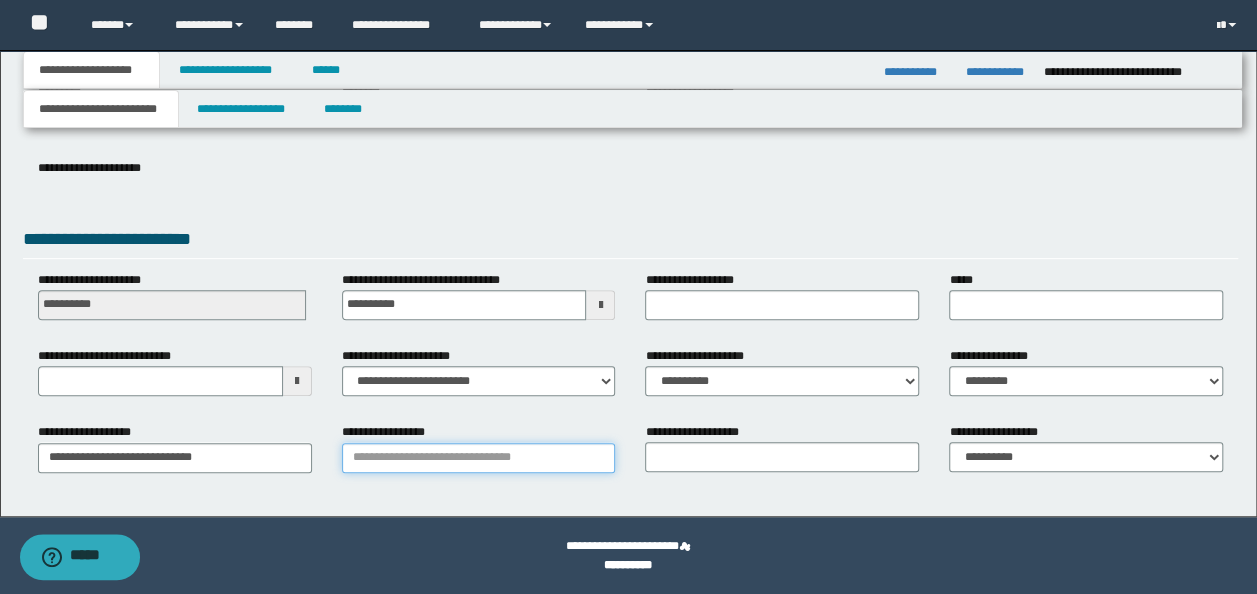 click on "**********" at bounding box center (479, 458) 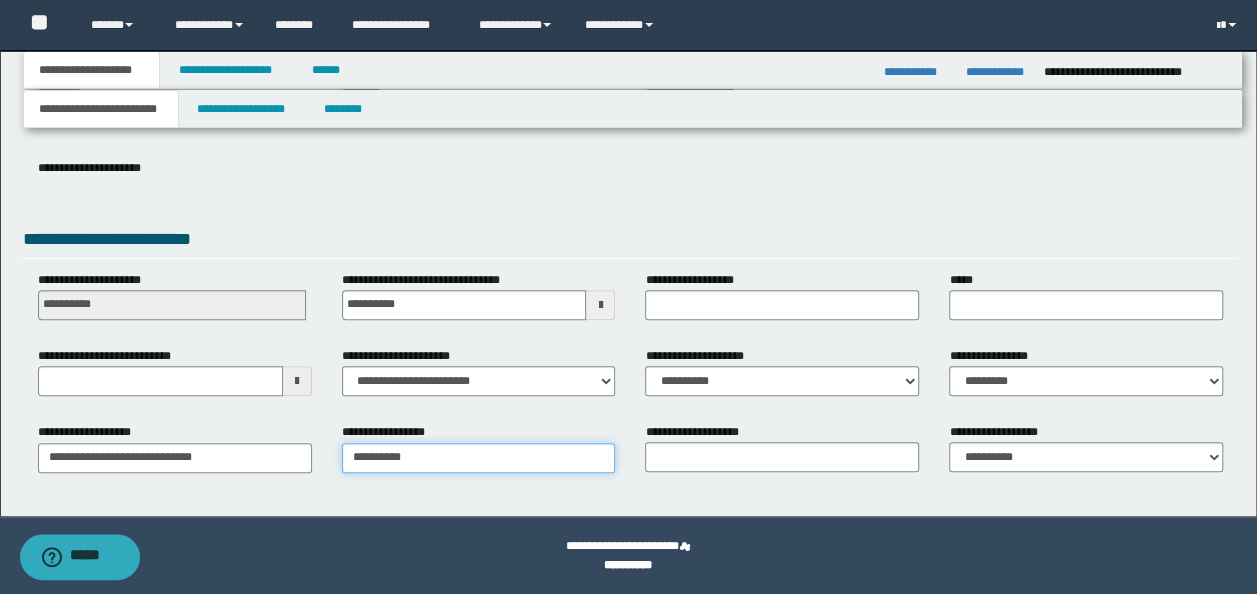 type on "**********" 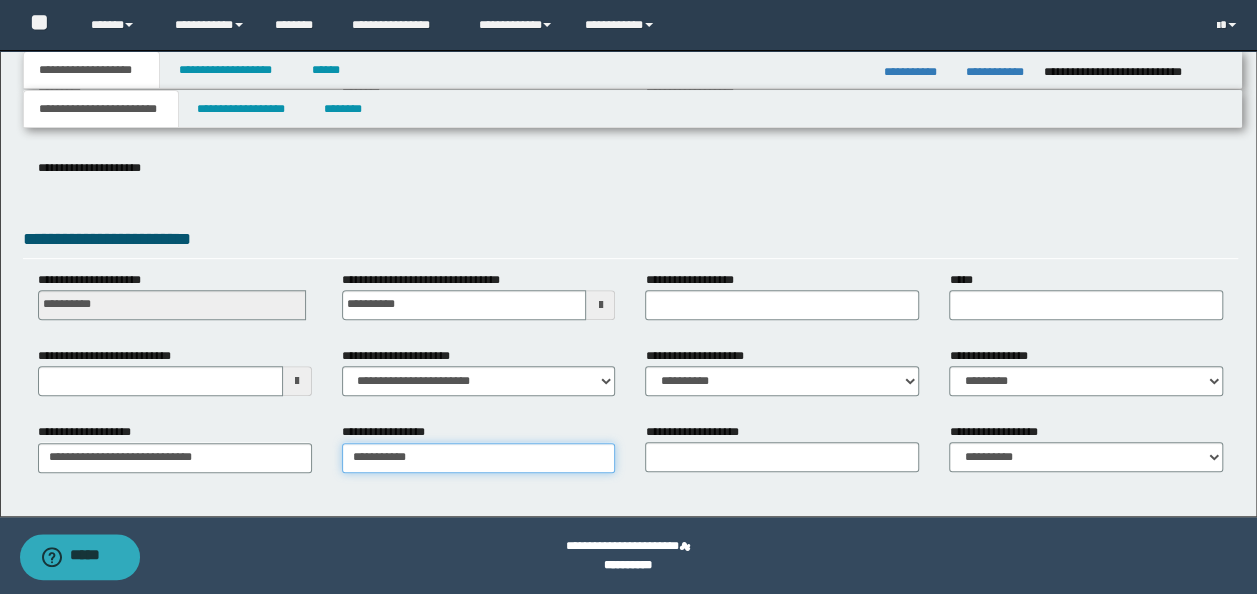 type on "**********" 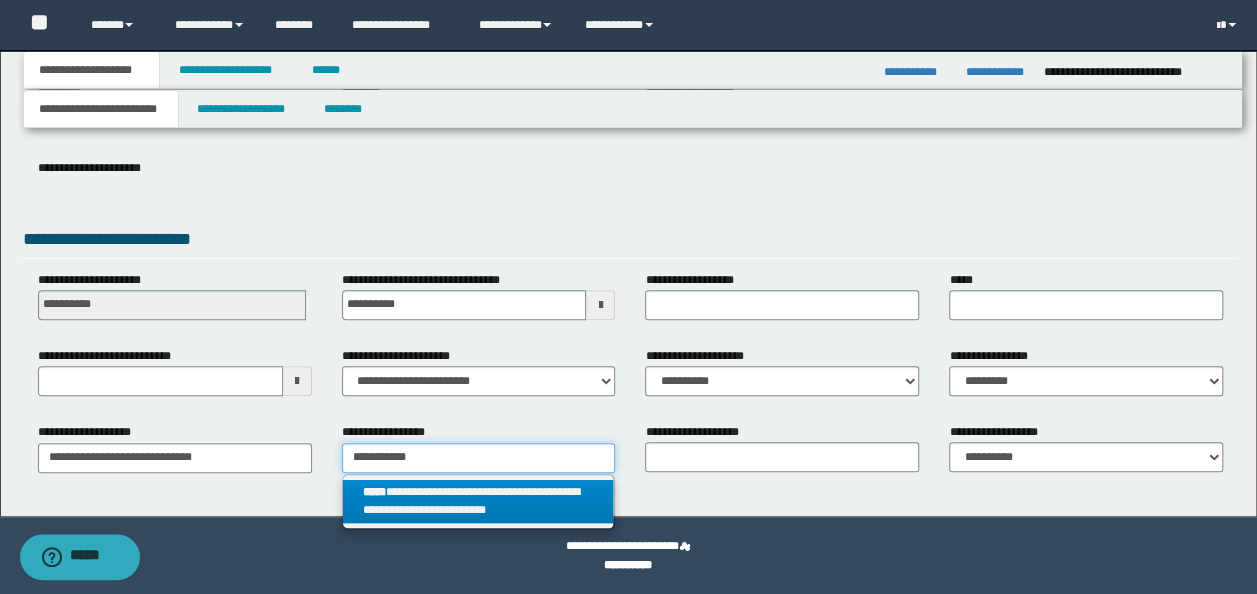 type on "**********" 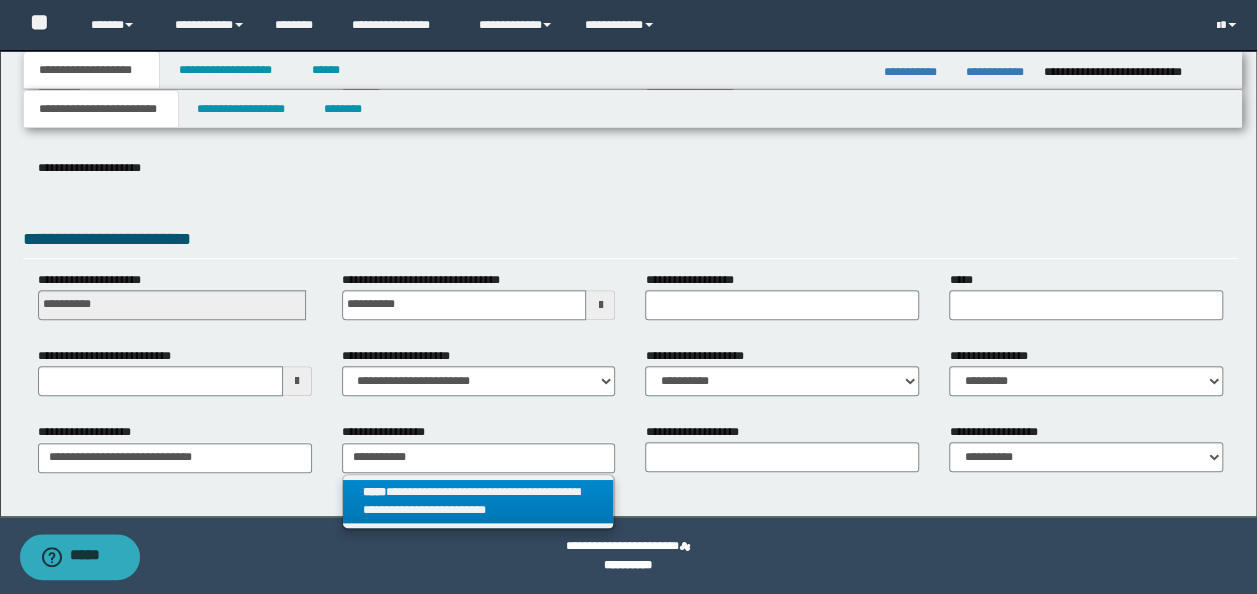 click on "**********" at bounding box center [478, 502] 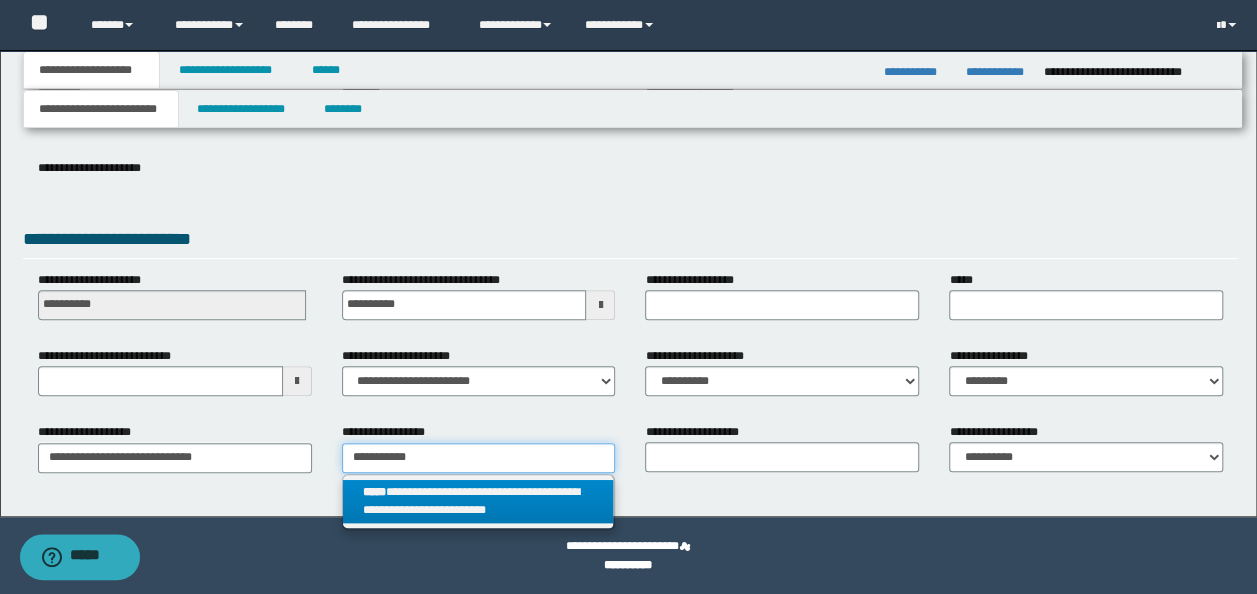 type 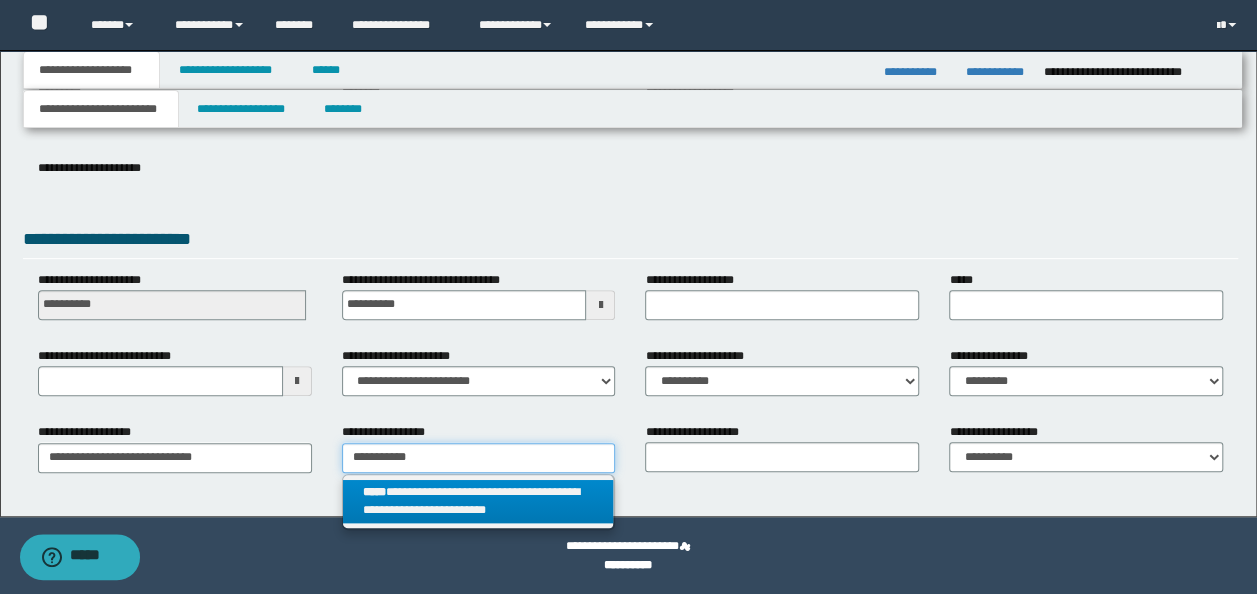 type on "**********" 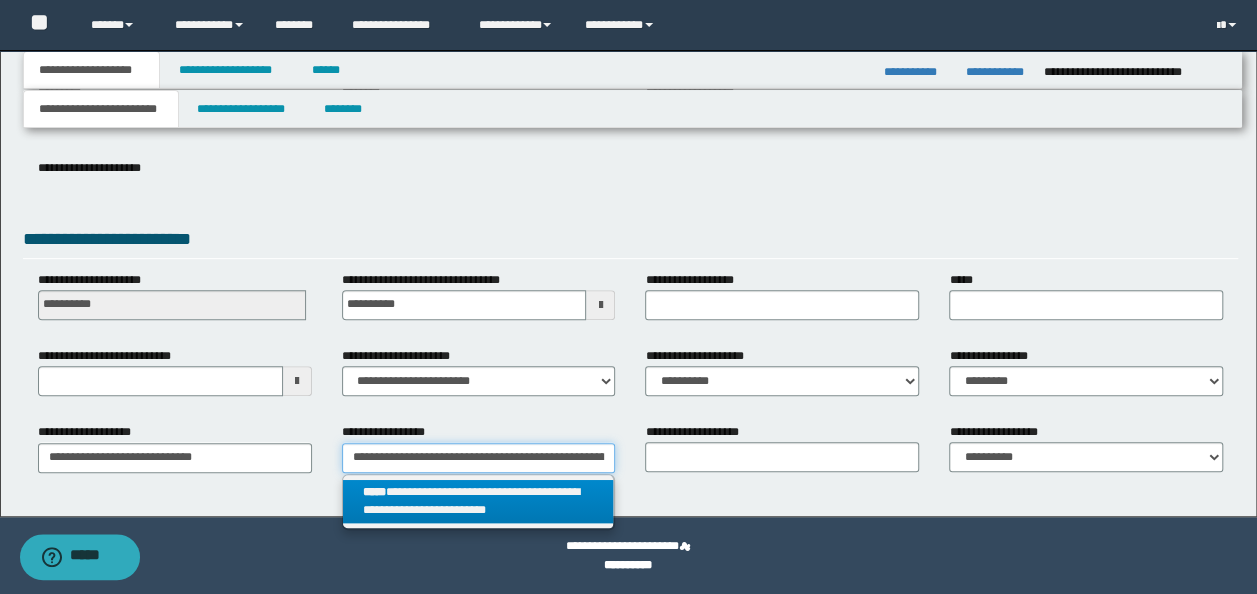 scroll, scrollTop: 0, scrollLeft: 78, axis: horizontal 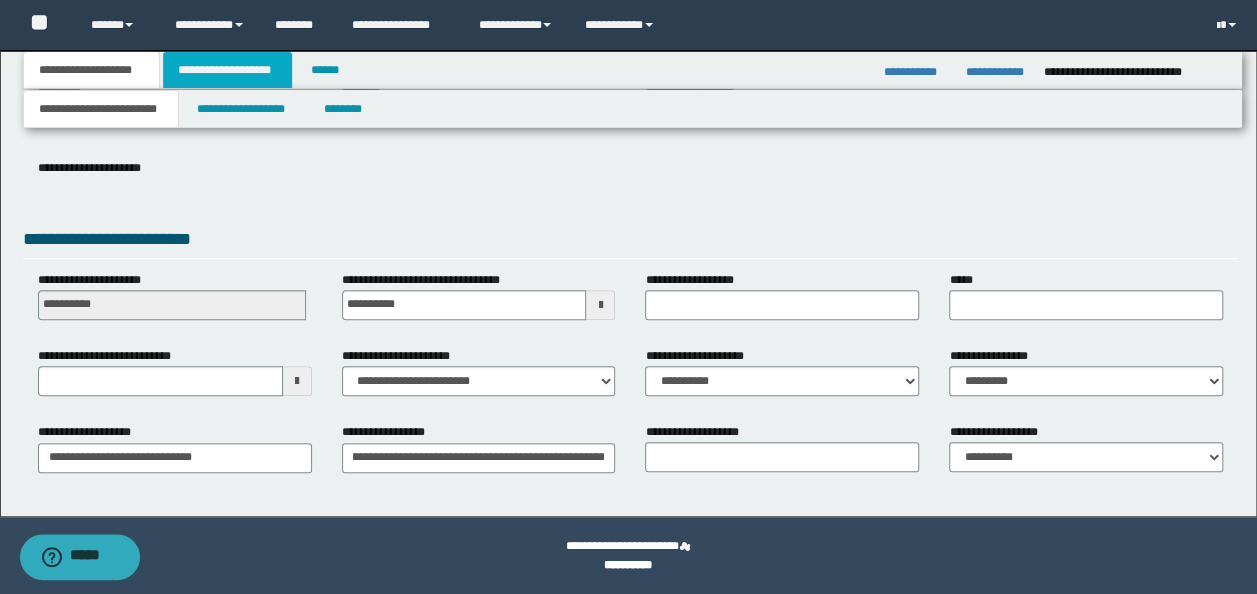 click on "**********" at bounding box center (227, 70) 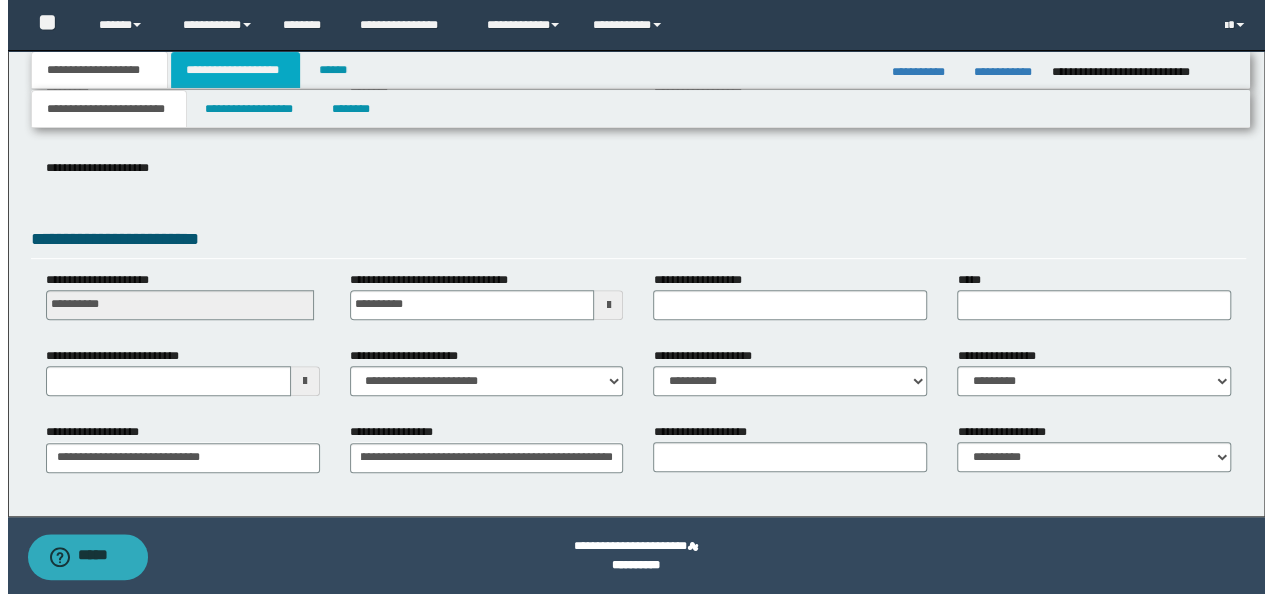 scroll, scrollTop: 0, scrollLeft: 0, axis: both 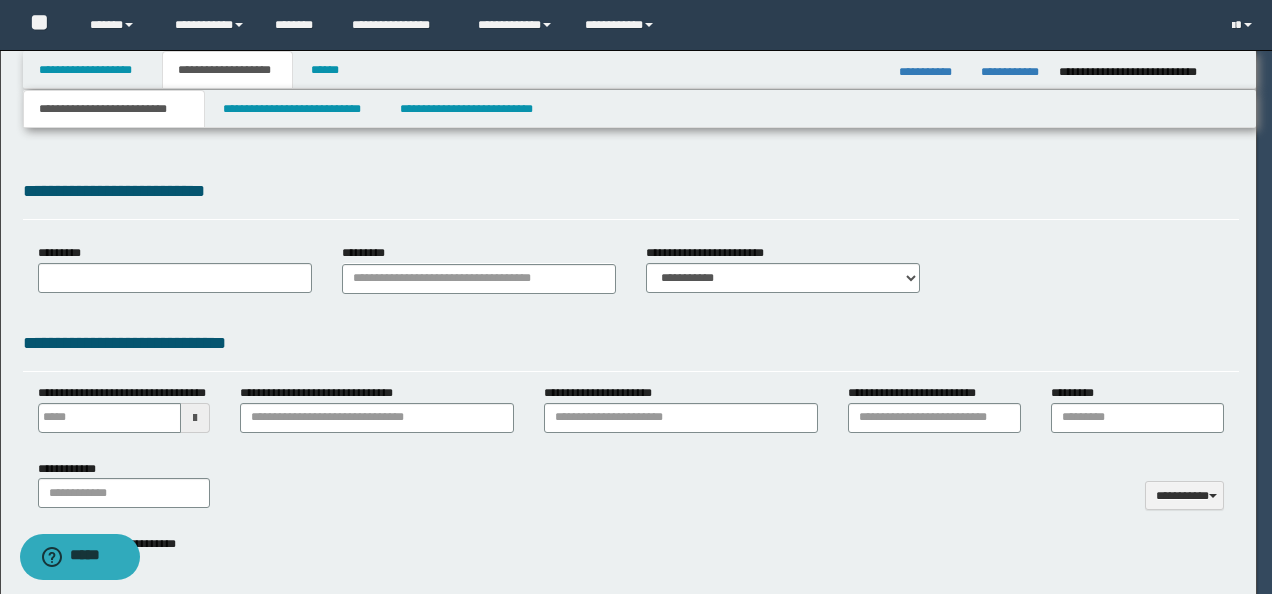 type 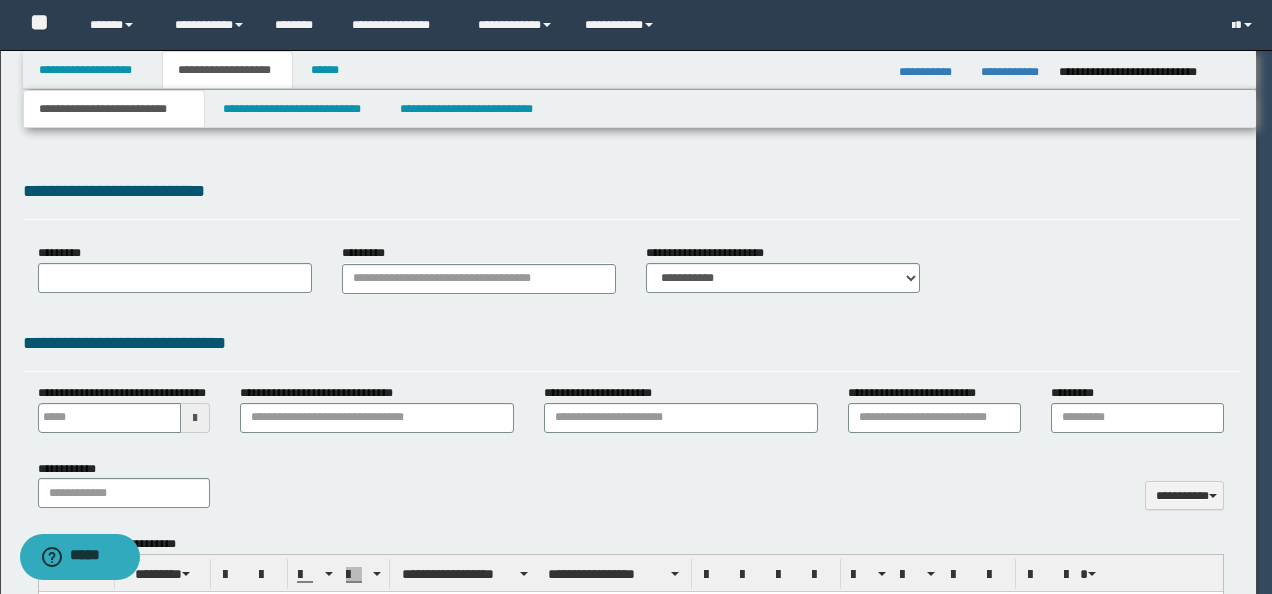 scroll, scrollTop: 0, scrollLeft: 0, axis: both 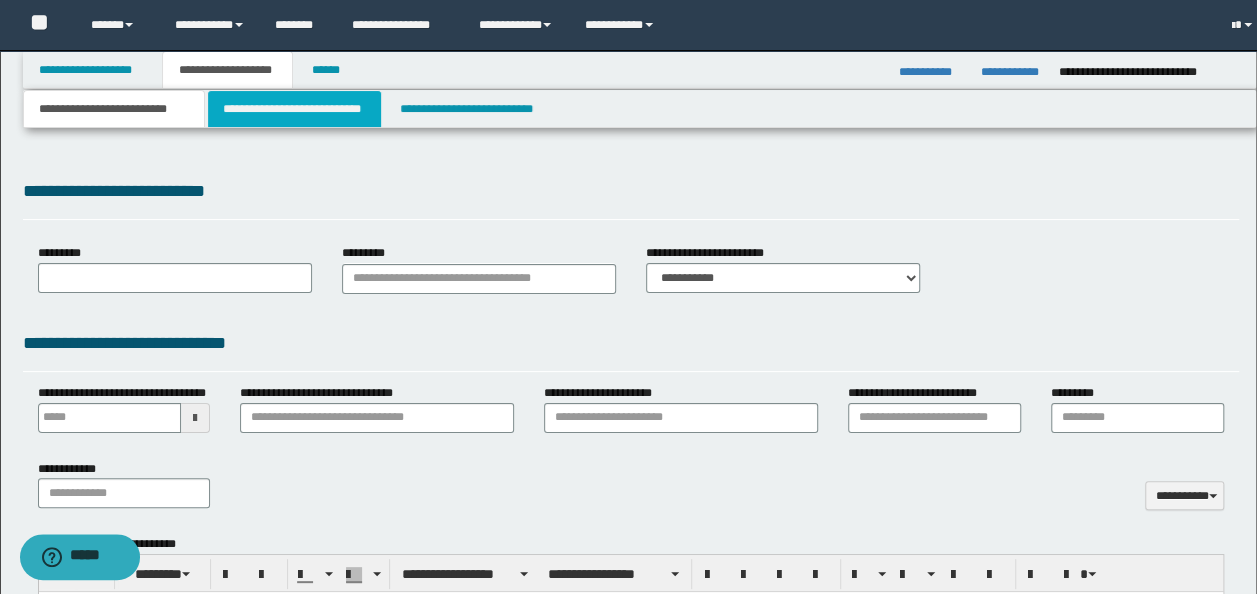 click on "**********" at bounding box center [294, 109] 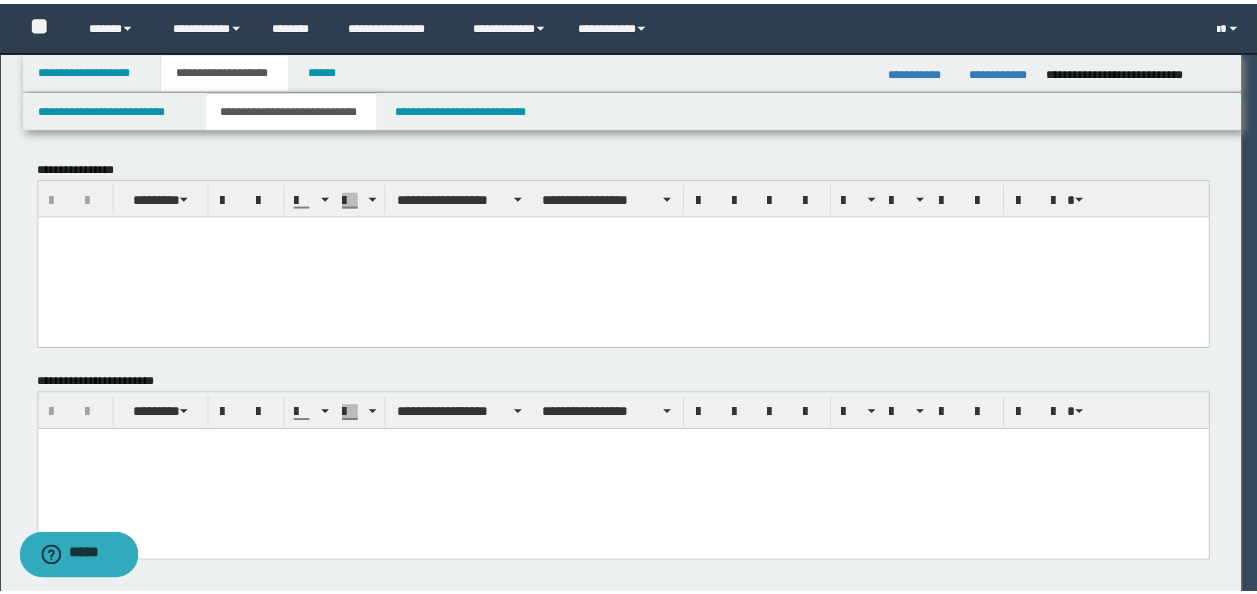scroll, scrollTop: 0, scrollLeft: 0, axis: both 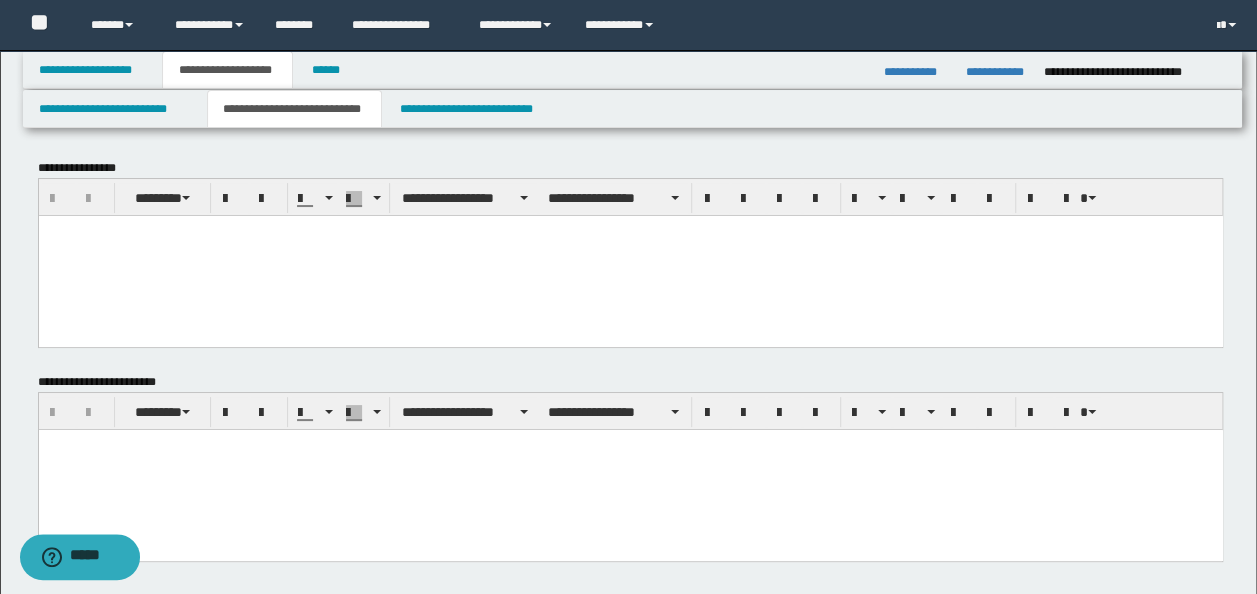 click at bounding box center [630, 255] 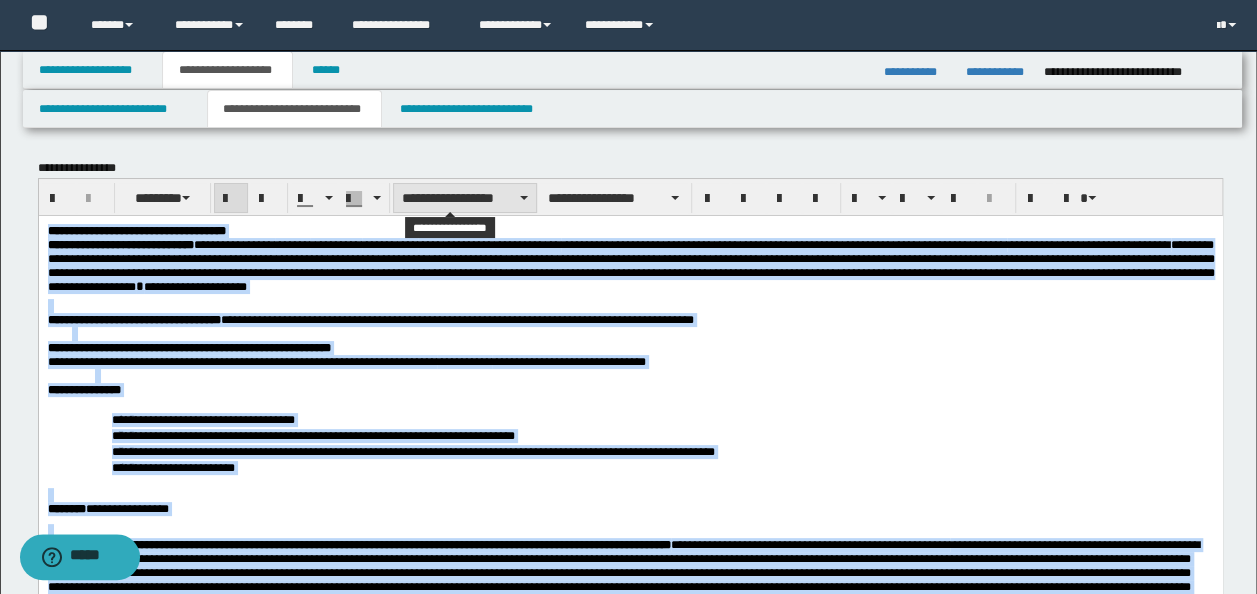 click on "**********" at bounding box center (465, 198) 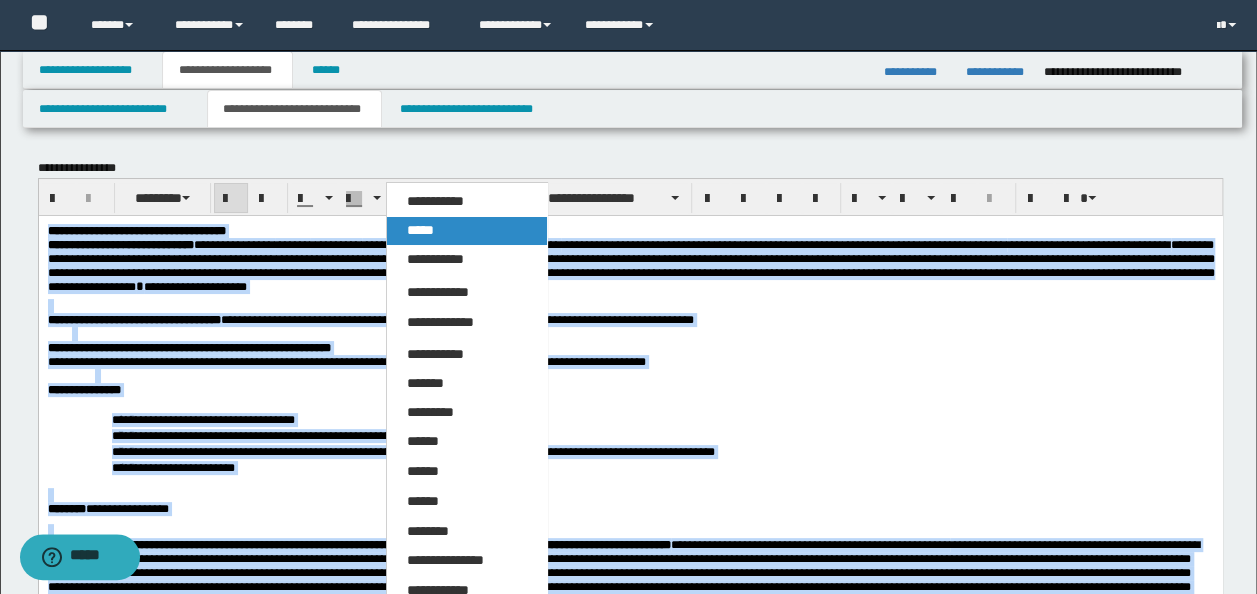 click on "*****" at bounding box center (420, 230) 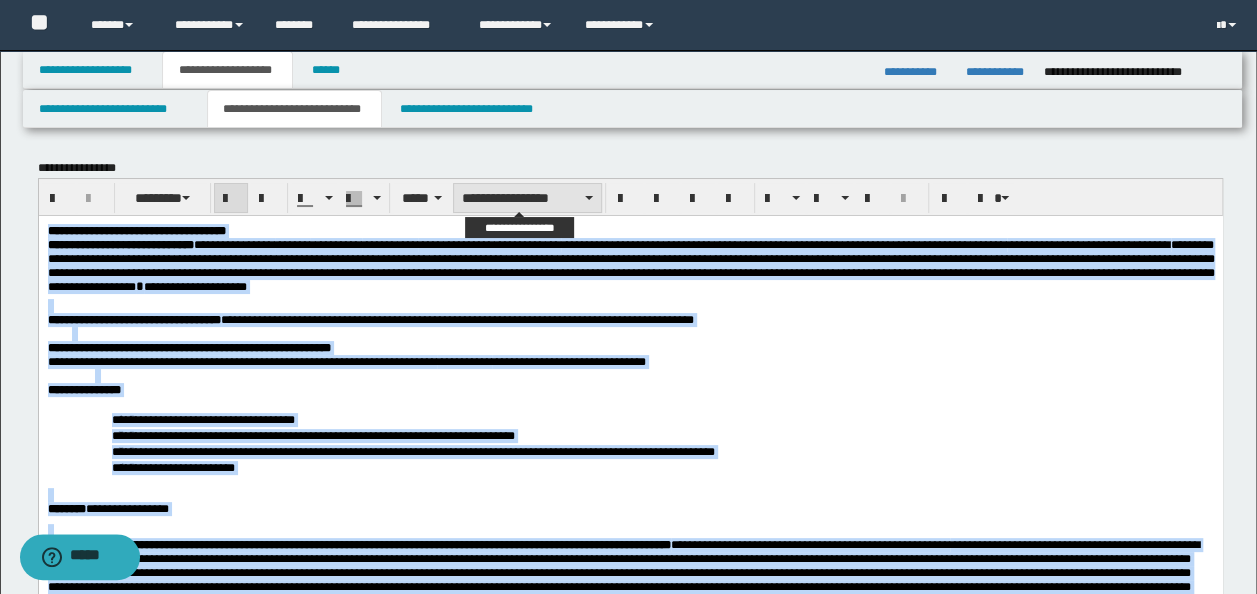 click on "**********" at bounding box center (527, 198) 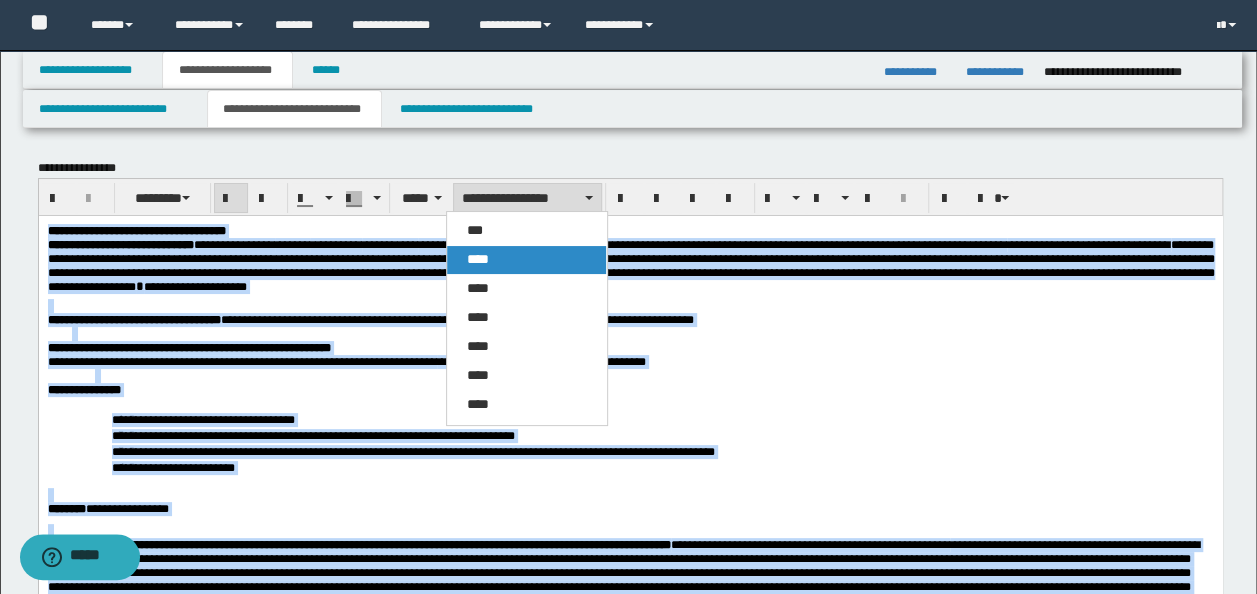 drag, startPoint x: 548, startPoint y: 247, endPoint x: 554, endPoint y: 2, distance: 245.07346 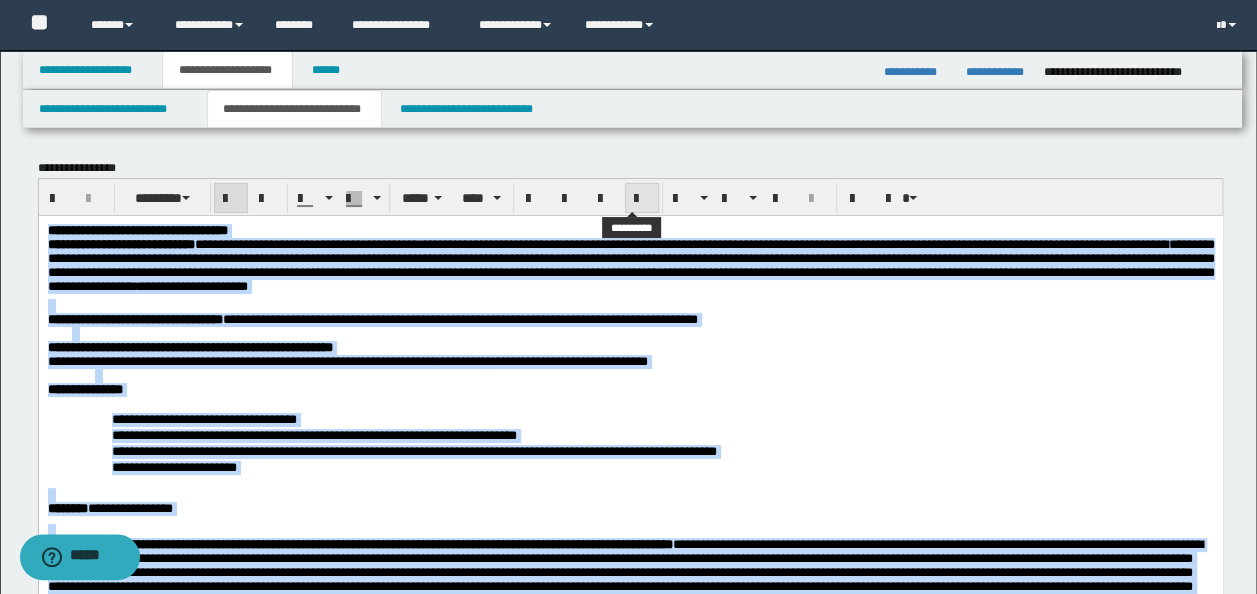 click at bounding box center (642, 198) 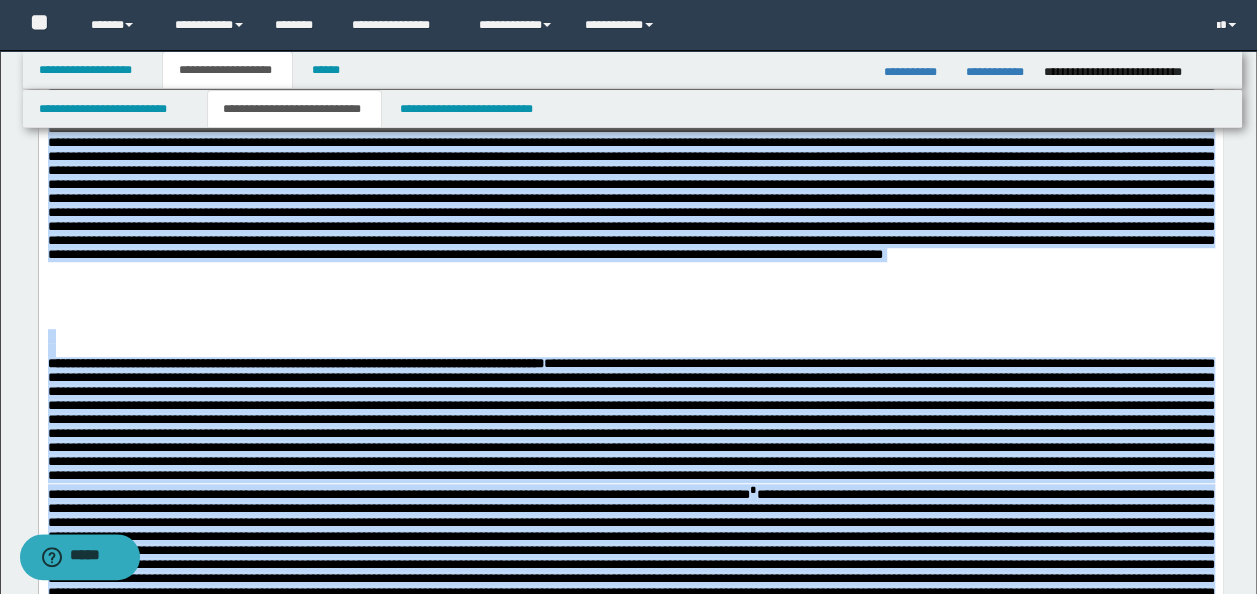 click on "**********" at bounding box center [630, 149] 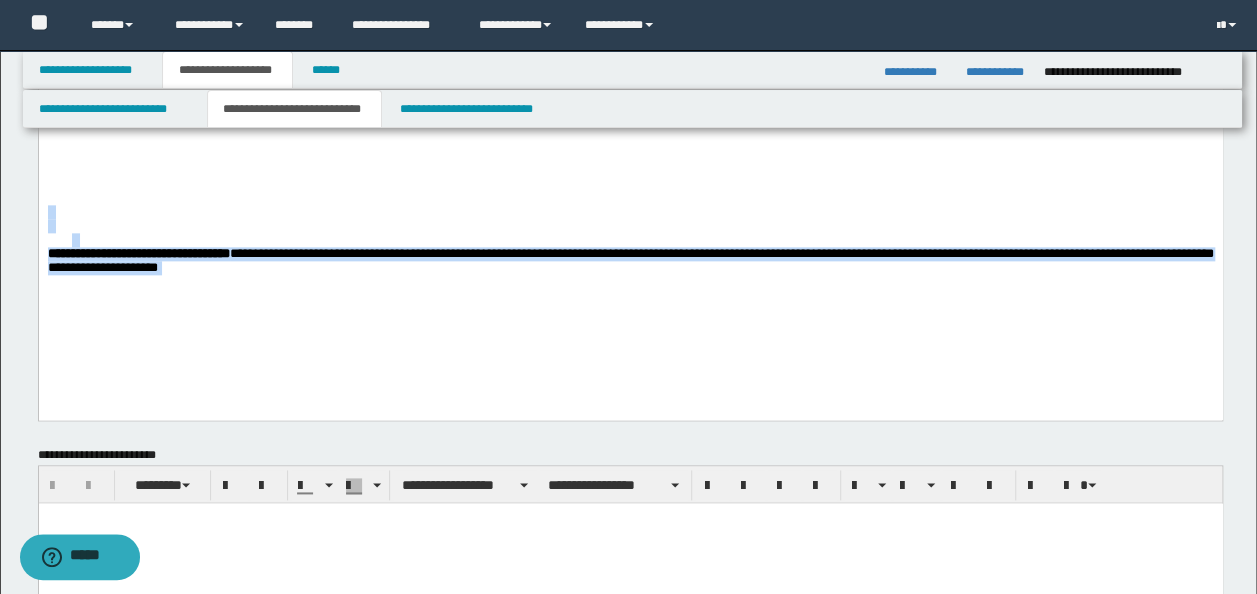 click at bounding box center (630, 226) 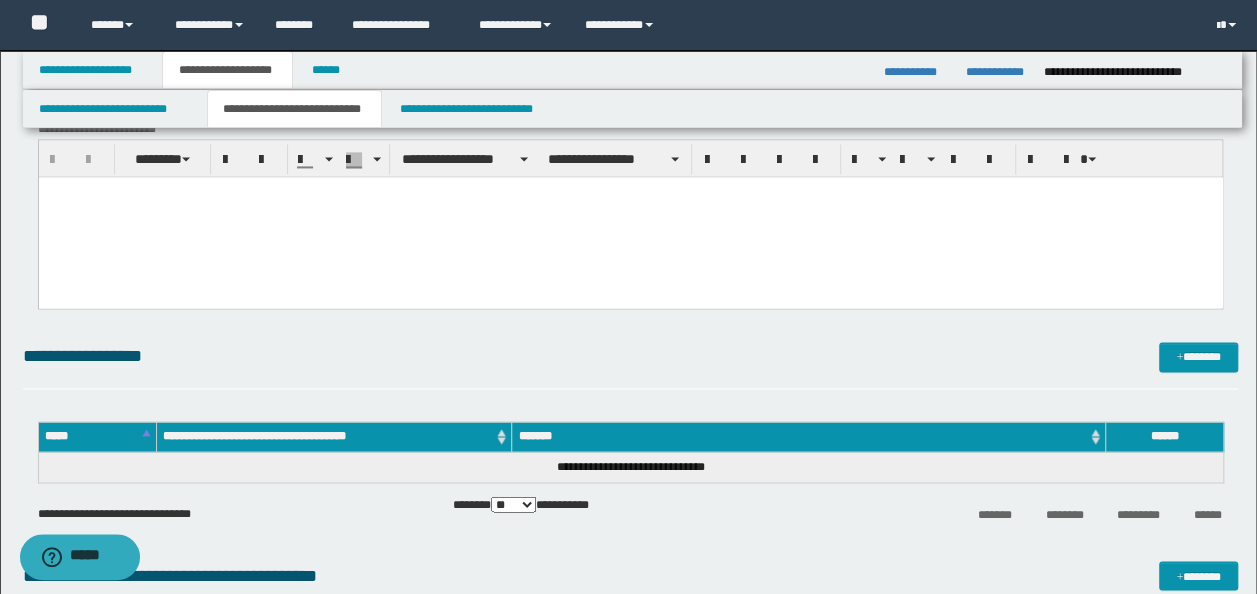 scroll, scrollTop: 1400, scrollLeft: 0, axis: vertical 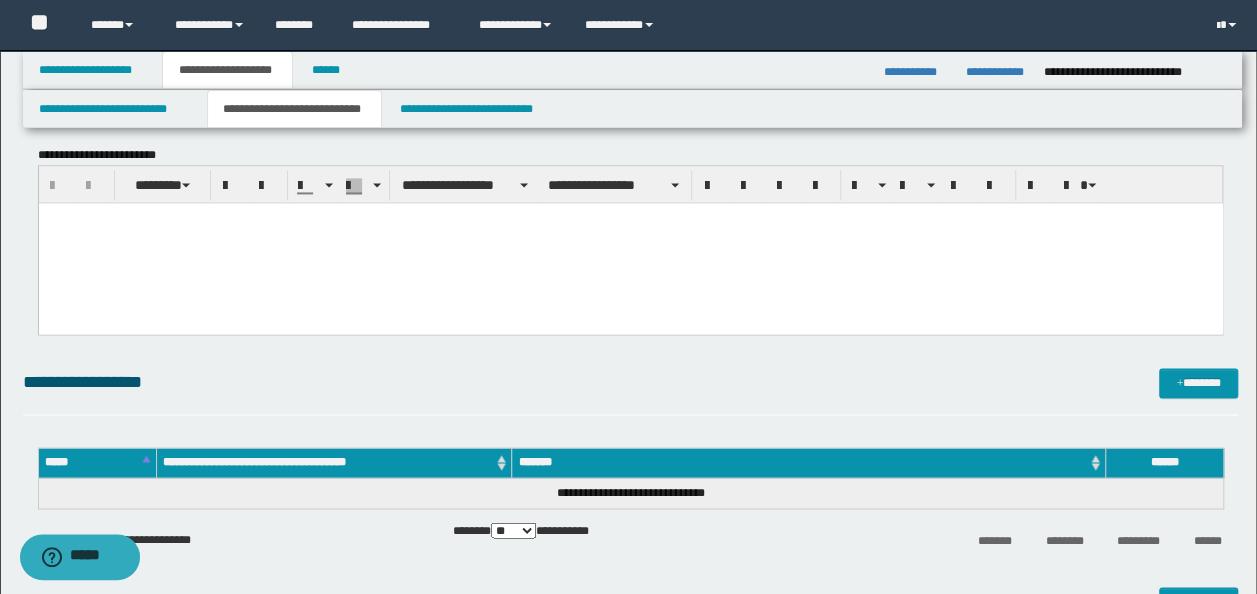 click at bounding box center (630, 243) 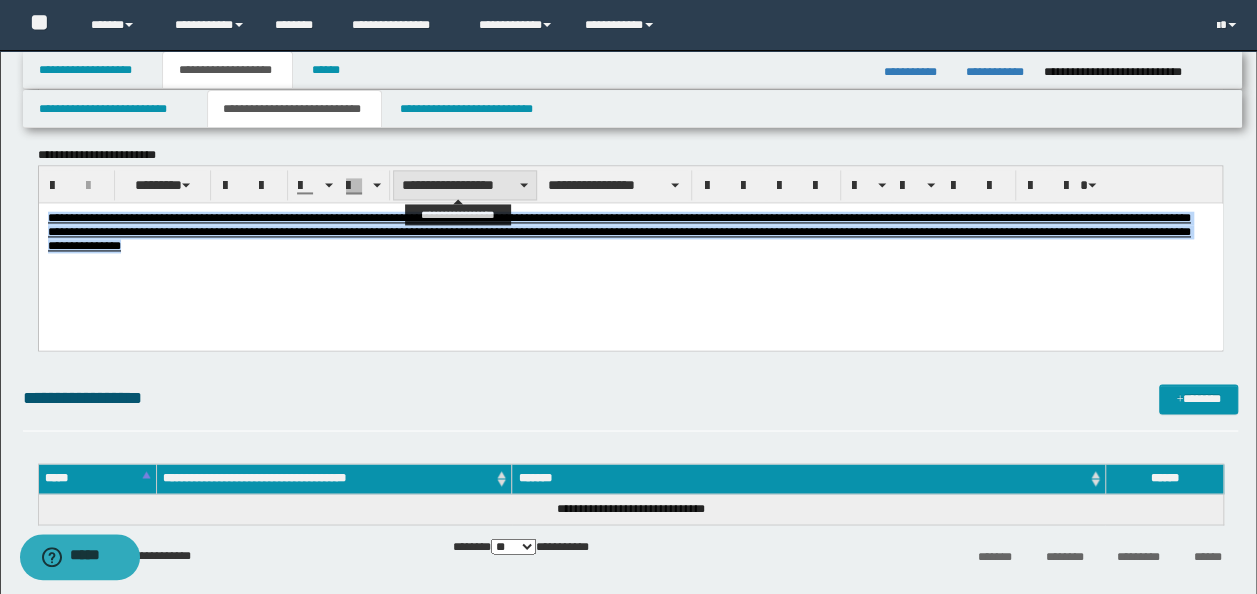 click on "**********" at bounding box center [465, 185] 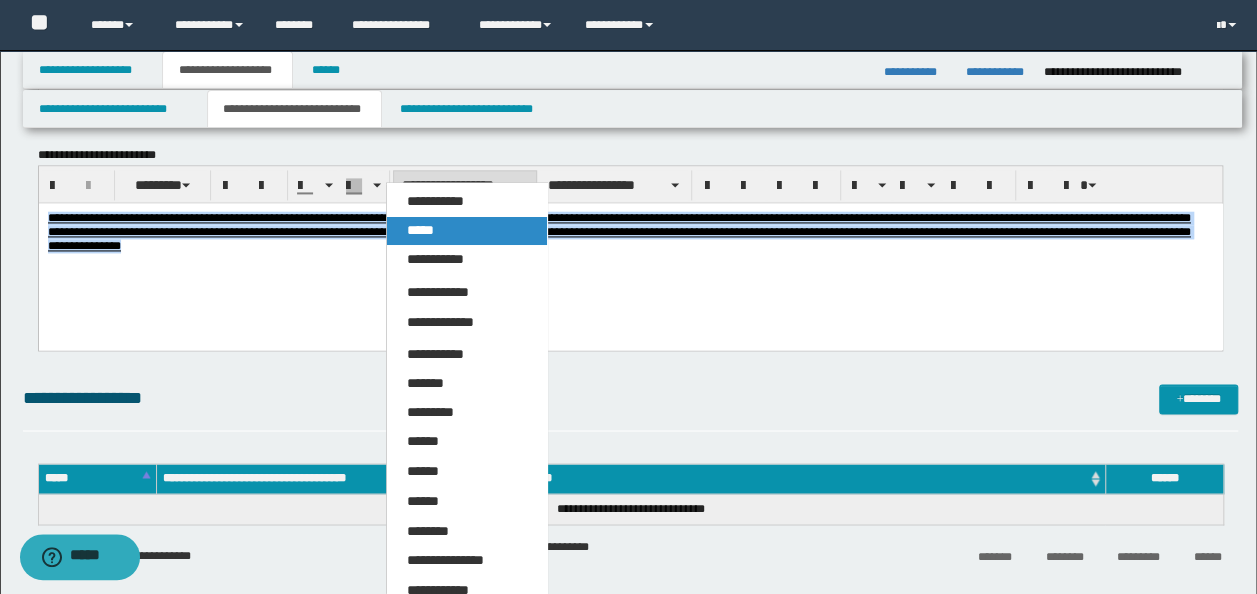 click on "*****" at bounding box center [420, 230] 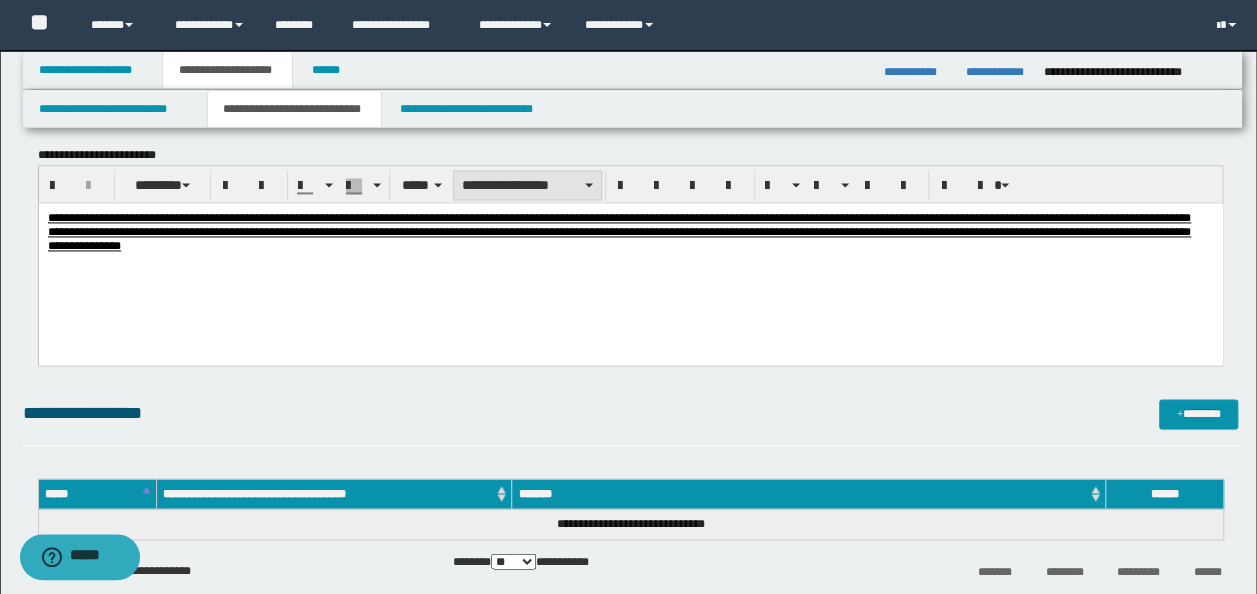 click on "**********" at bounding box center [527, 185] 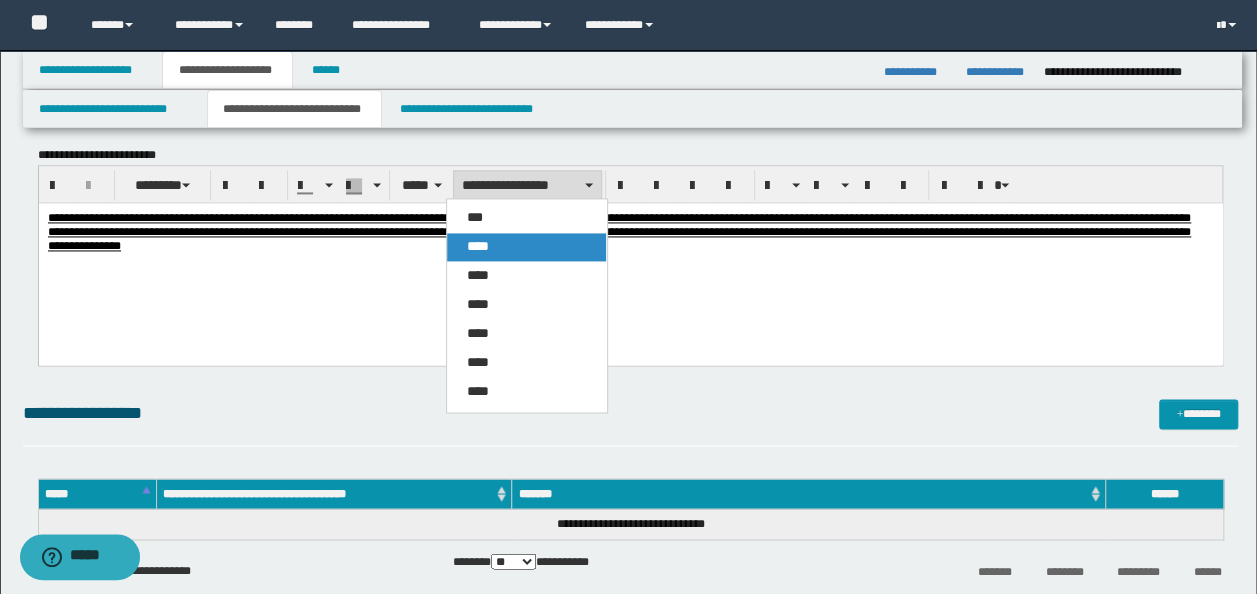 click on "****" at bounding box center [526, 247] 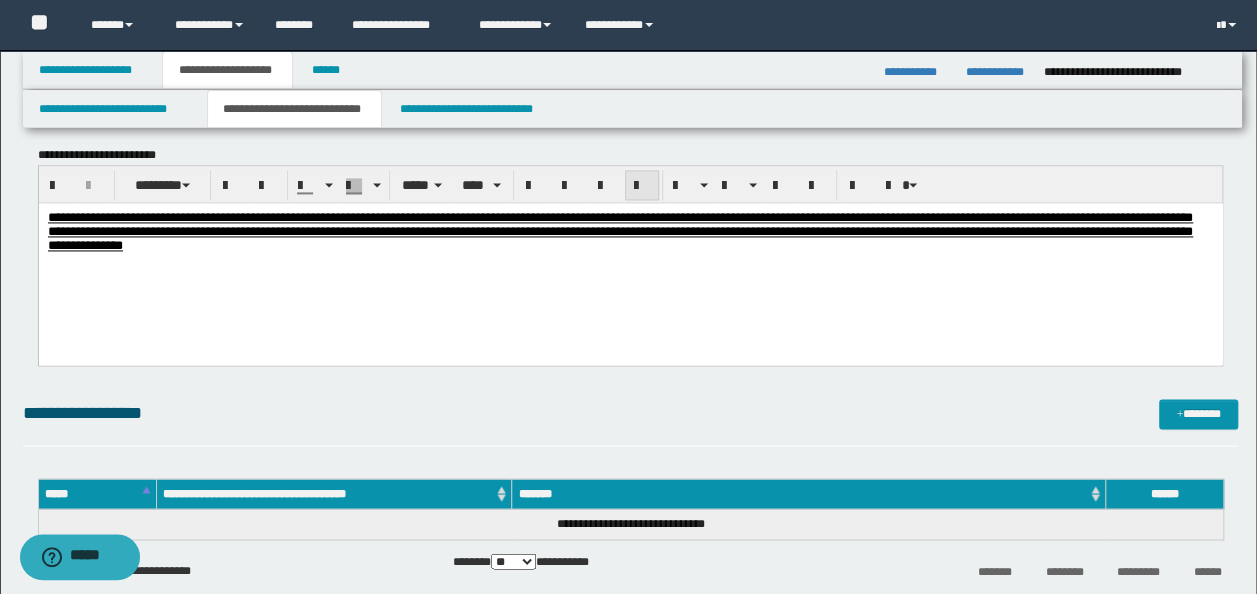 click at bounding box center (642, 186) 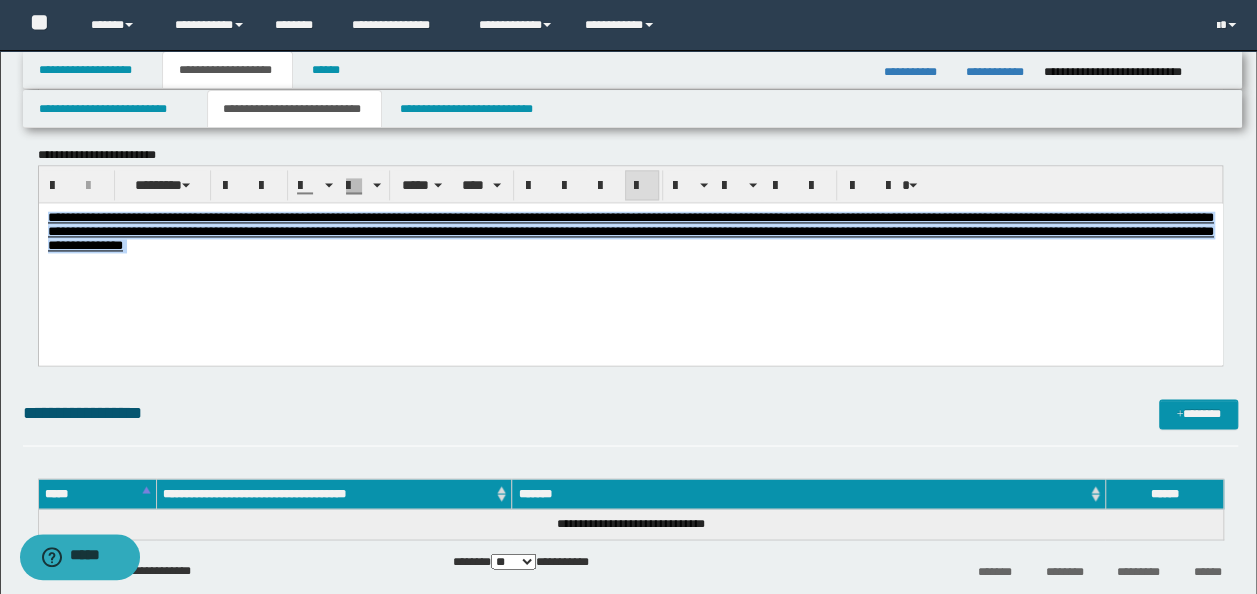 click on "**********" at bounding box center [630, 231] 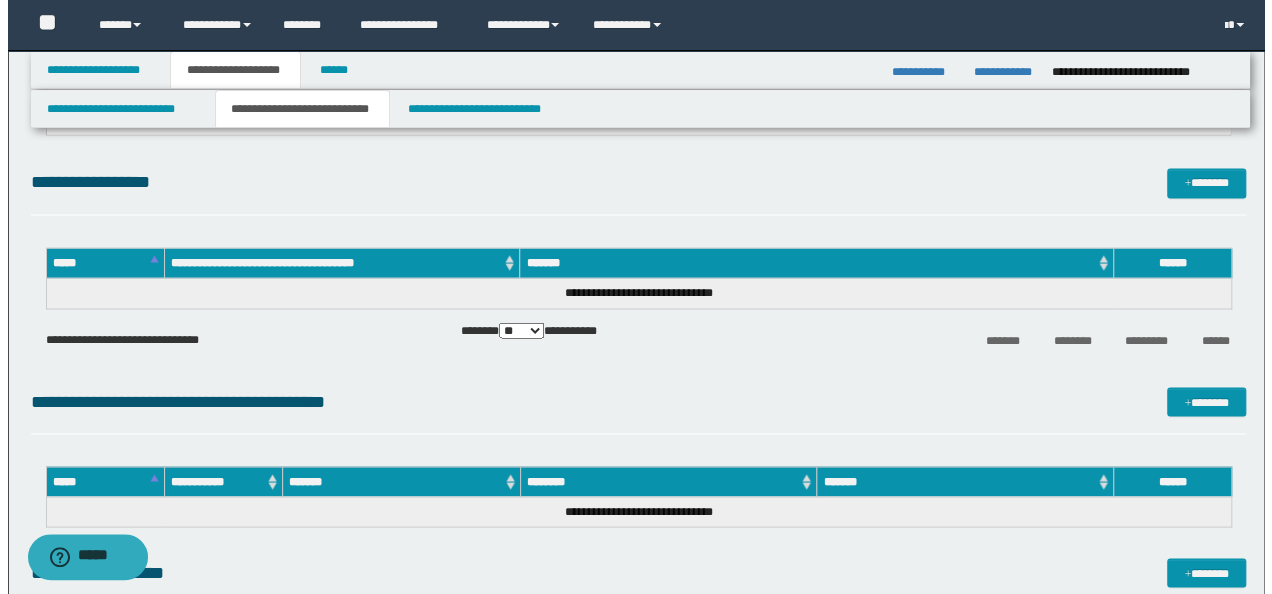 scroll, scrollTop: 1600, scrollLeft: 0, axis: vertical 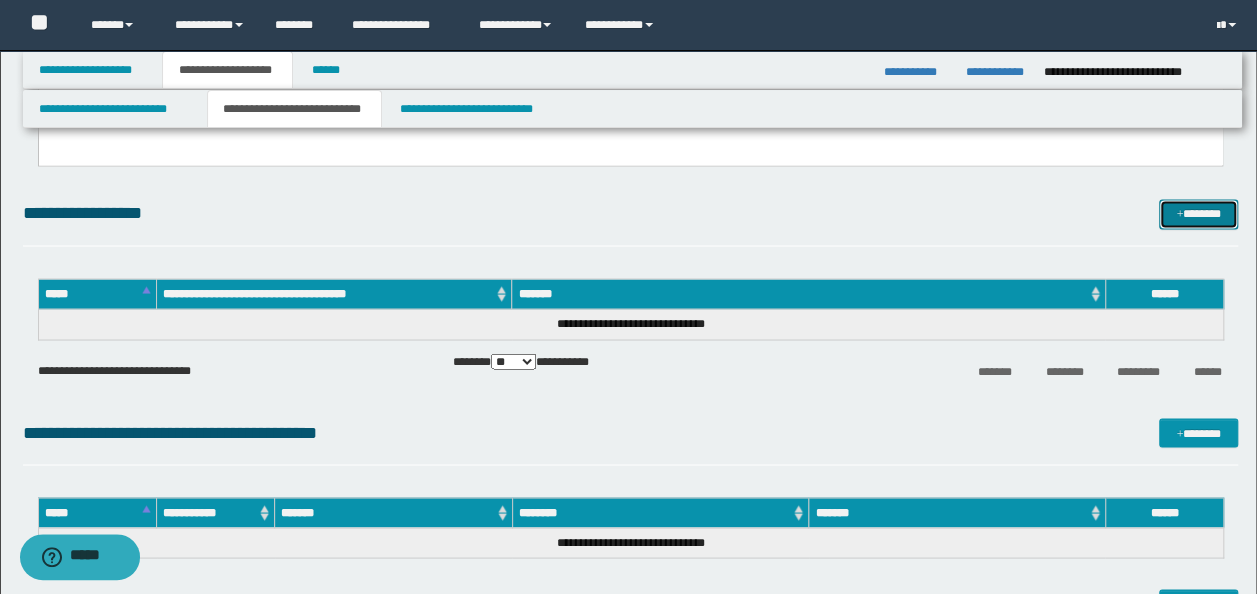 click on "*******" at bounding box center [1198, 213] 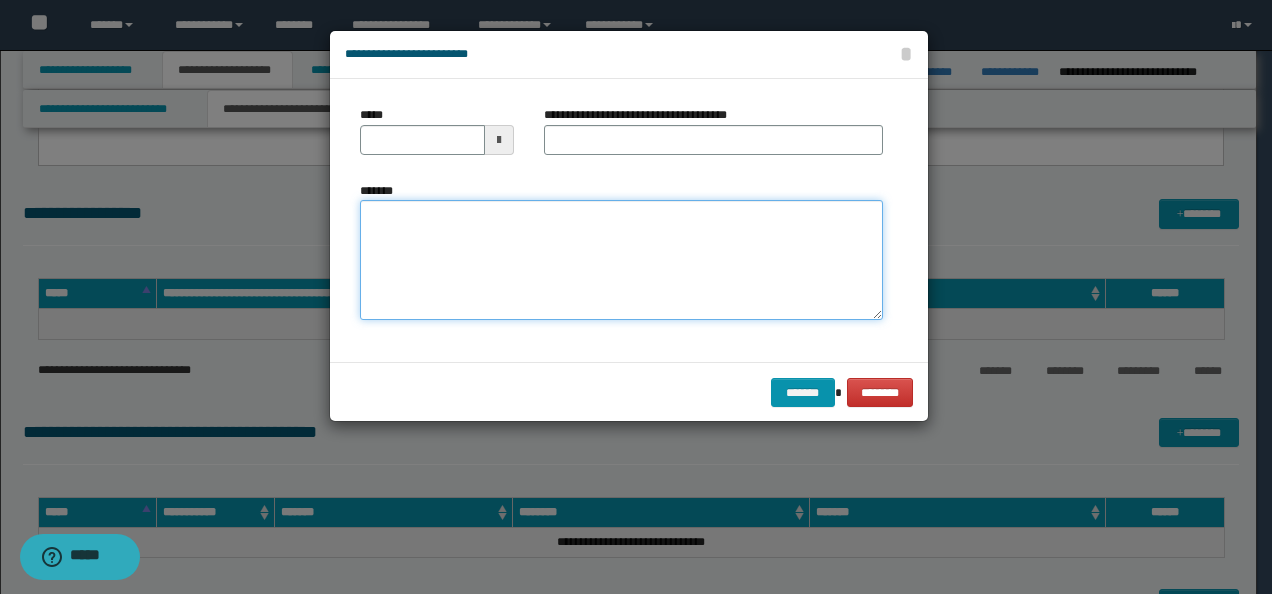 drag, startPoint x: 362, startPoint y: 282, endPoint x: 380, endPoint y: 269, distance: 22.203604 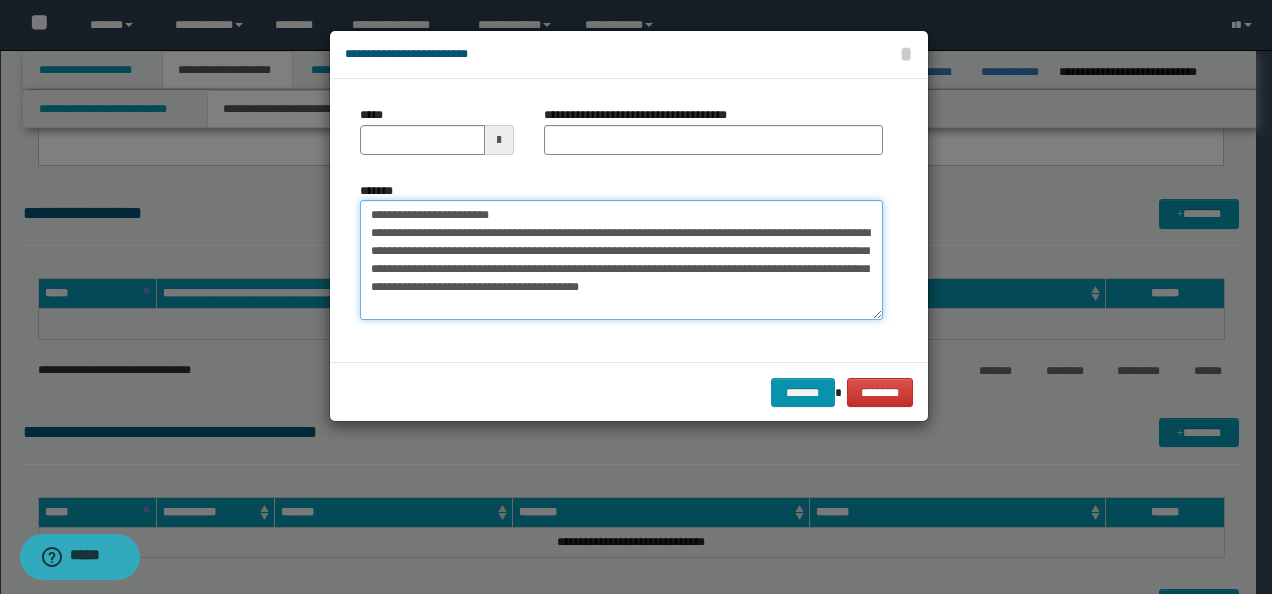 drag, startPoint x: 431, startPoint y: 216, endPoint x: 310, endPoint y: 207, distance: 121.33425 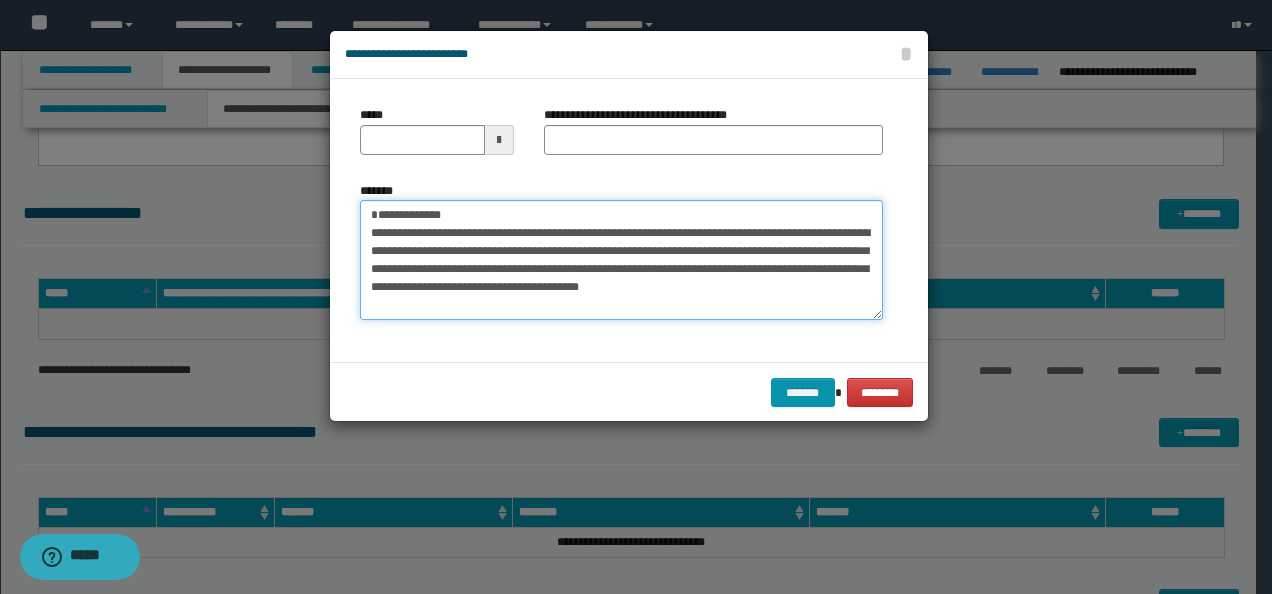 type 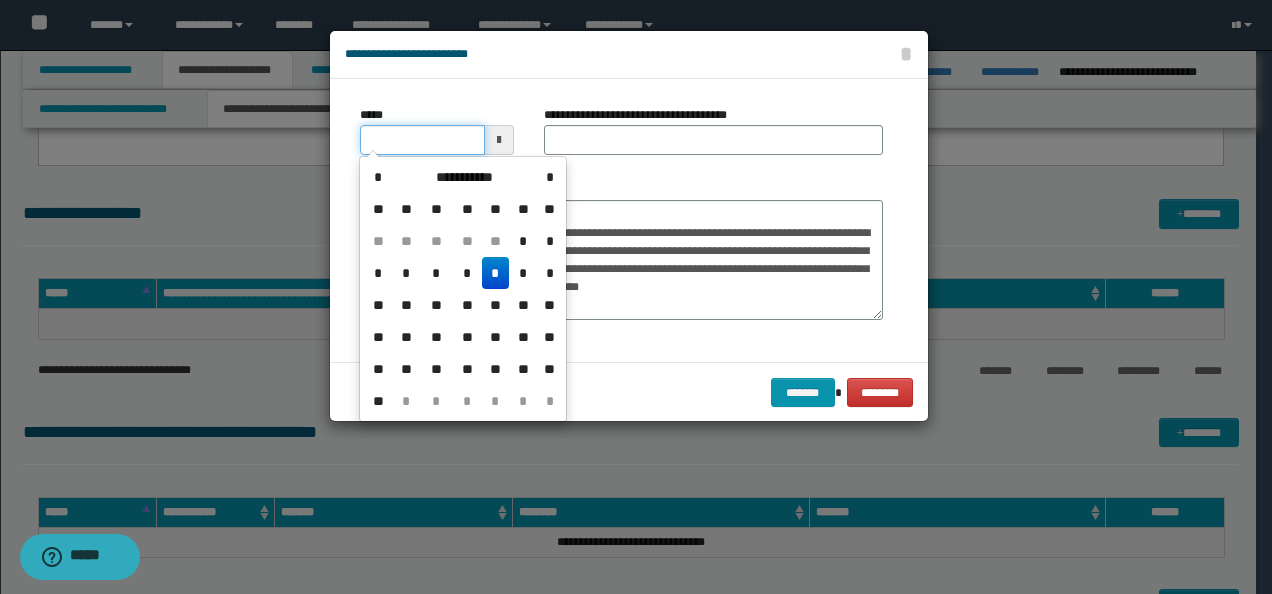 click on "*****" at bounding box center [422, 140] 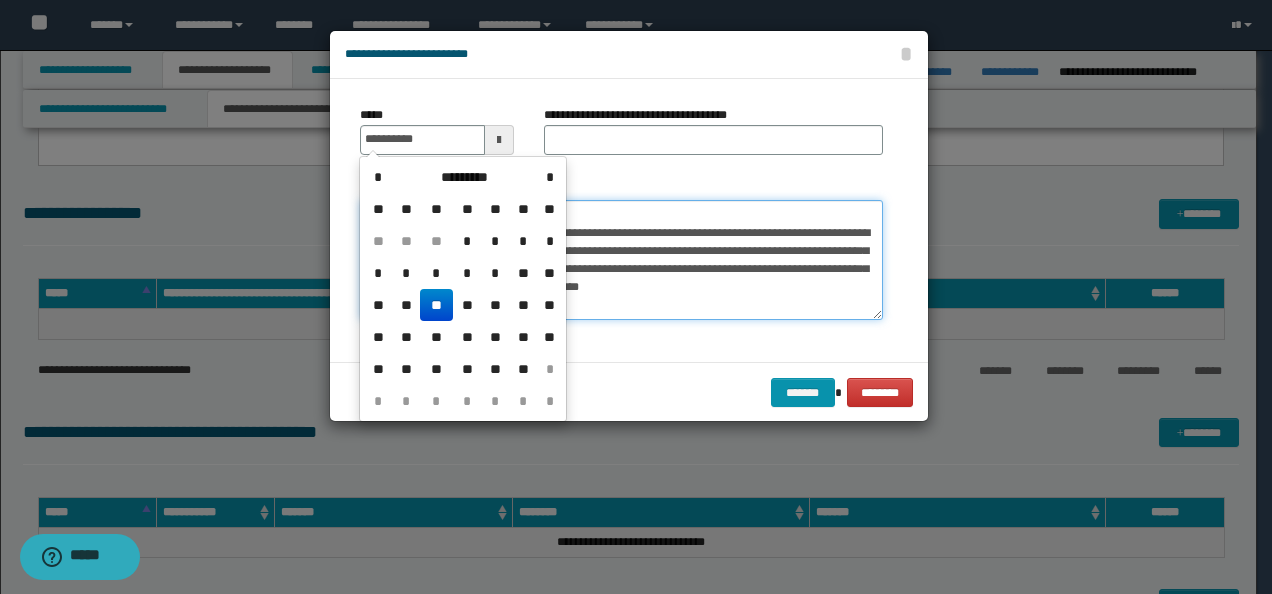 type on "**********" 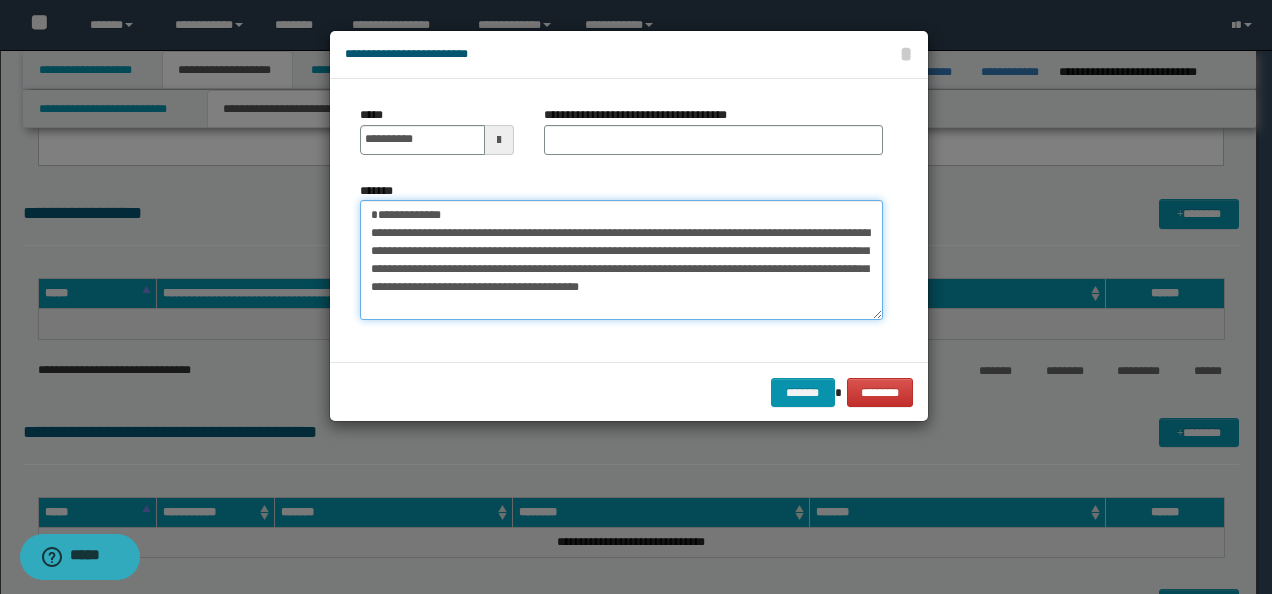 drag, startPoint x: 574, startPoint y: 210, endPoint x: 174, endPoint y: 210, distance: 400 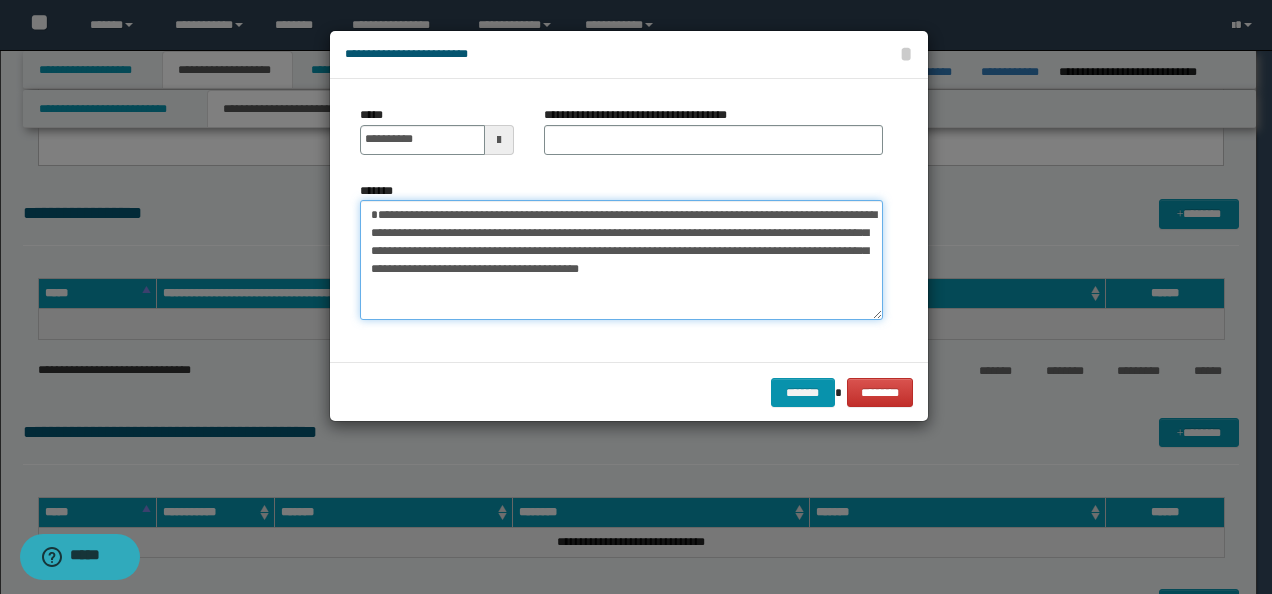 type on "**********" 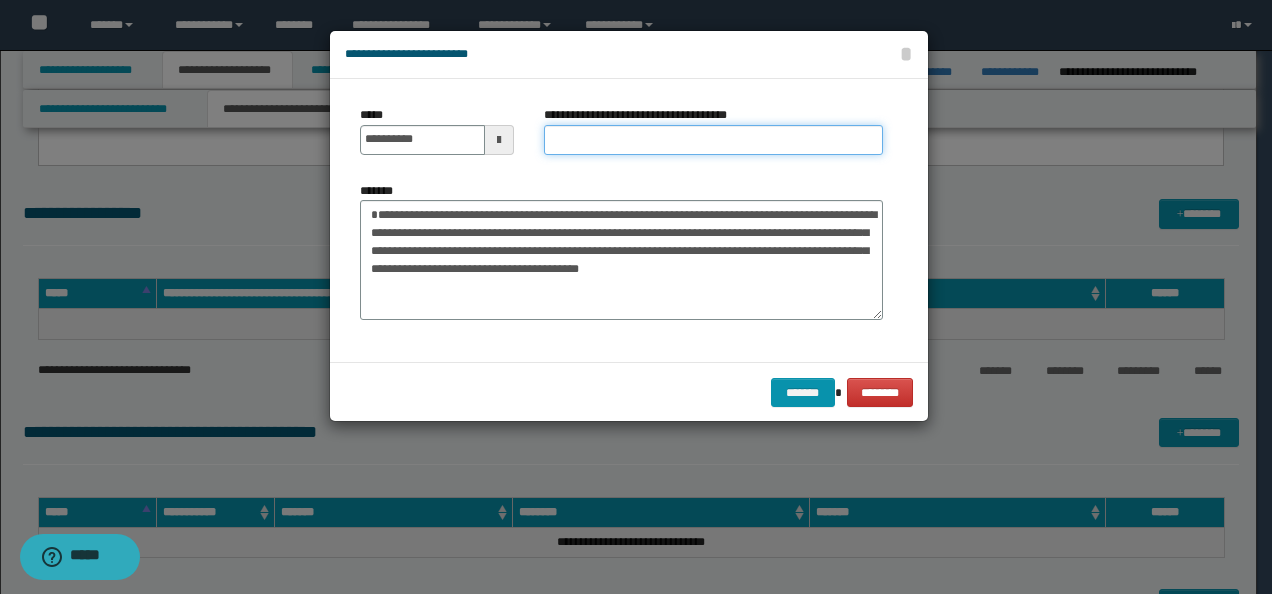 click on "**********" at bounding box center (713, 140) 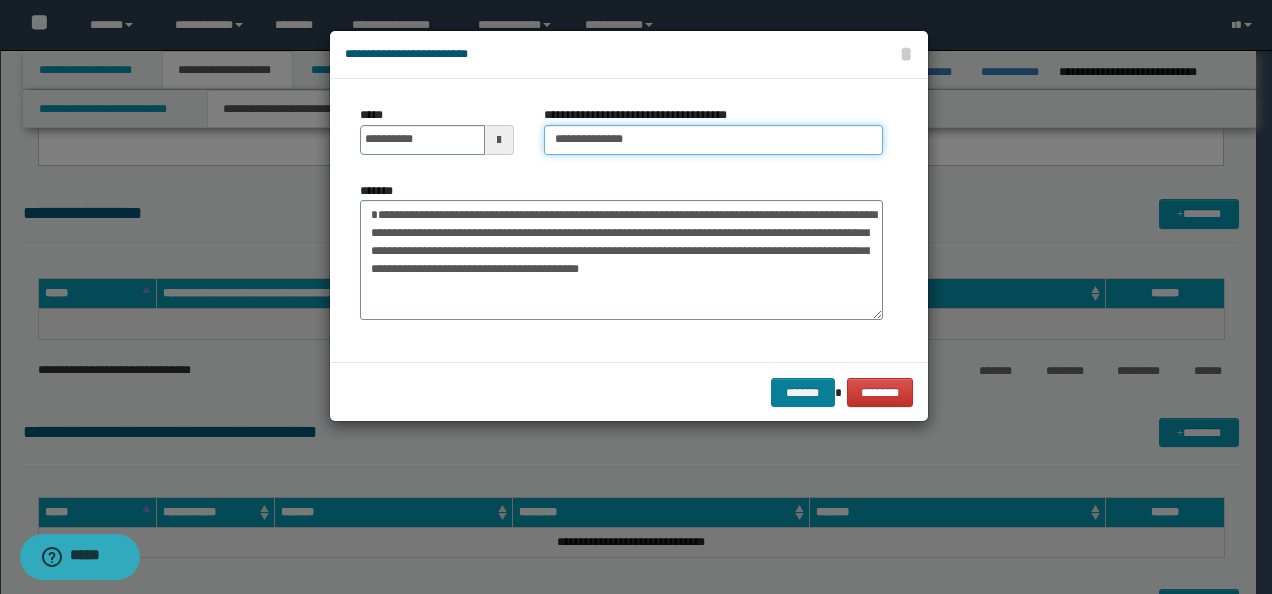 type on "**********" 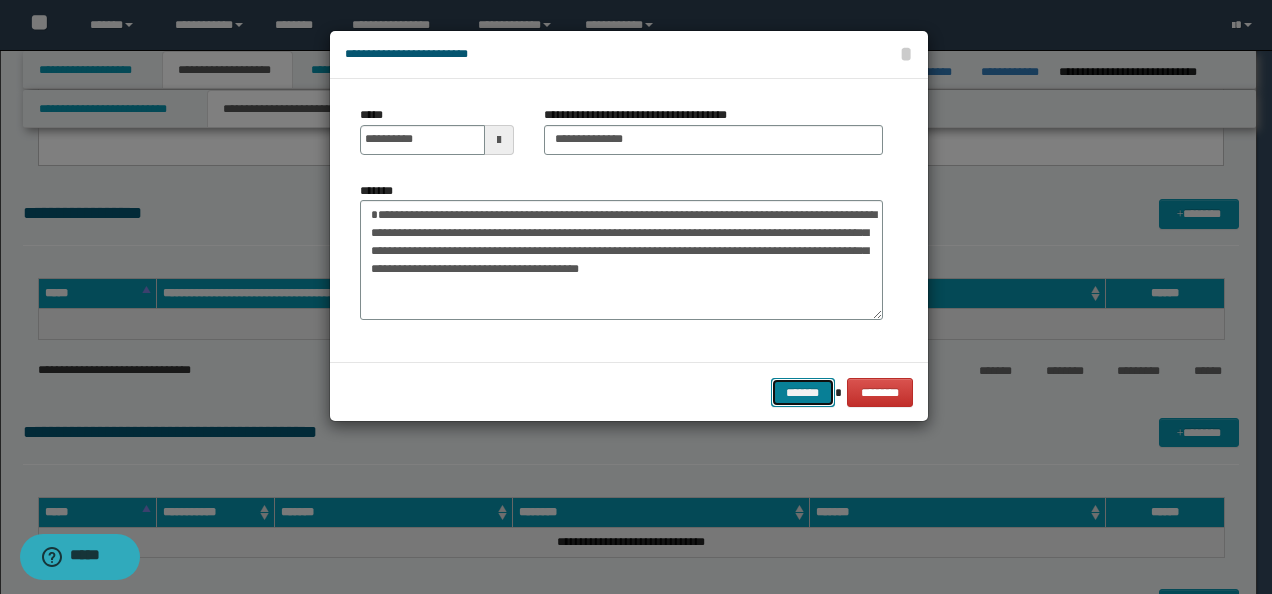 click on "*******" at bounding box center [803, 392] 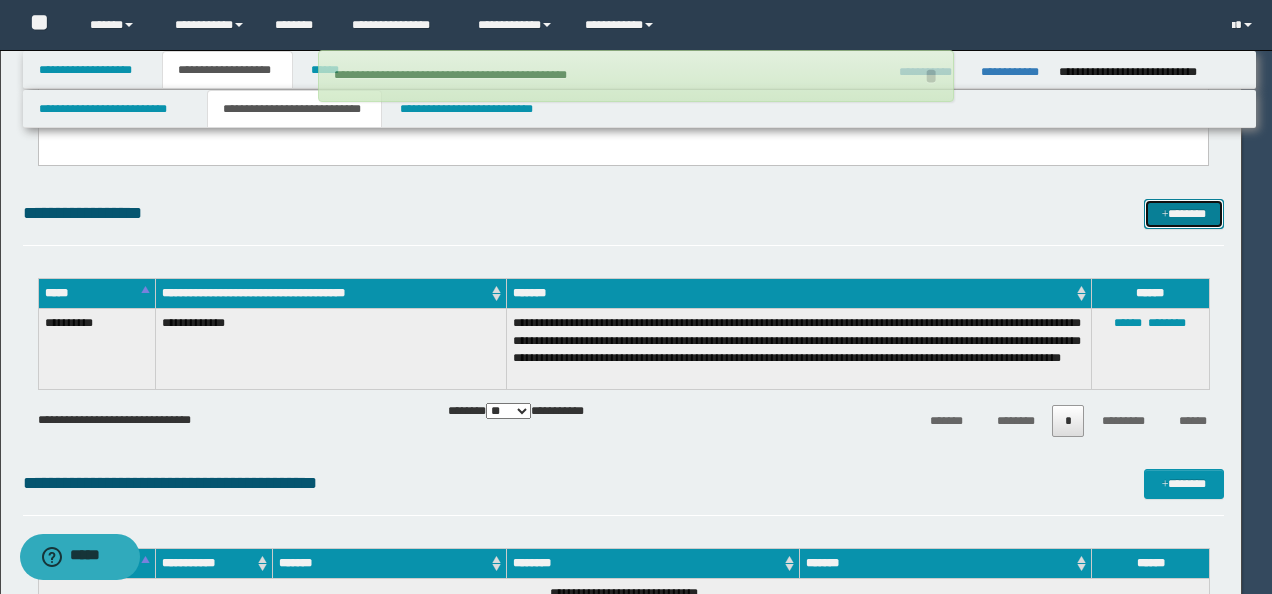 type 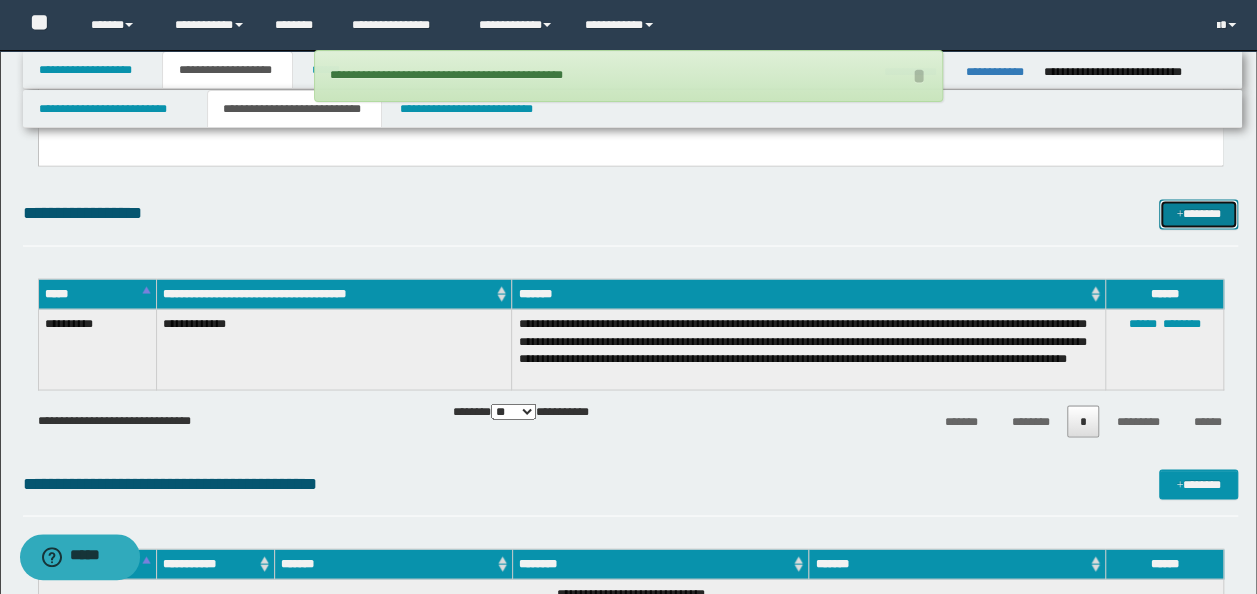 click on "*******" at bounding box center (1198, 213) 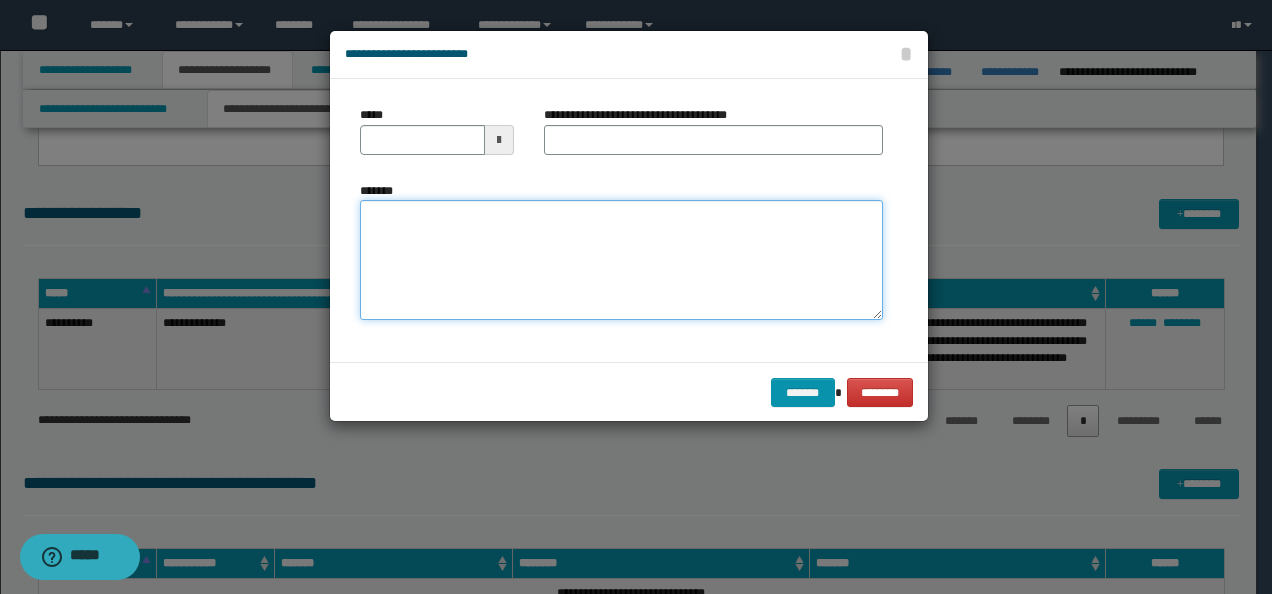 click on "*******" at bounding box center [621, 260] 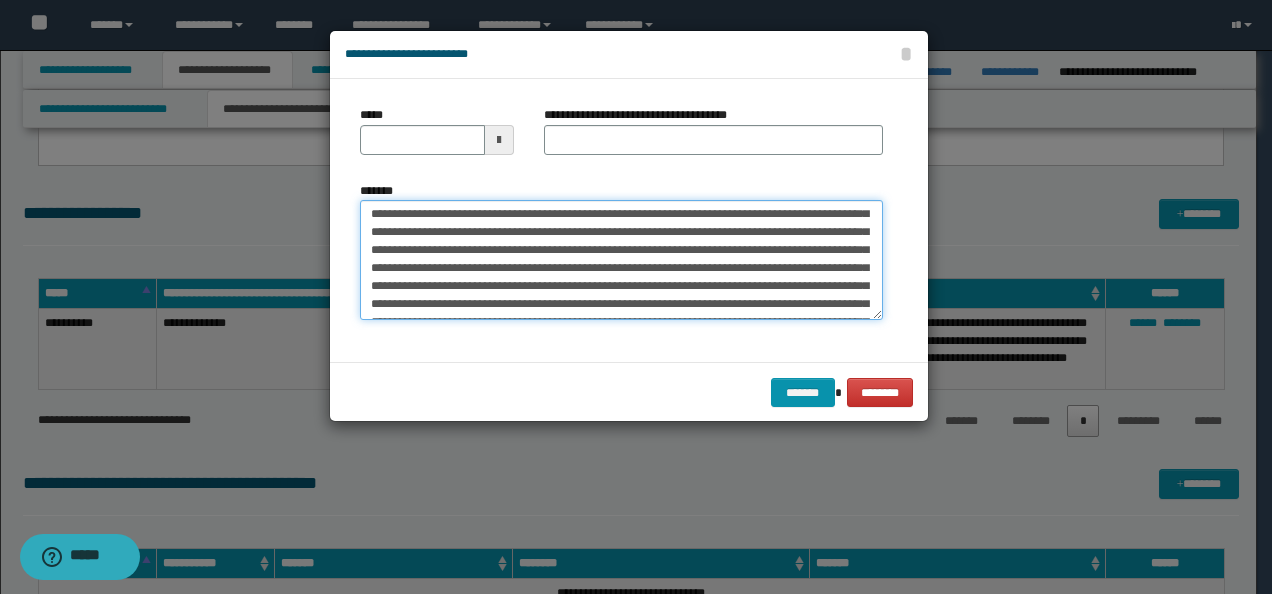 scroll, scrollTop: 0, scrollLeft: 0, axis: both 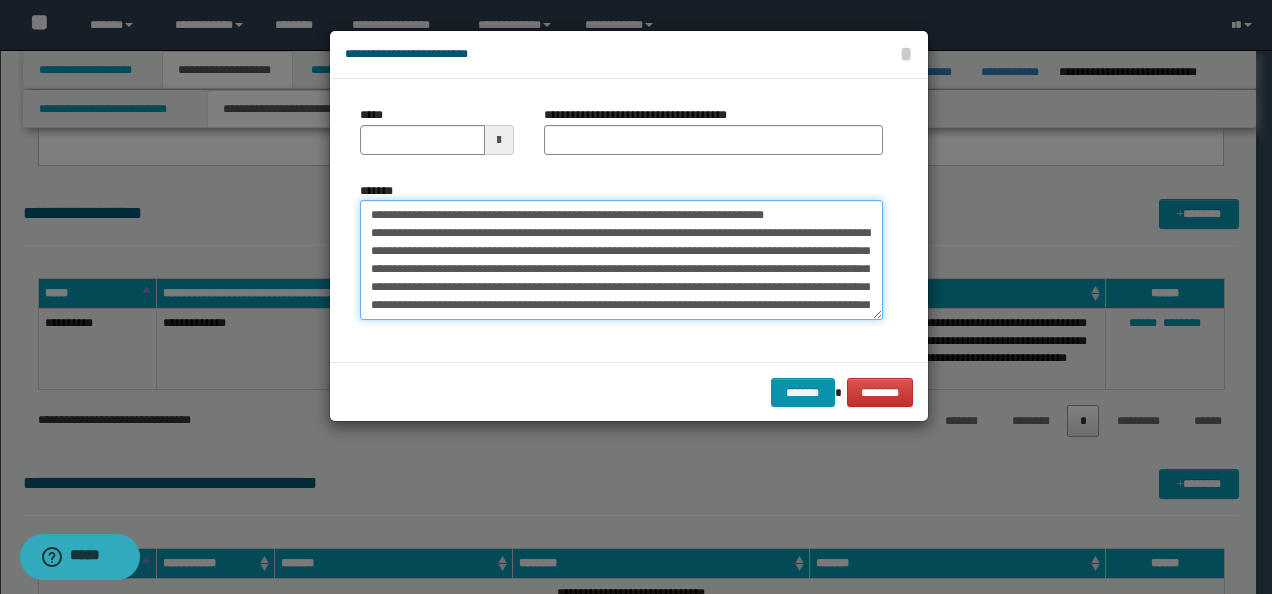 drag, startPoint x: 352, startPoint y: 209, endPoint x: 348, endPoint y: 199, distance: 10.770329 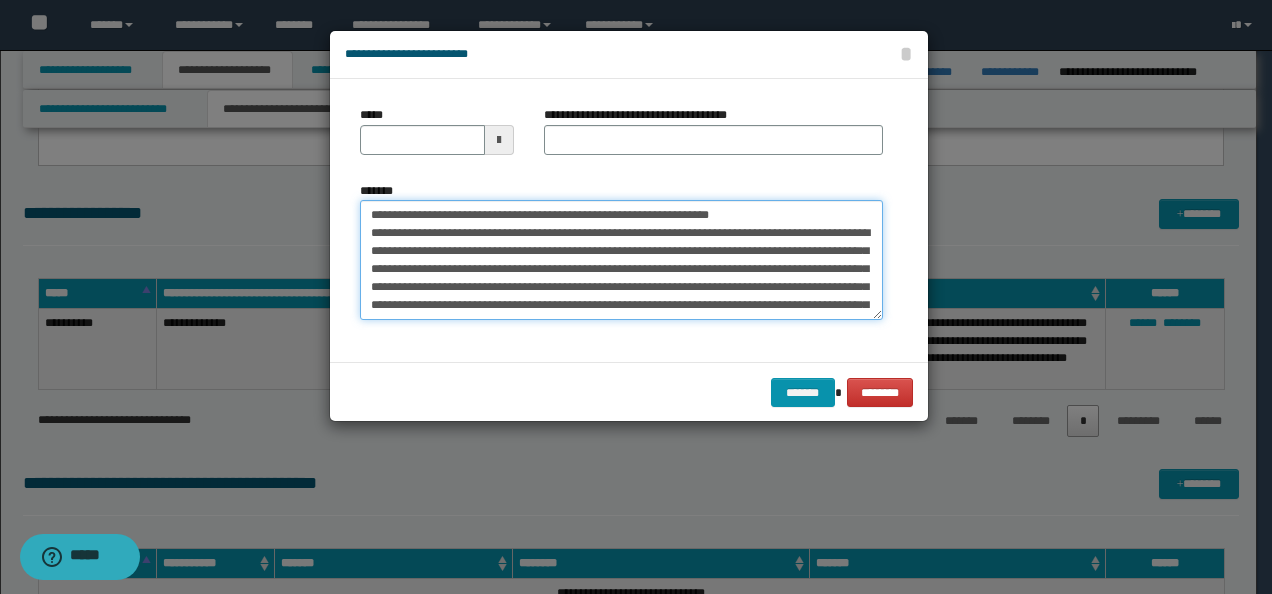 type 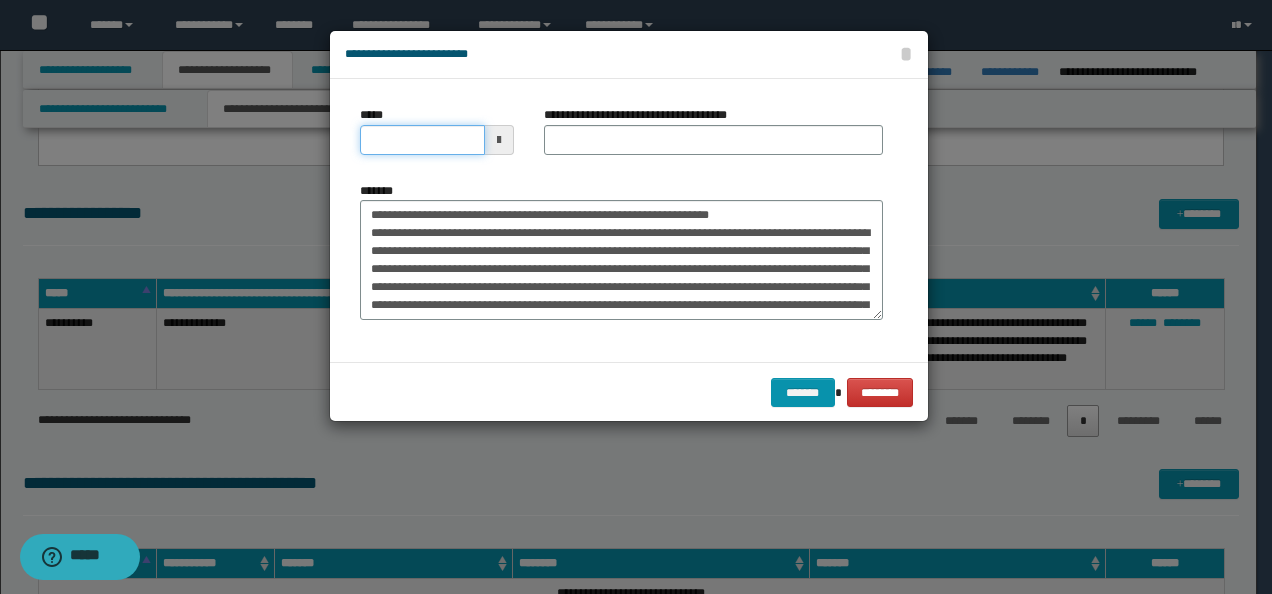 click on "*****" at bounding box center [422, 140] 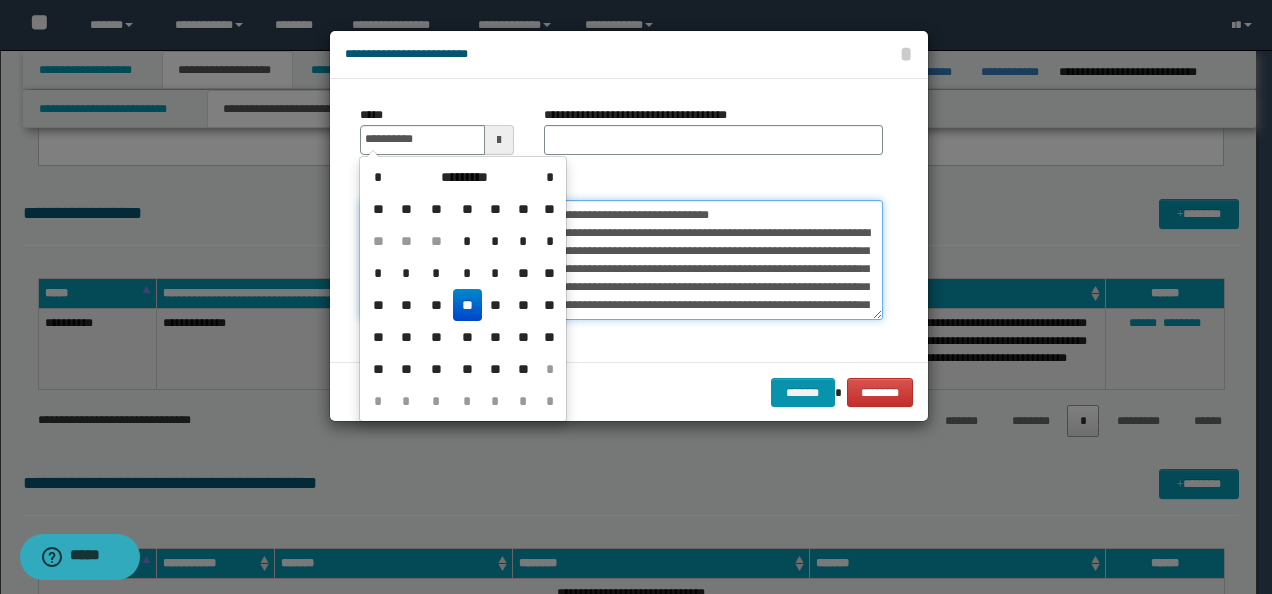 type on "**********" 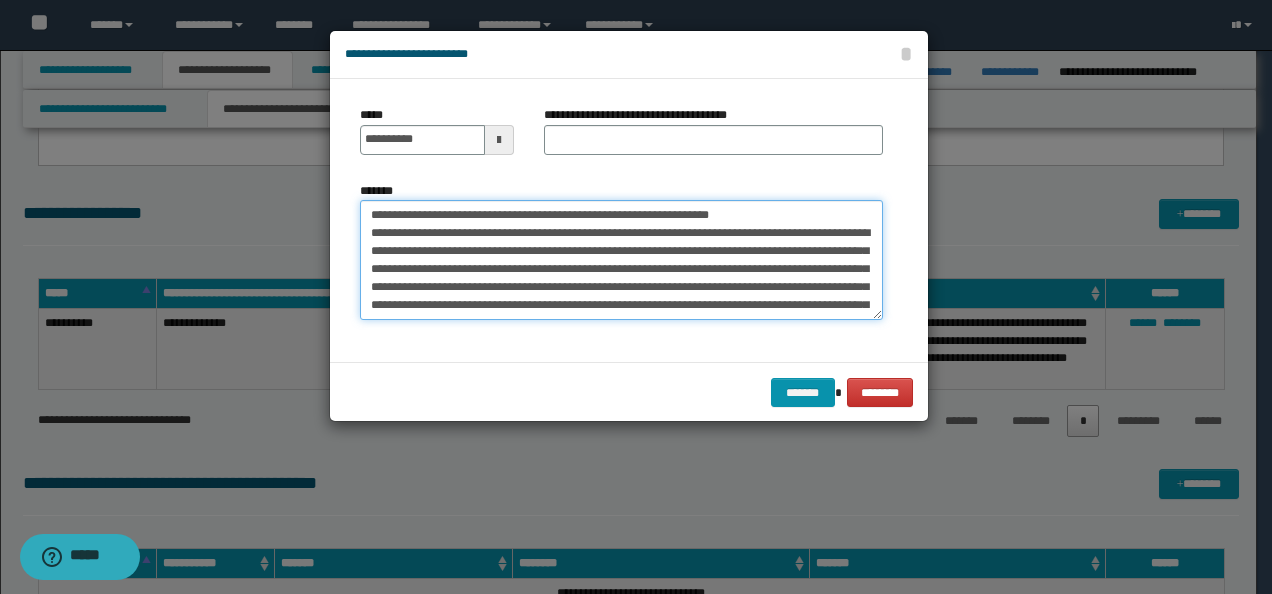 drag, startPoint x: 790, startPoint y: 212, endPoint x: 256, endPoint y: 186, distance: 534.63257 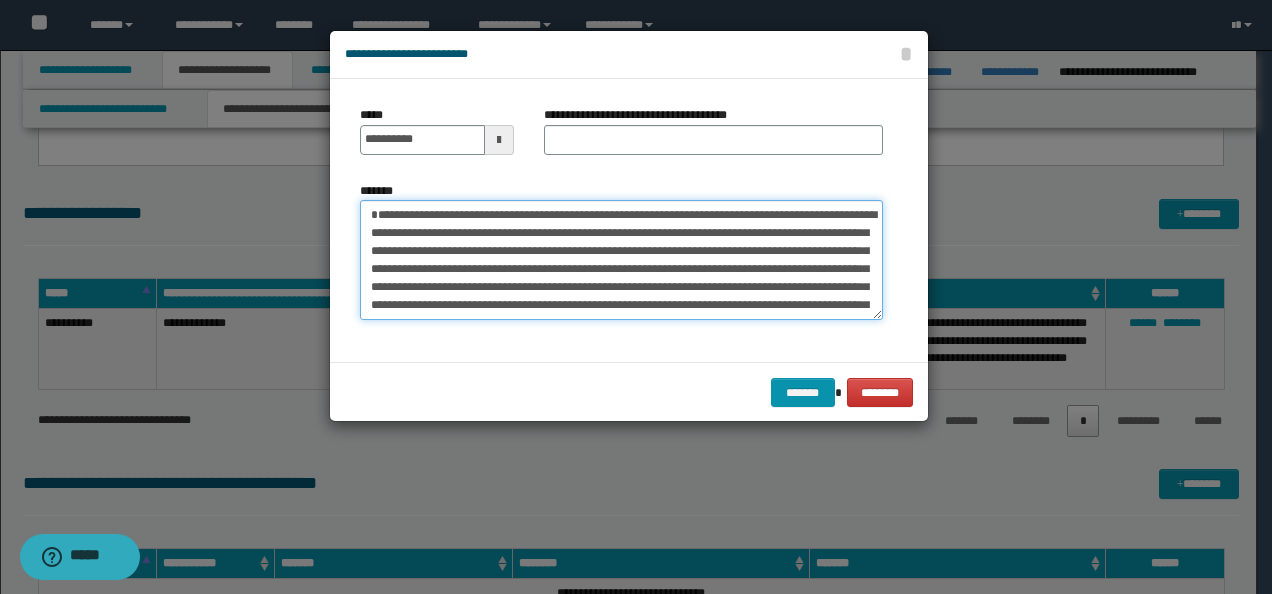 type on "**********" 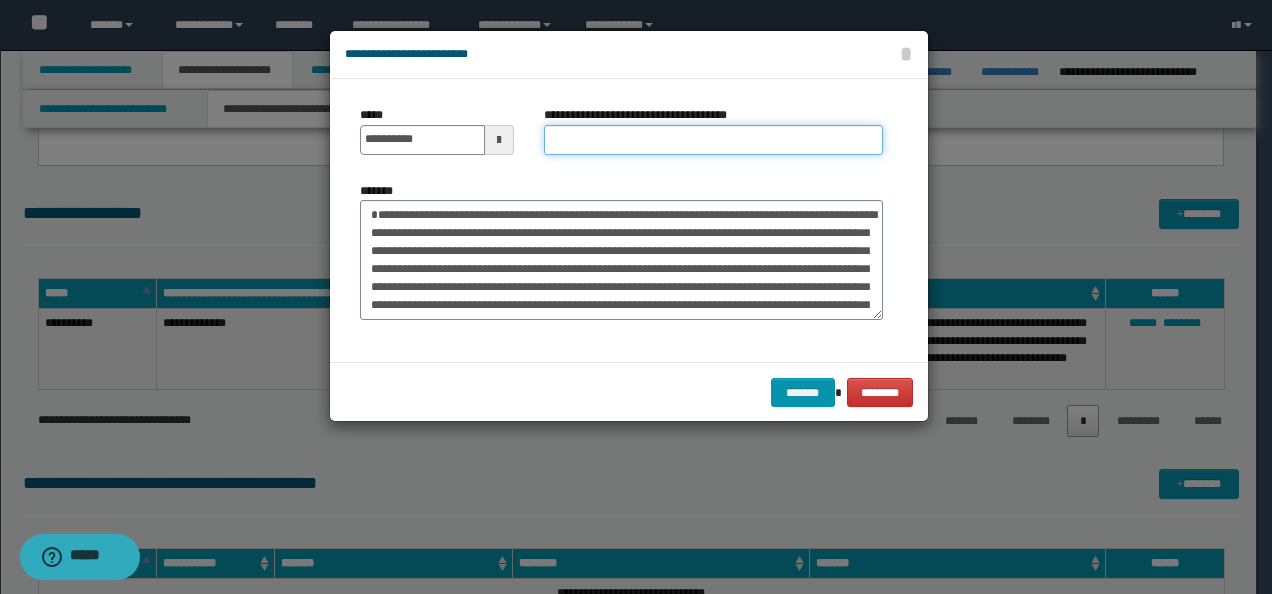 drag, startPoint x: 576, startPoint y: 142, endPoint x: 594, endPoint y: 144, distance: 18.110771 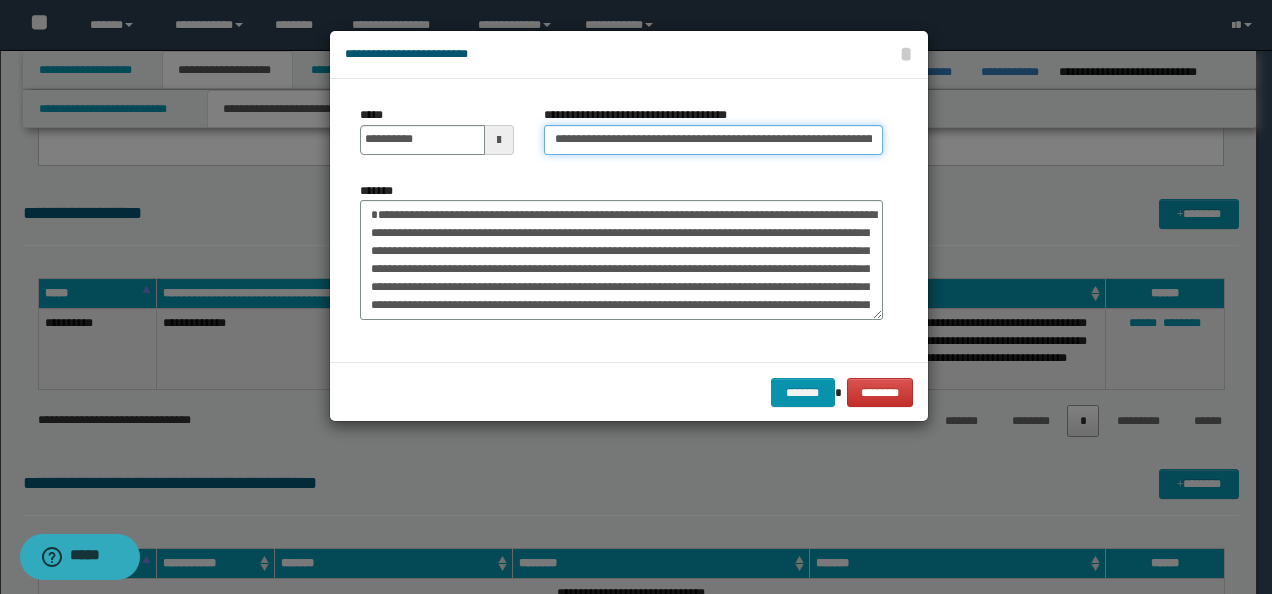 scroll, scrollTop: 0, scrollLeft: 79, axis: horizontal 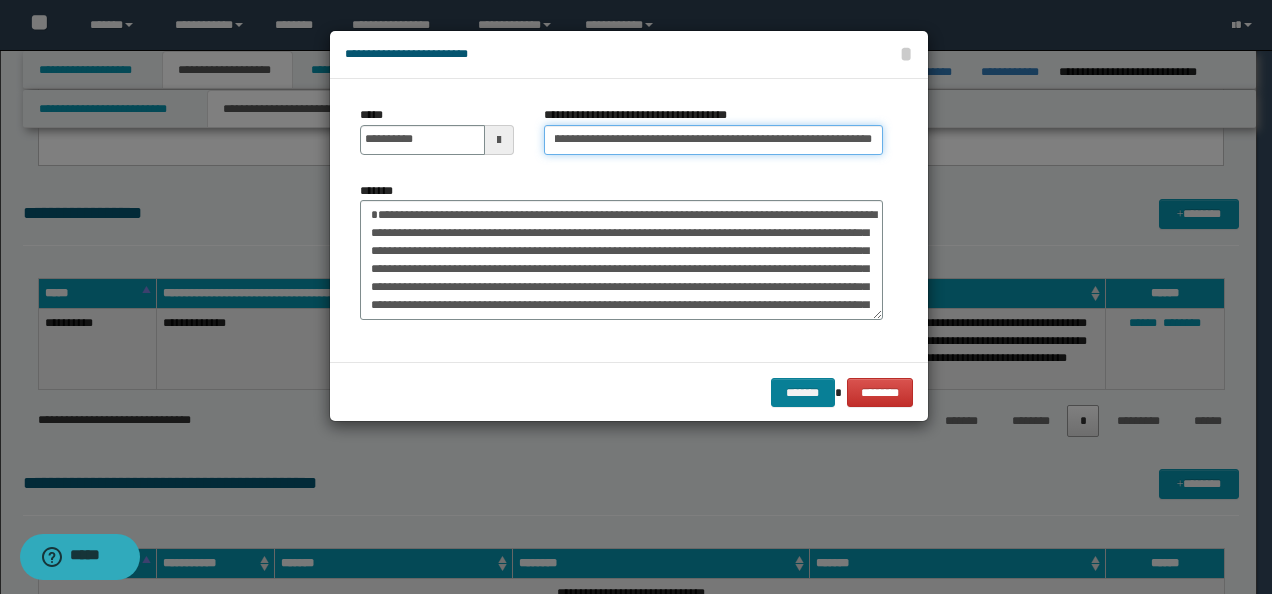 type on "**********" 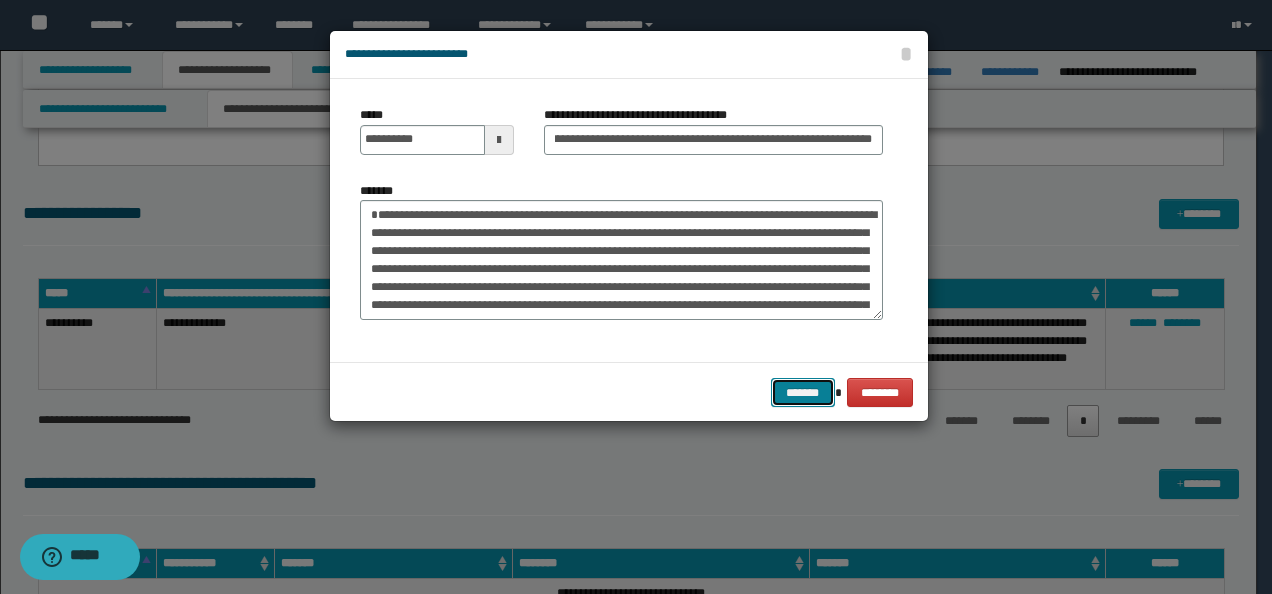 click on "*******" at bounding box center (803, 392) 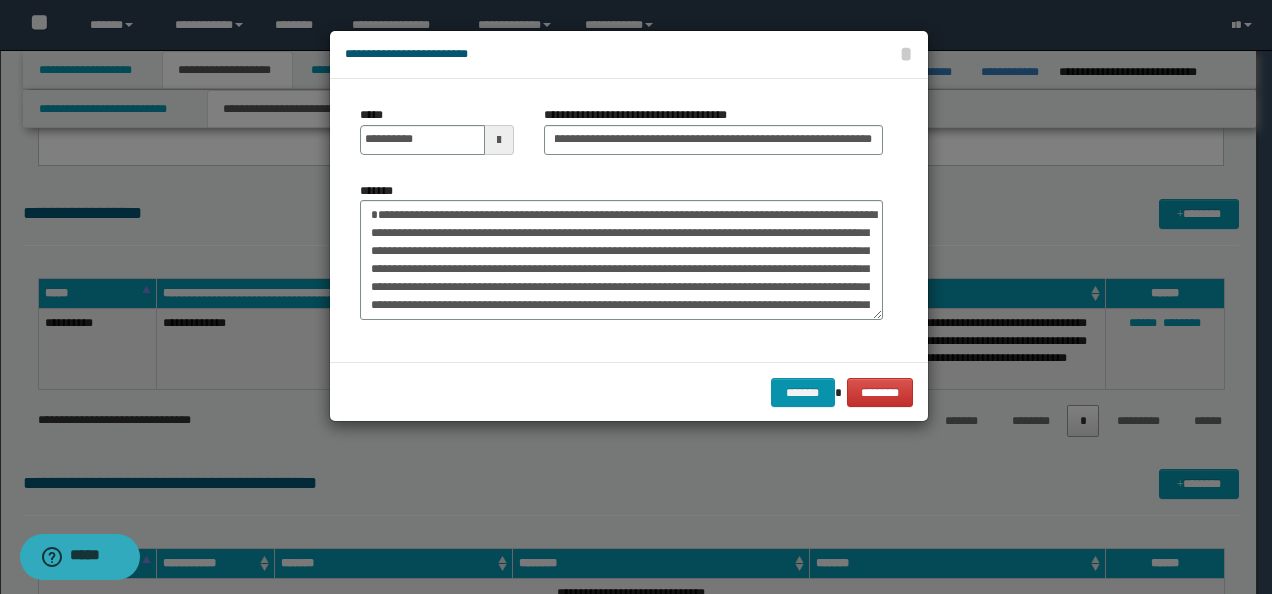 scroll, scrollTop: 0, scrollLeft: 0, axis: both 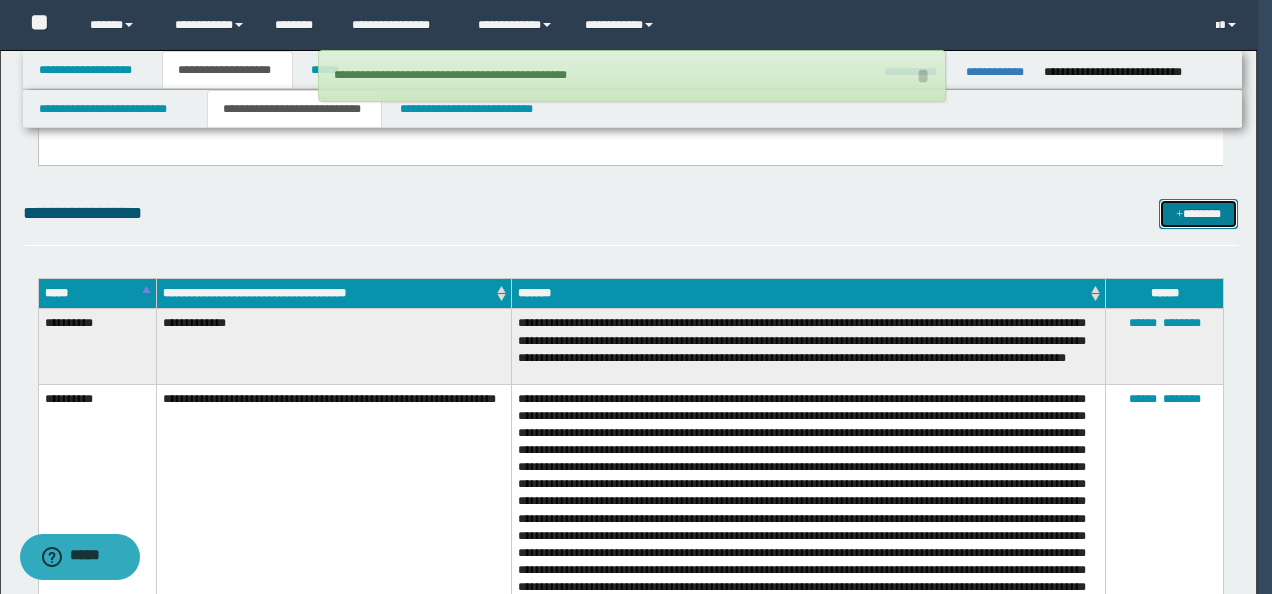type 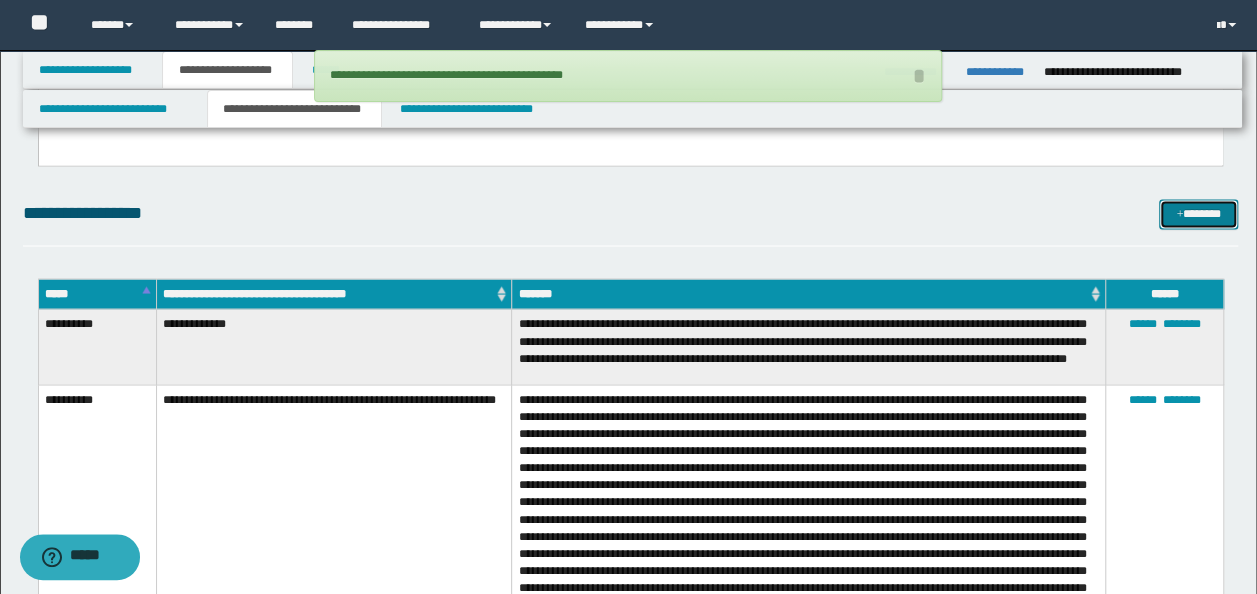 click on "*******" at bounding box center [1198, 213] 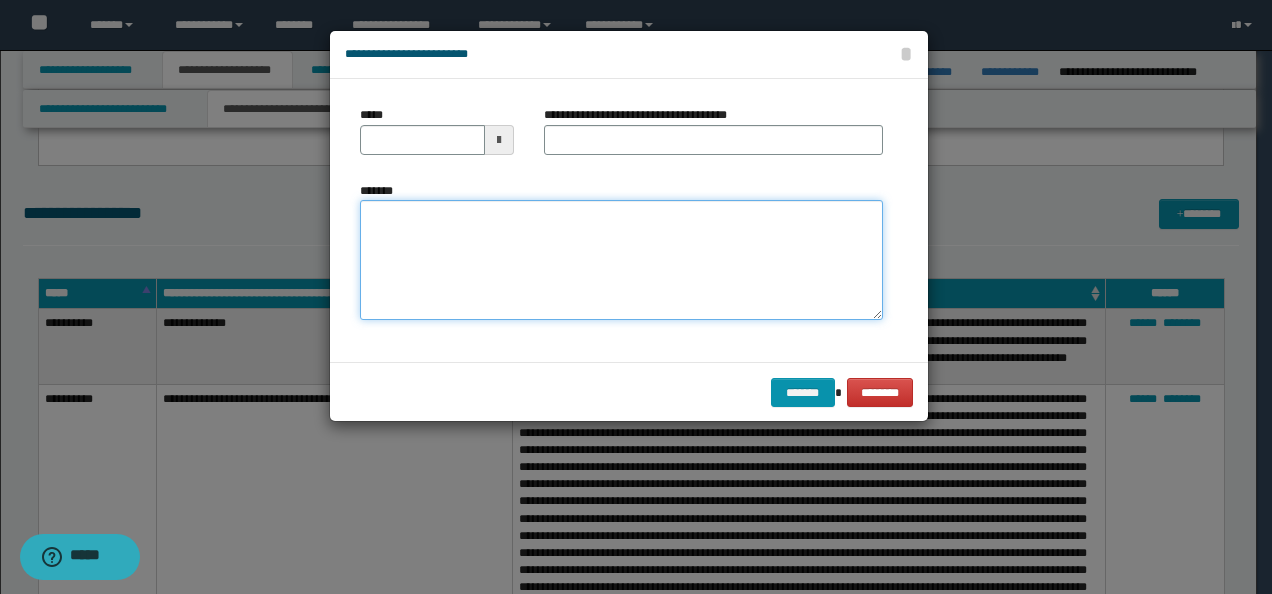 click on "*******" at bounding box center (621, 259) 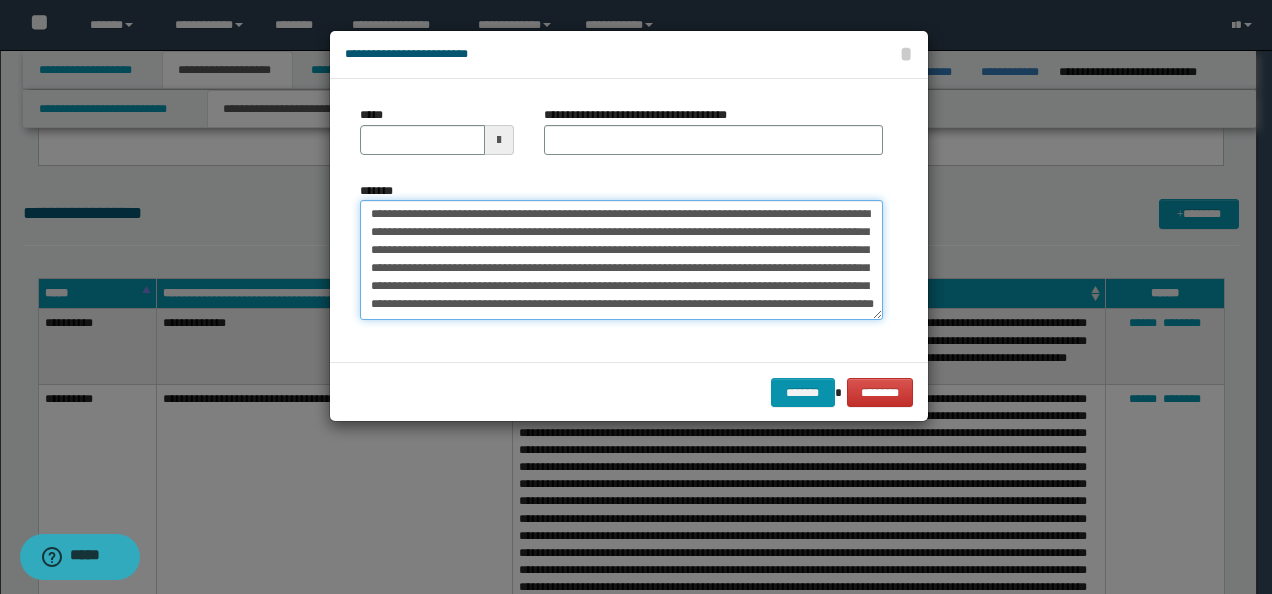 scroll, scrollTop: 0, scrollLeft: 0, axis: both 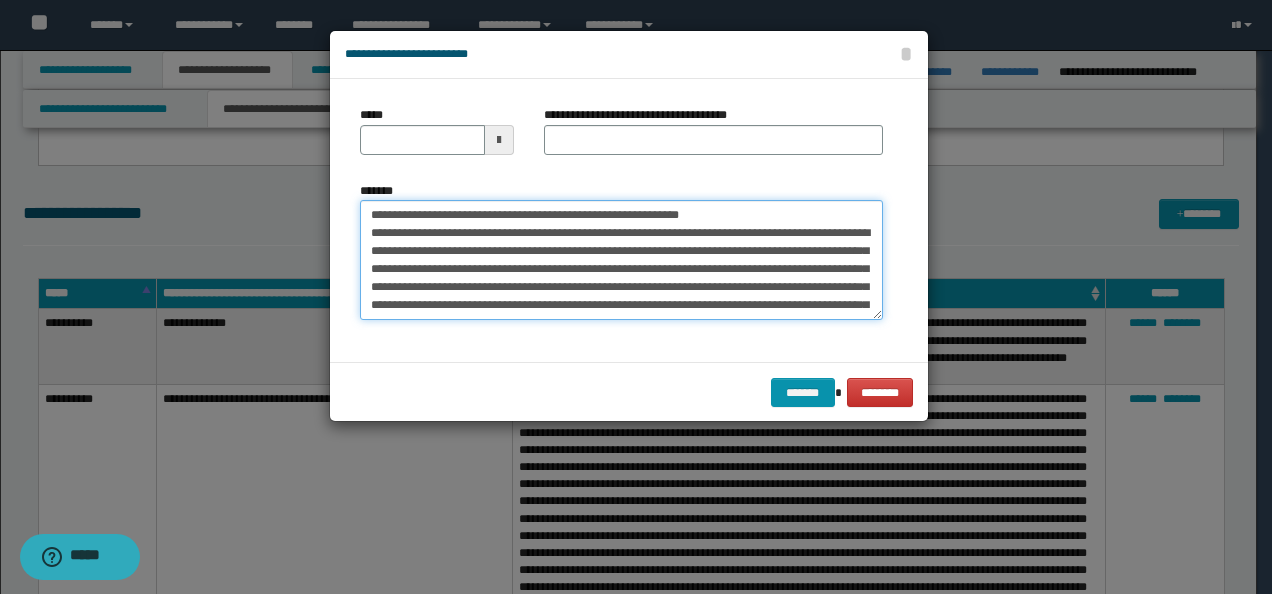 drag, startPoint x: 424, startPoint y: 214, endPoint x: 281, endPoint y: 210, distance: 143.05594 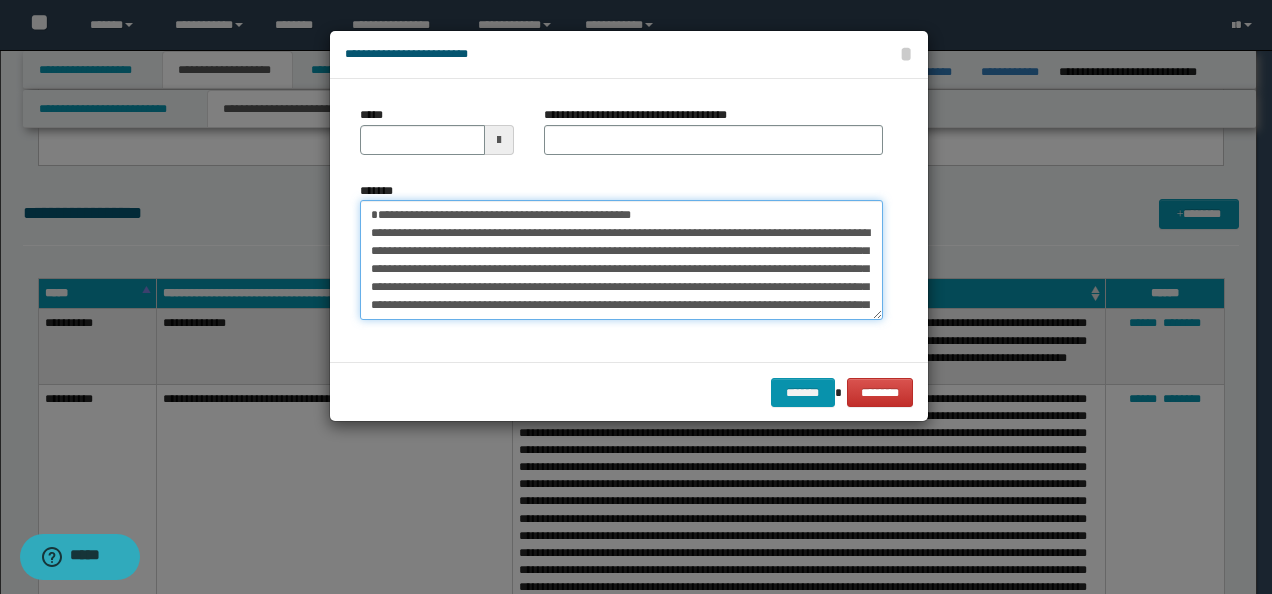 type 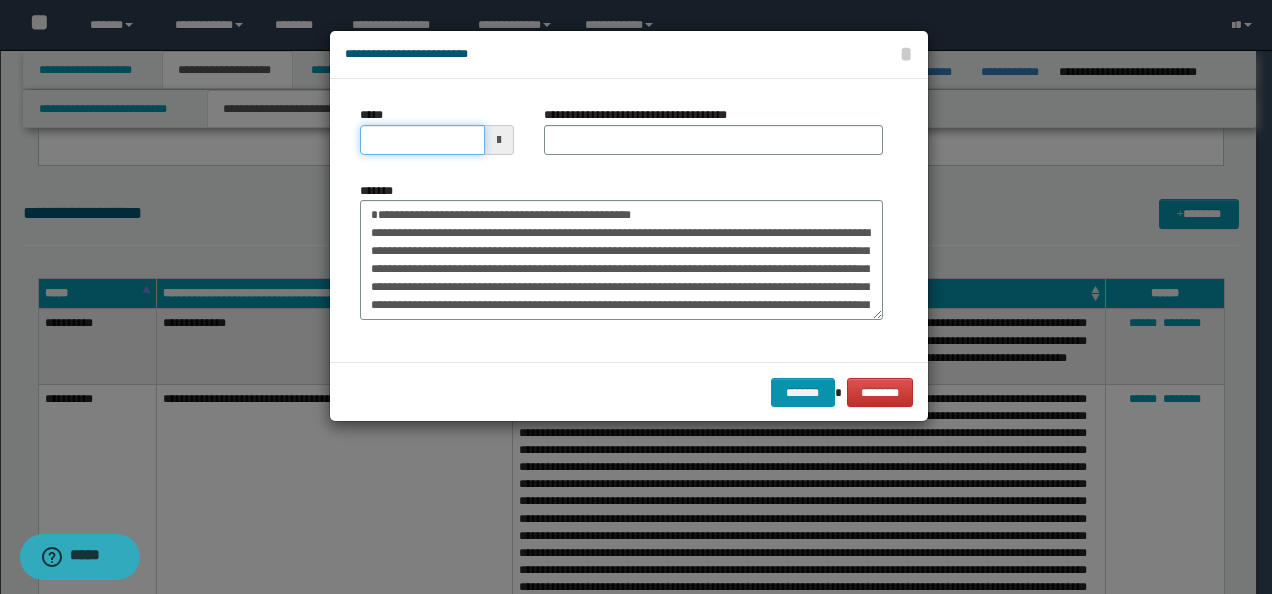 click on "*****" at bounding box center (422, 140) 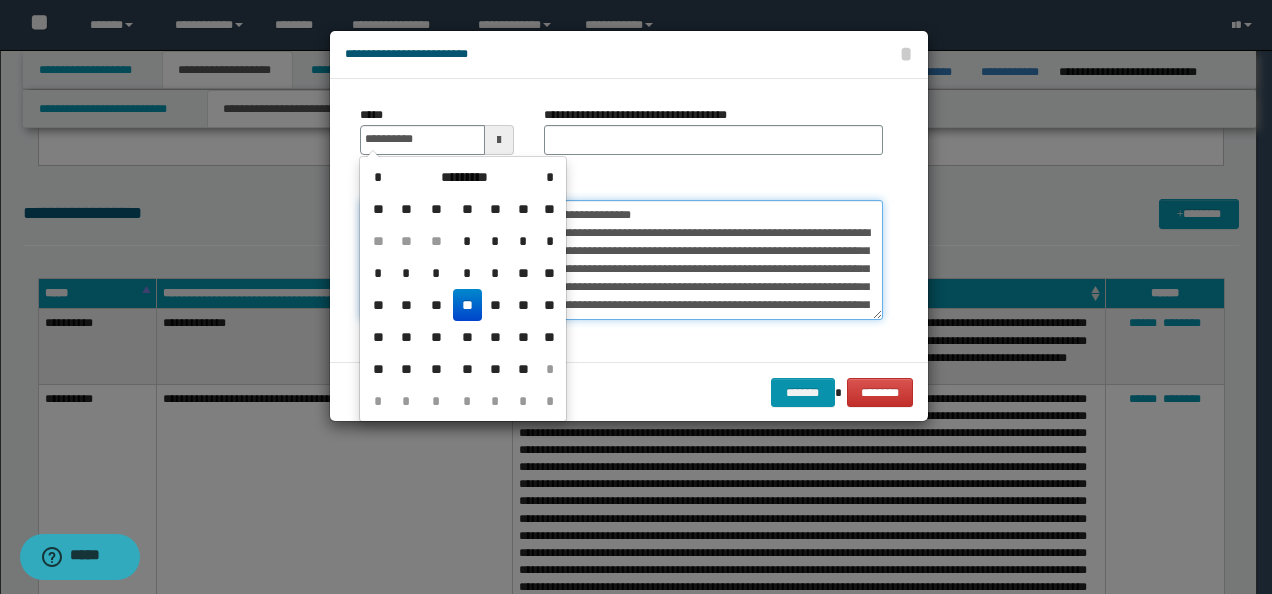 type on "**********" 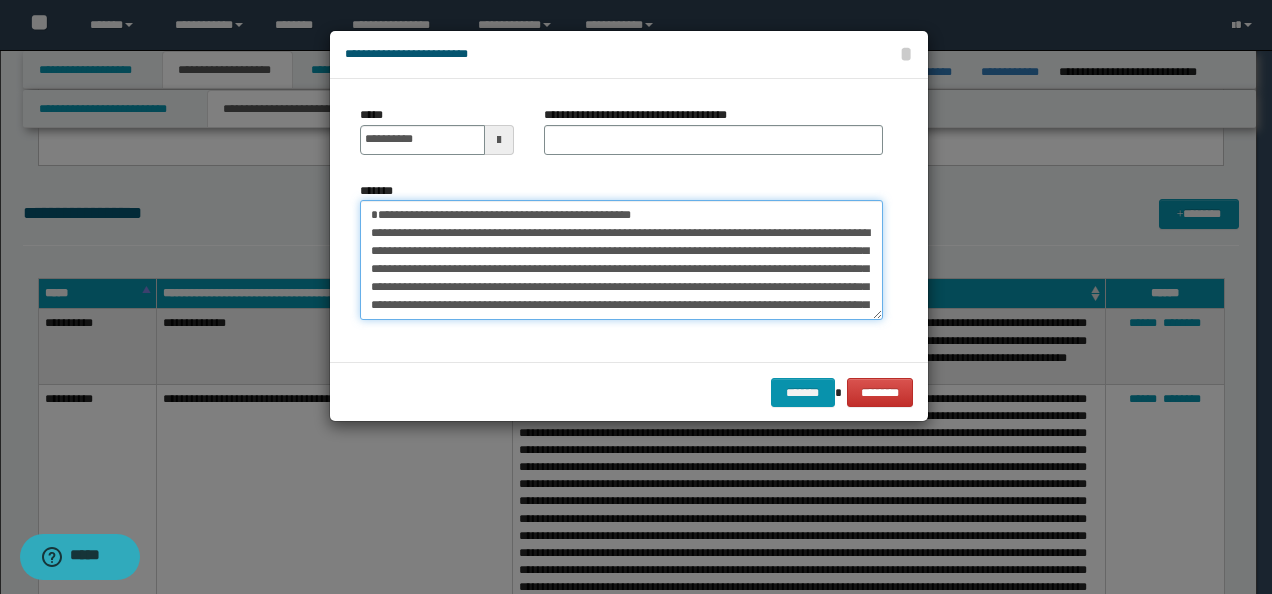 drag, startPoint x: 655, startPoint y: 208, endPoint x: 247, endPoint y: 200, distance: 408.07843 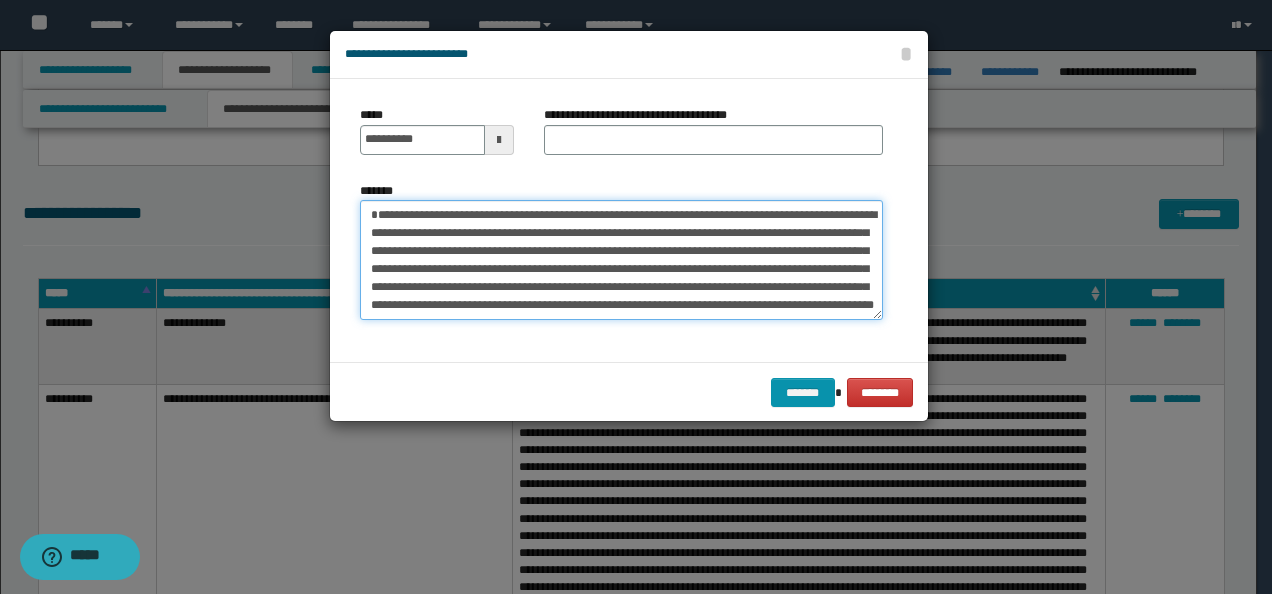 type on "**********" 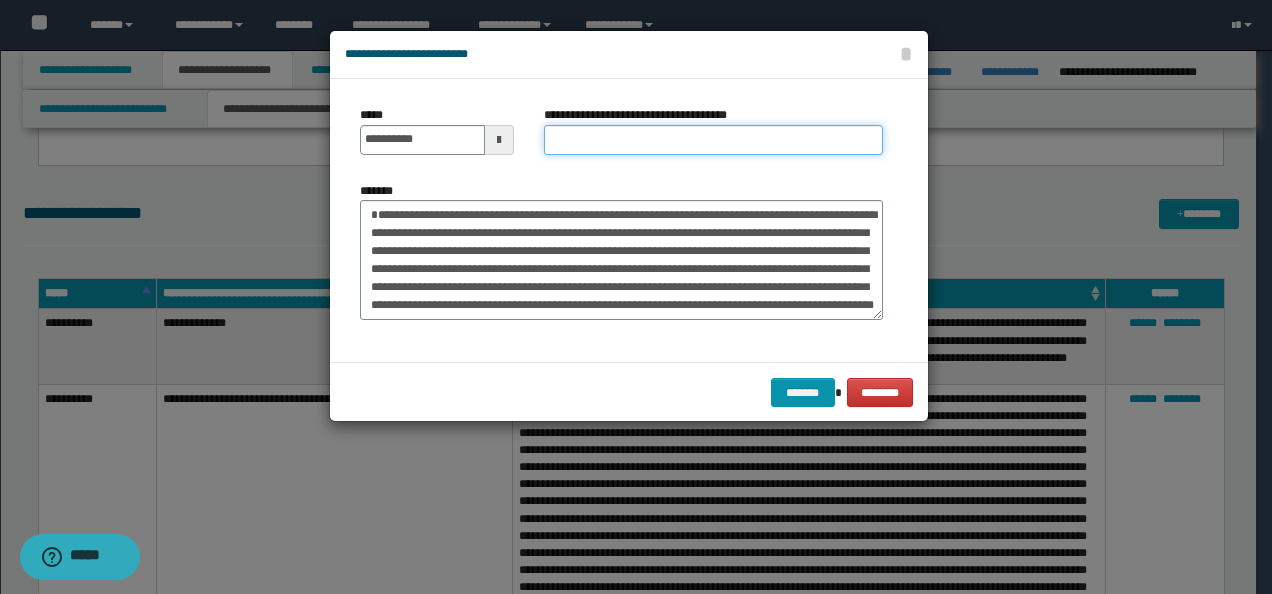 click on "**********" at bounding box center (713, 140) 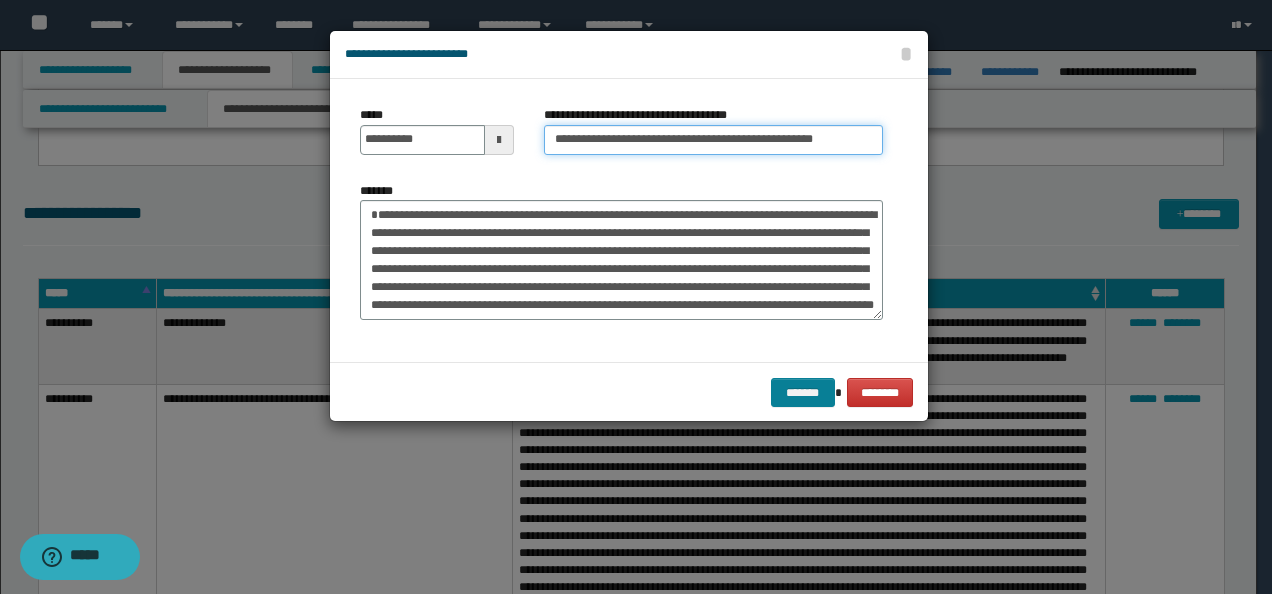 type on "**********" 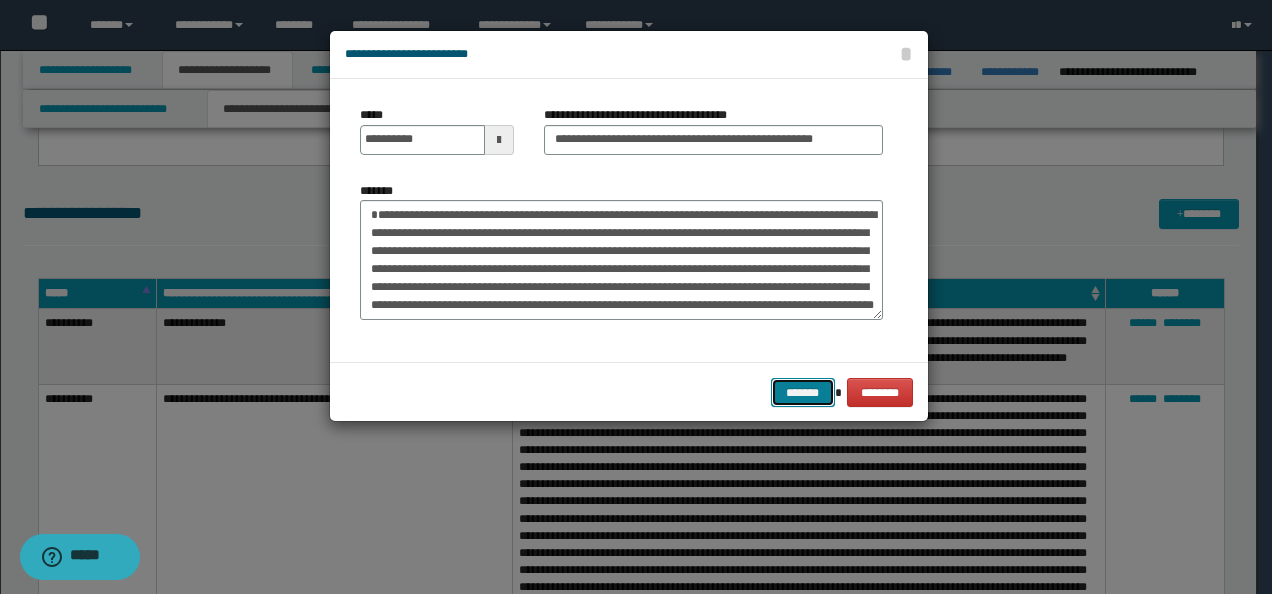 click on "*******" at bounding box center [803, 392] 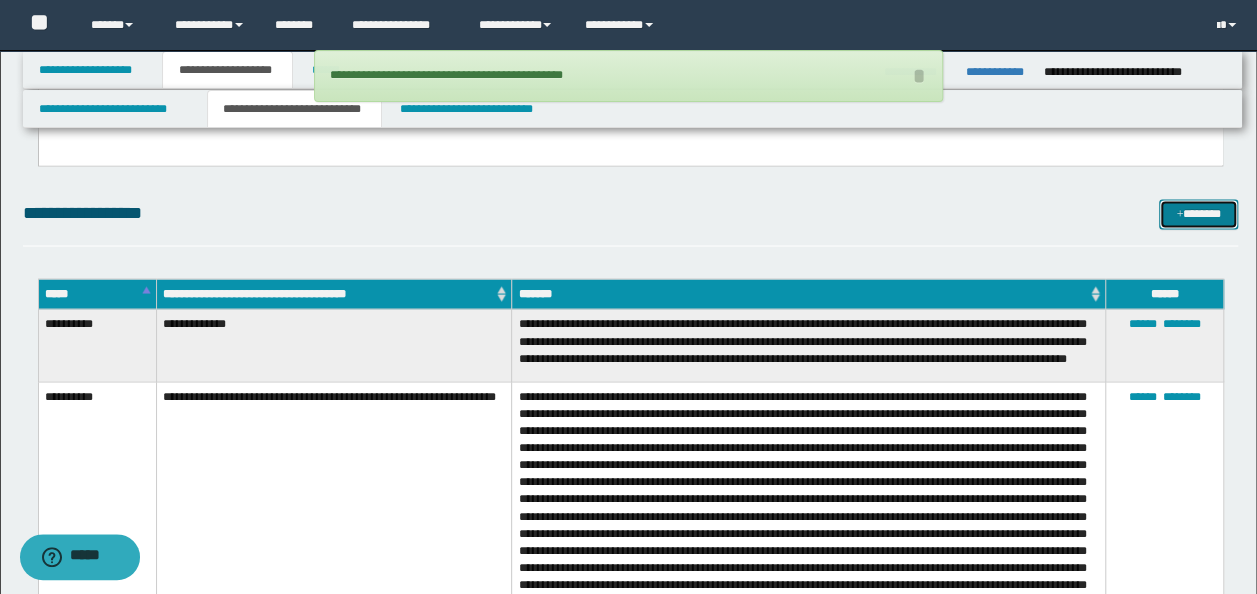click on "*******" at bounding box center (1198, 213) 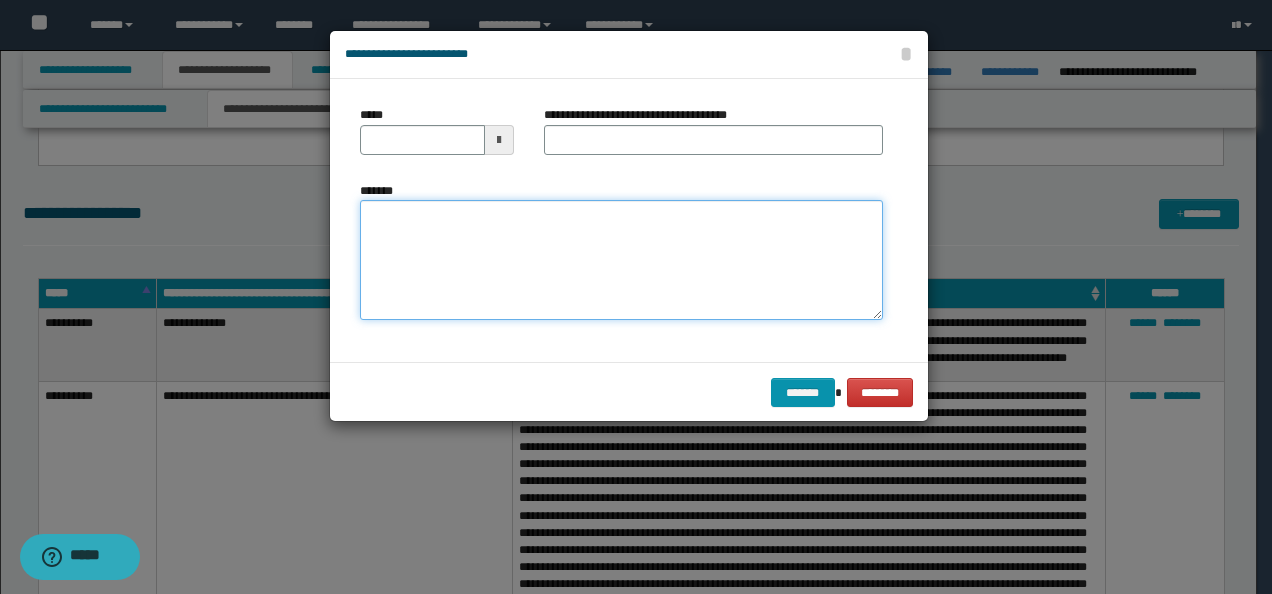 click on "*******" at bounding box center (621, 259) 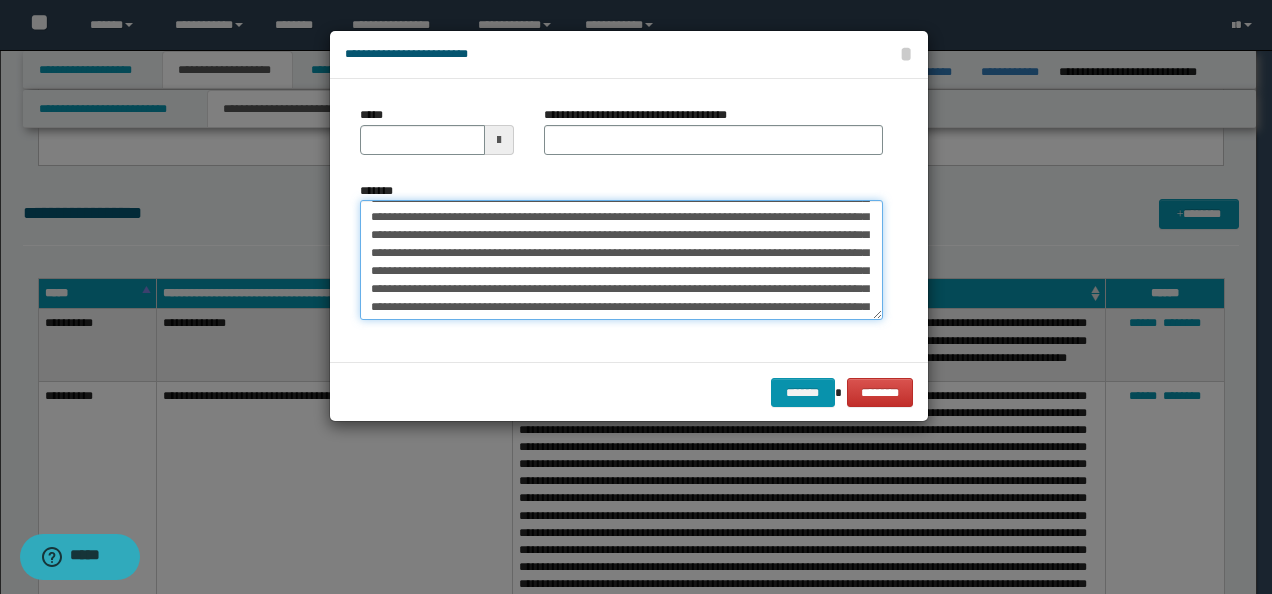 scroll, scrollTop: 0, scrollLeft: 0, axis: both 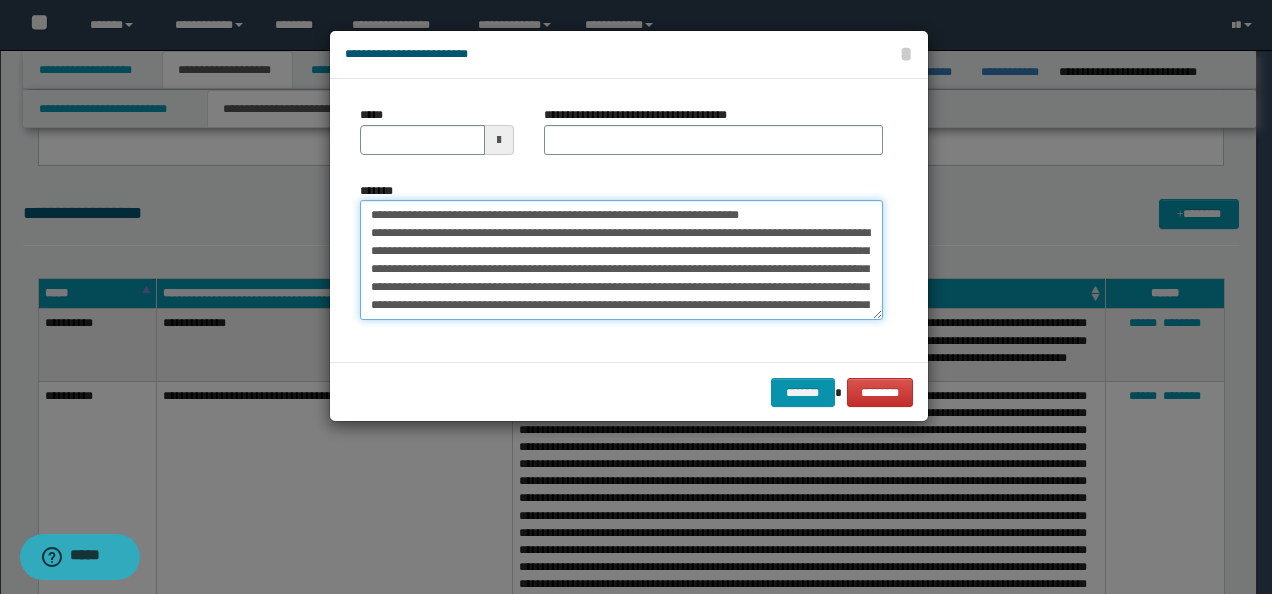drag, startPoint x: 346, startPoint y: 210, endPoint x: 236, endPoint y: 207, distance: 110.0409 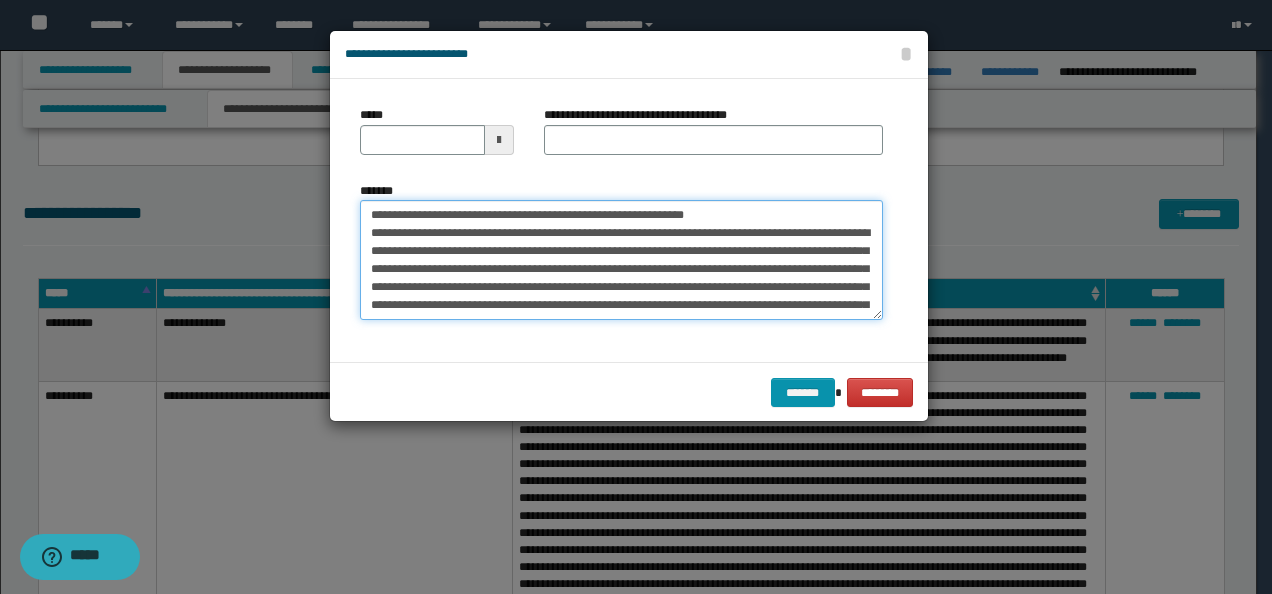type on "**********" 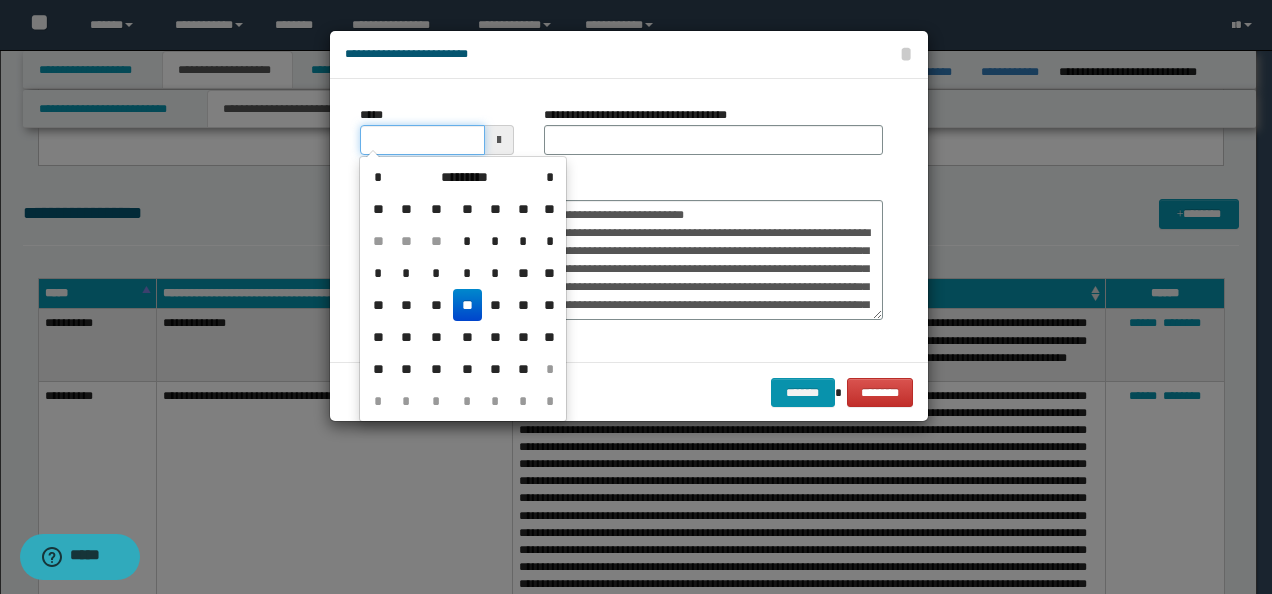 click on "*****" at bounding box center (422, 140) 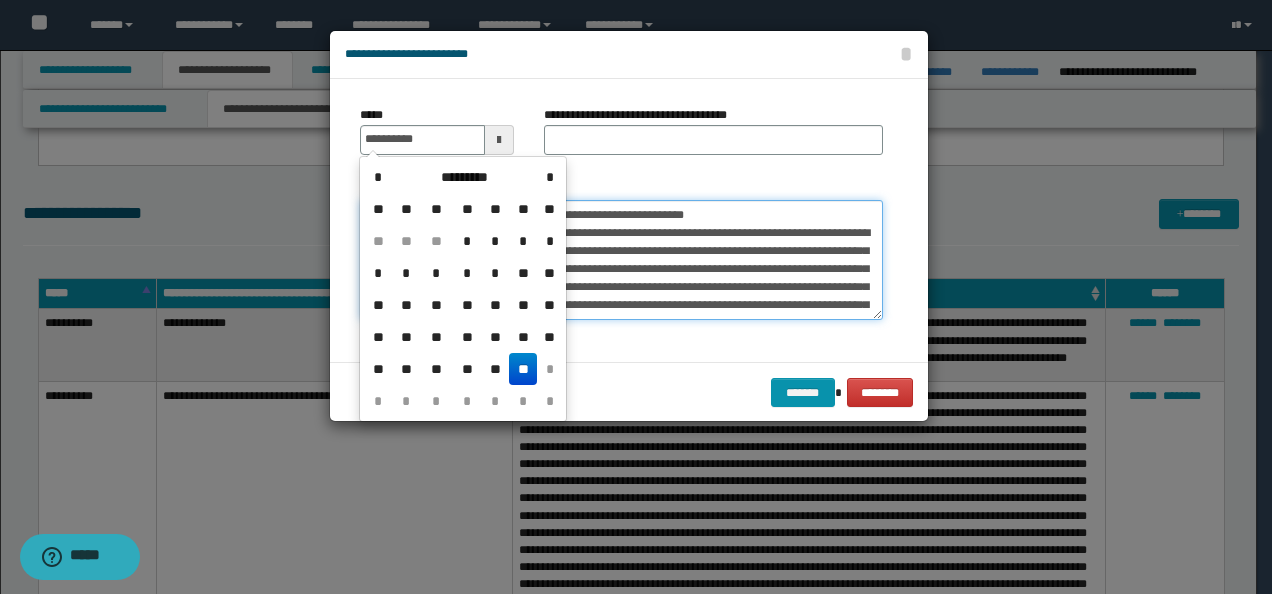 type on "**********" 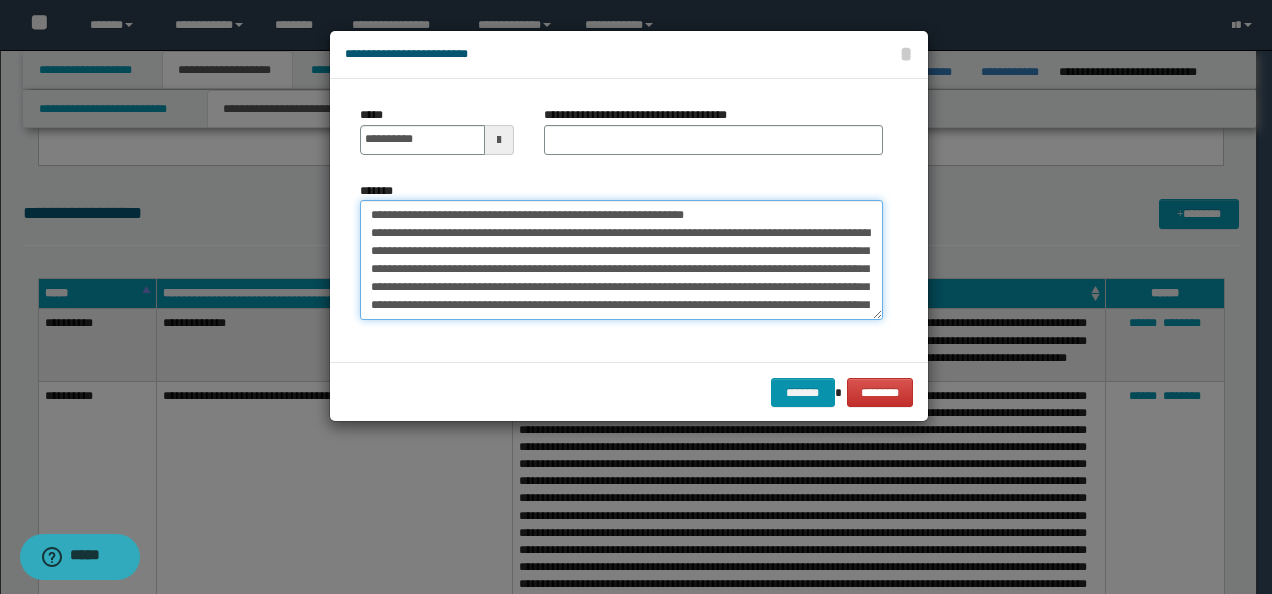 drag, startPoint x: 720, startPoint y: 214, endPoint x: 262, endPoint y: 196, distance: 458.35358 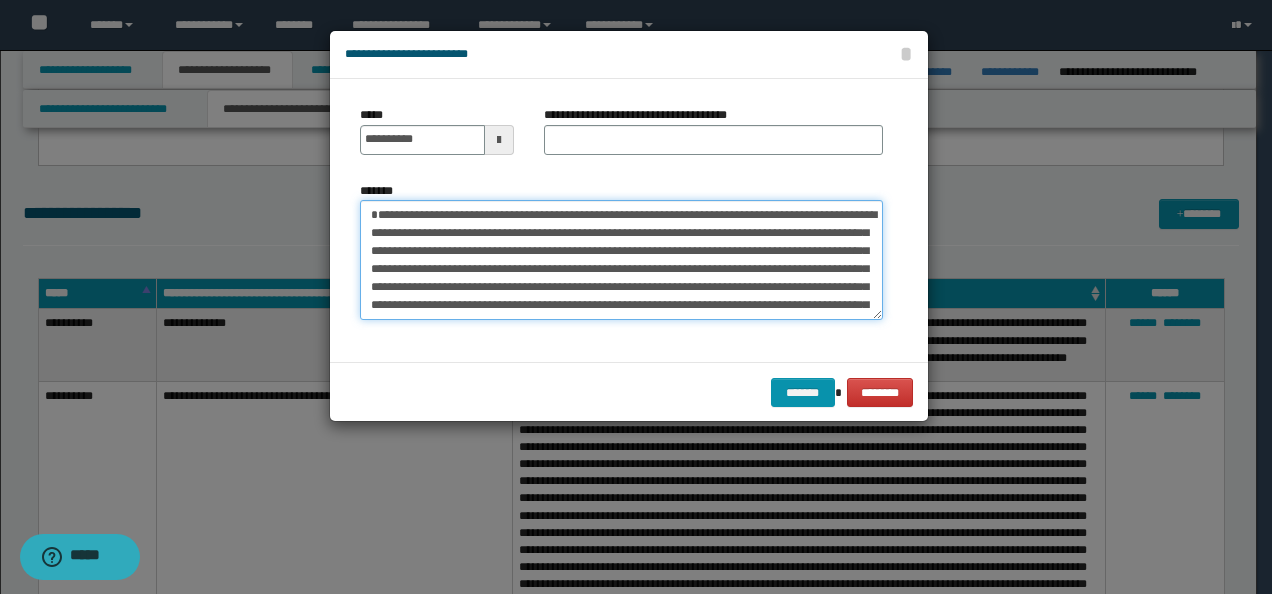 type on "**********" 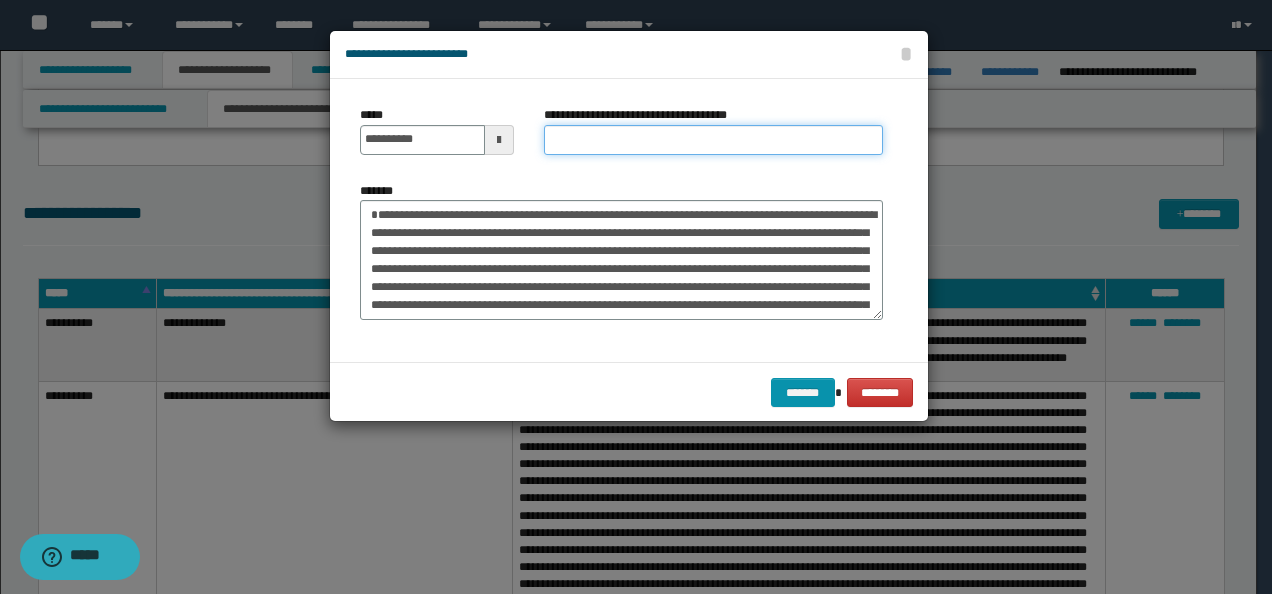drag, startPoint x: 671, startPoint y: 133, endPoint x: 688, endPoint y: 145, distance: 20.808653 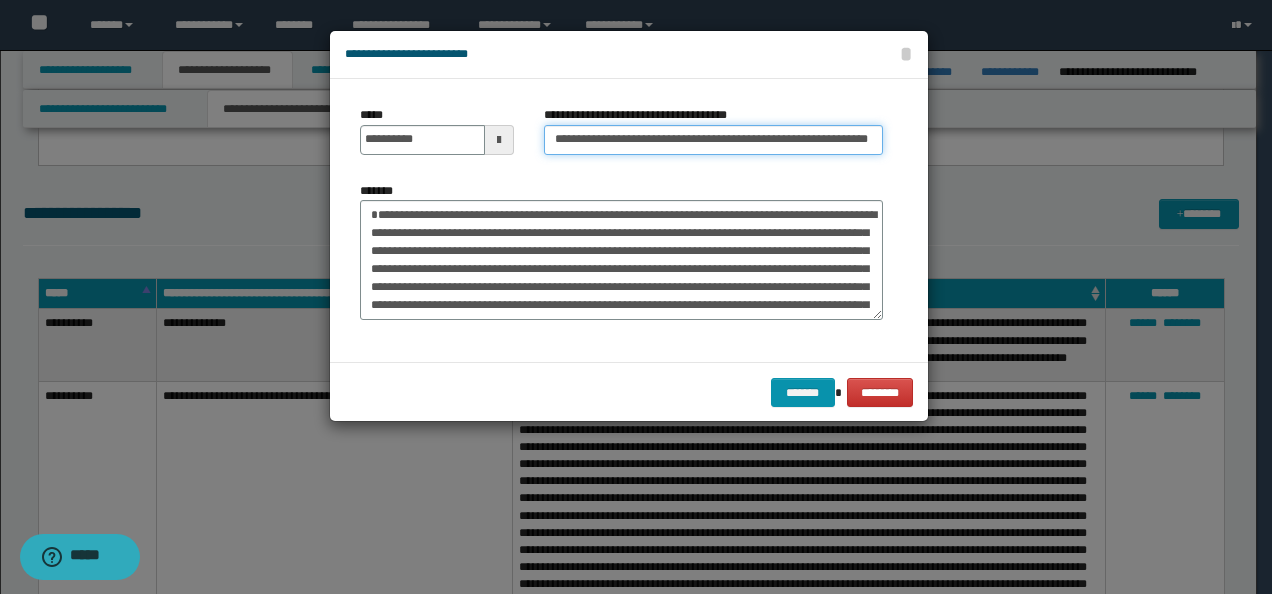 scroll, scrollTop: 0, scrollLeft: 15, axis: horizontal 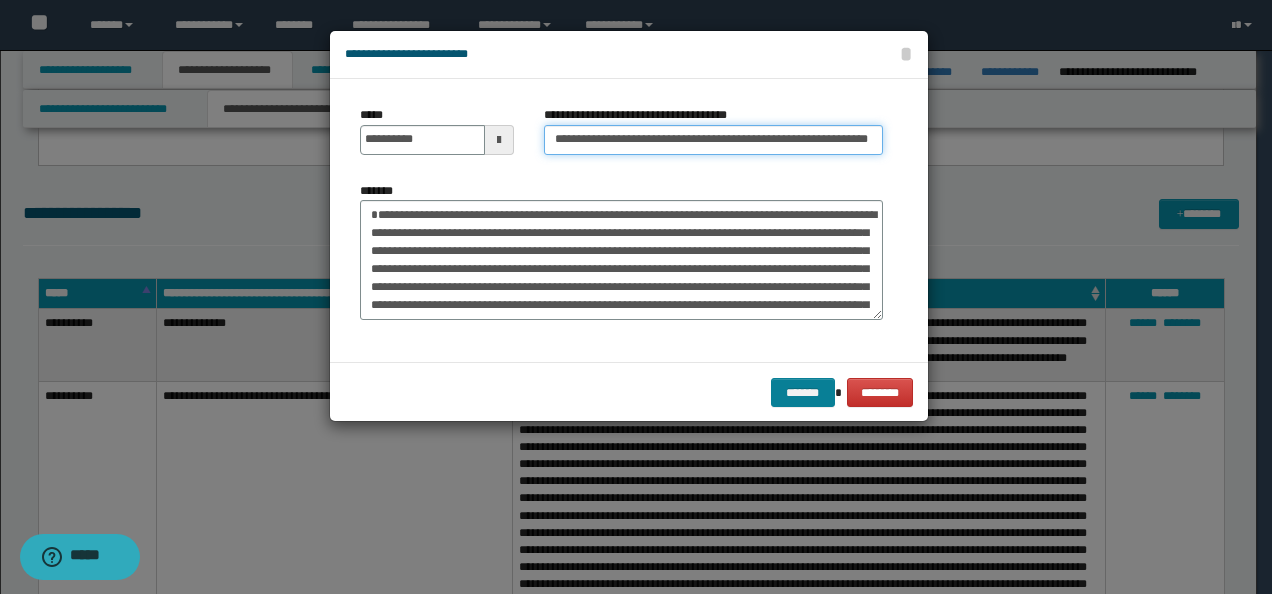 type on "**********" 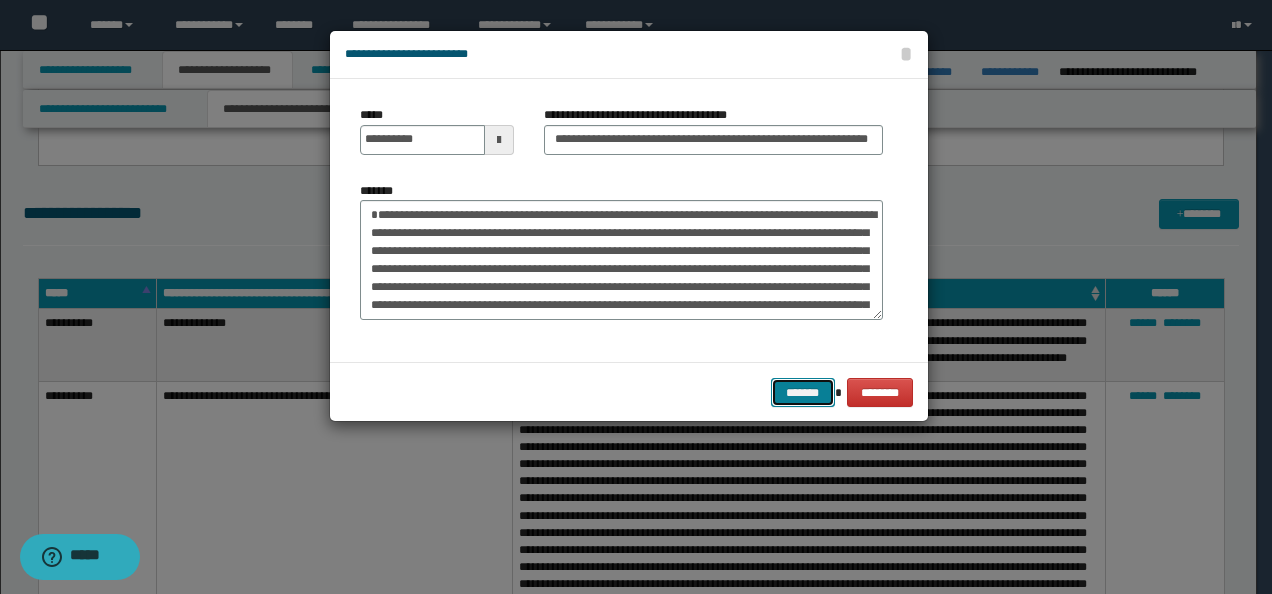 click on "*******" at bounding box center (803, 392) 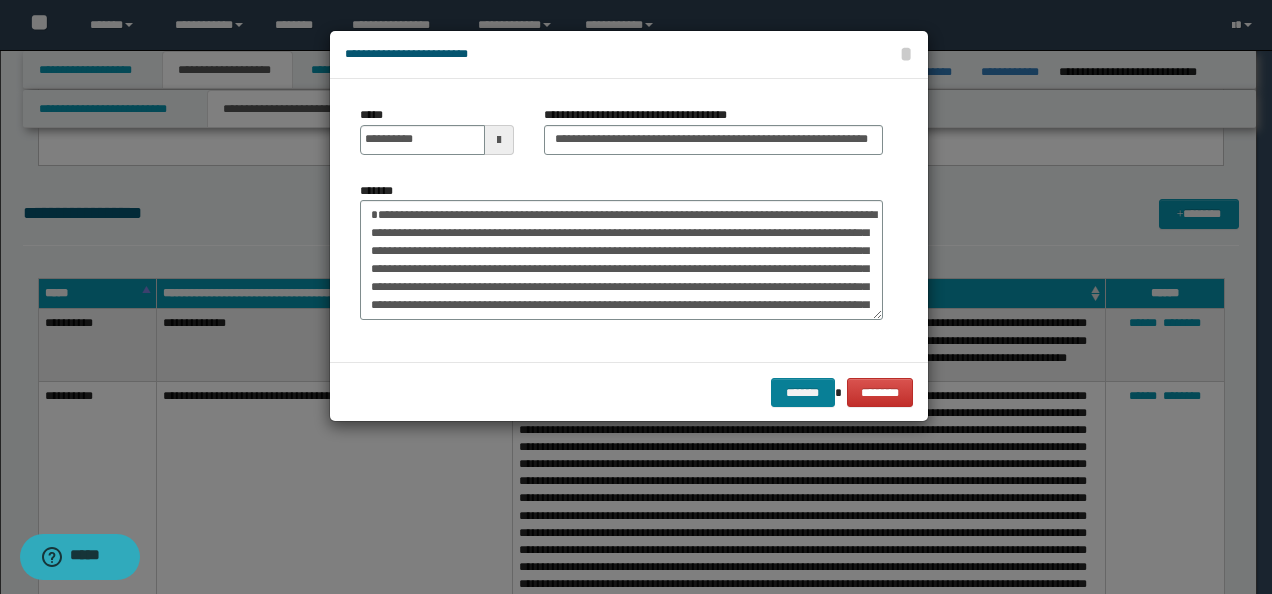 scroll, scrollTop: 0, scrollLeft: 0, axis: both 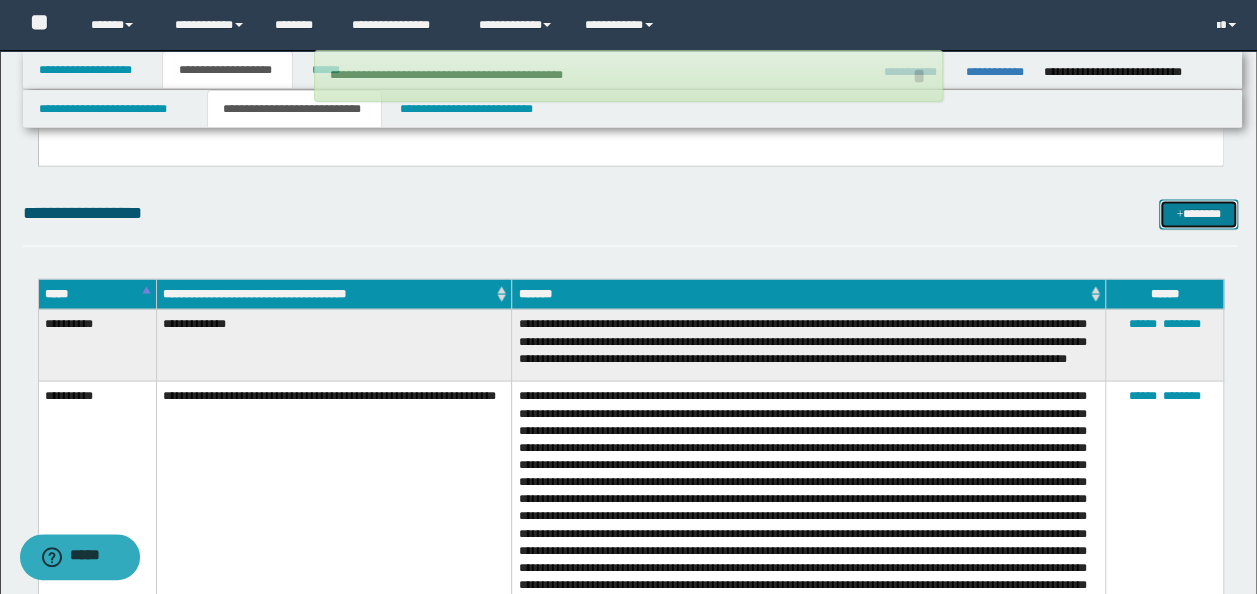 type 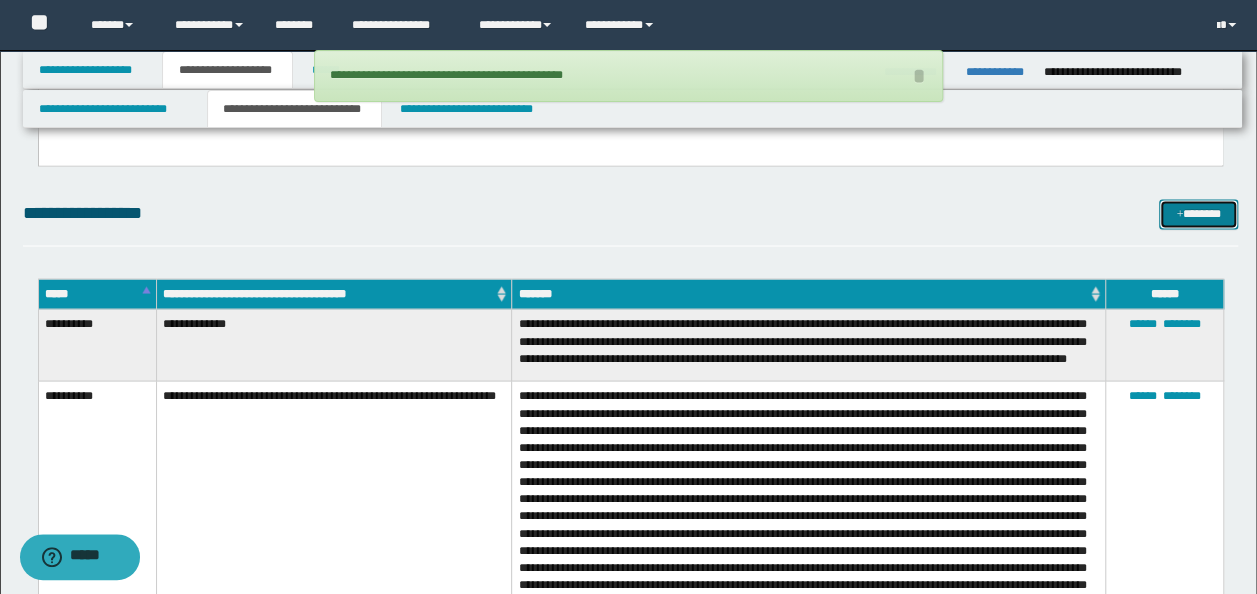 click on "*******" at bounding box center (1198, 213) 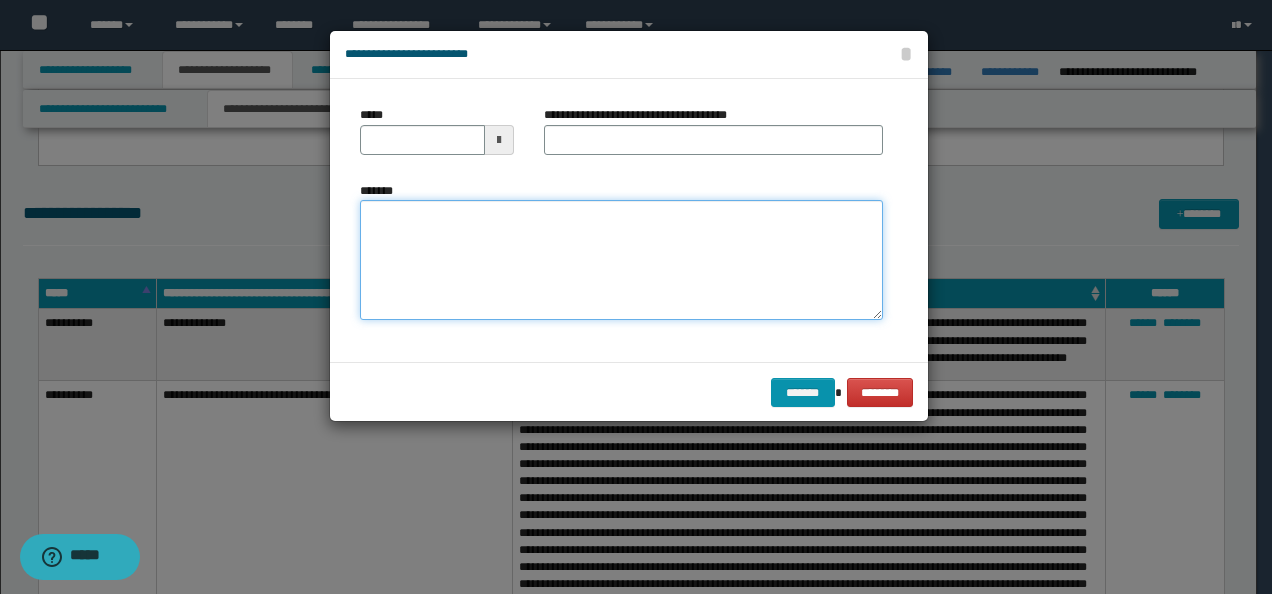 click on "*******" at bounding box center (621, 259) 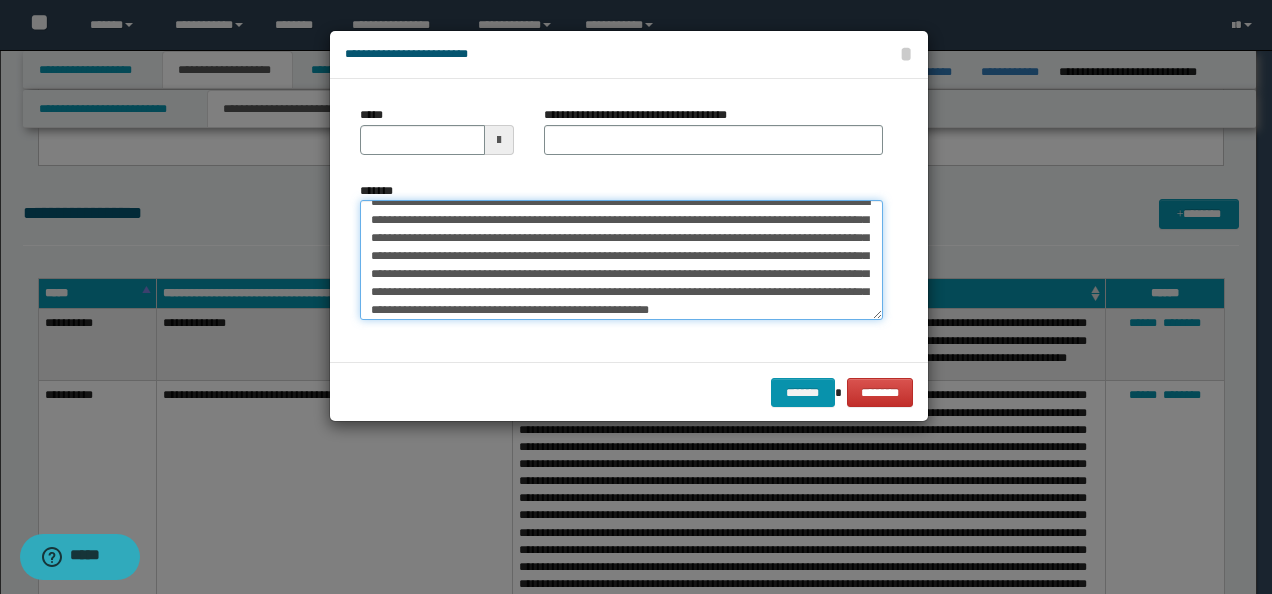 drag, startPoint x: 480, startPoint y: 263, endPoint x: 419, endPoint y: 238, distance: 65.9242 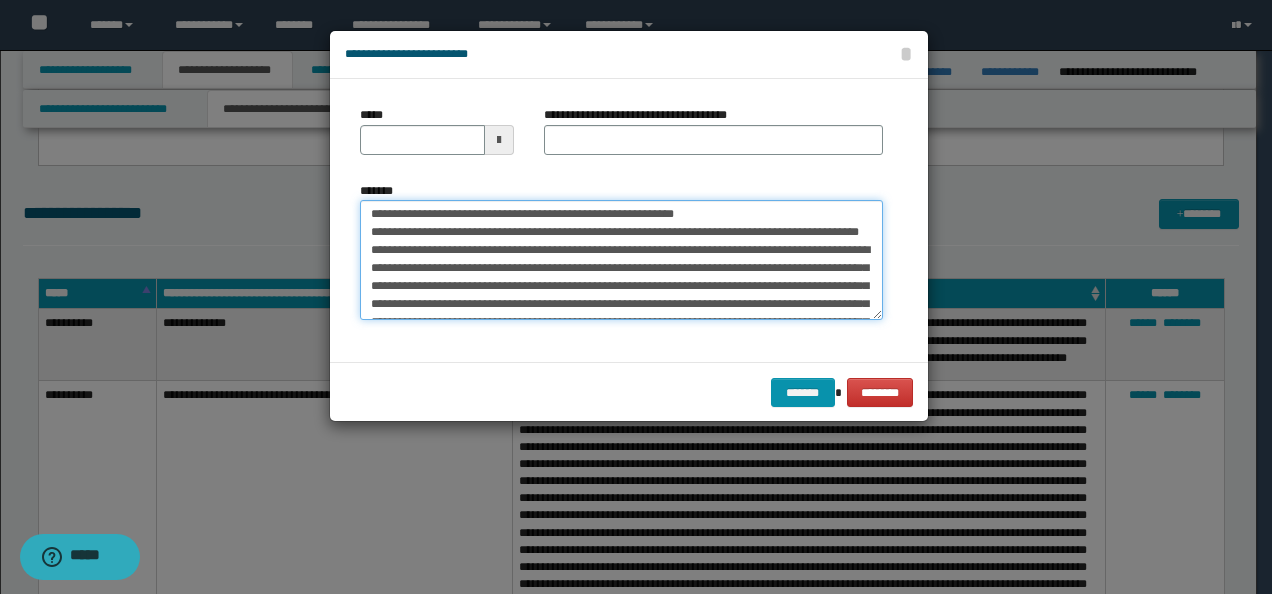 scroll, scrollTop: 0, scrollLeft: 0, axis: both 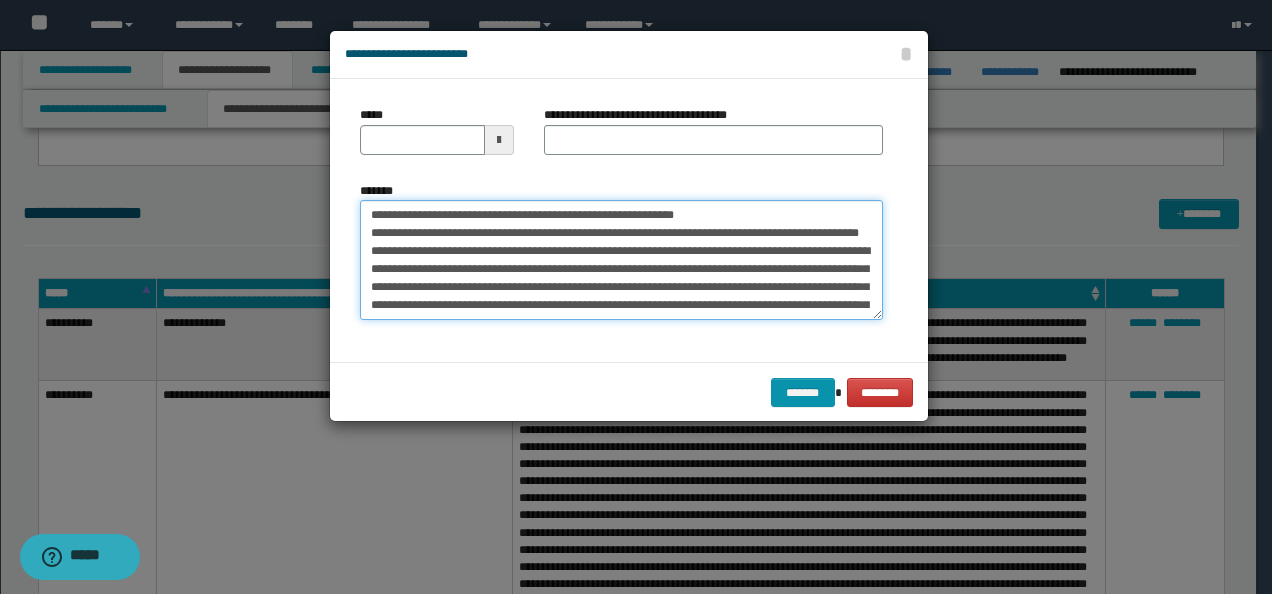 drag, startPoint x: 432, startPoint y: 214, endPoint x: 302, endPoint y: 200, distance: 130.75168 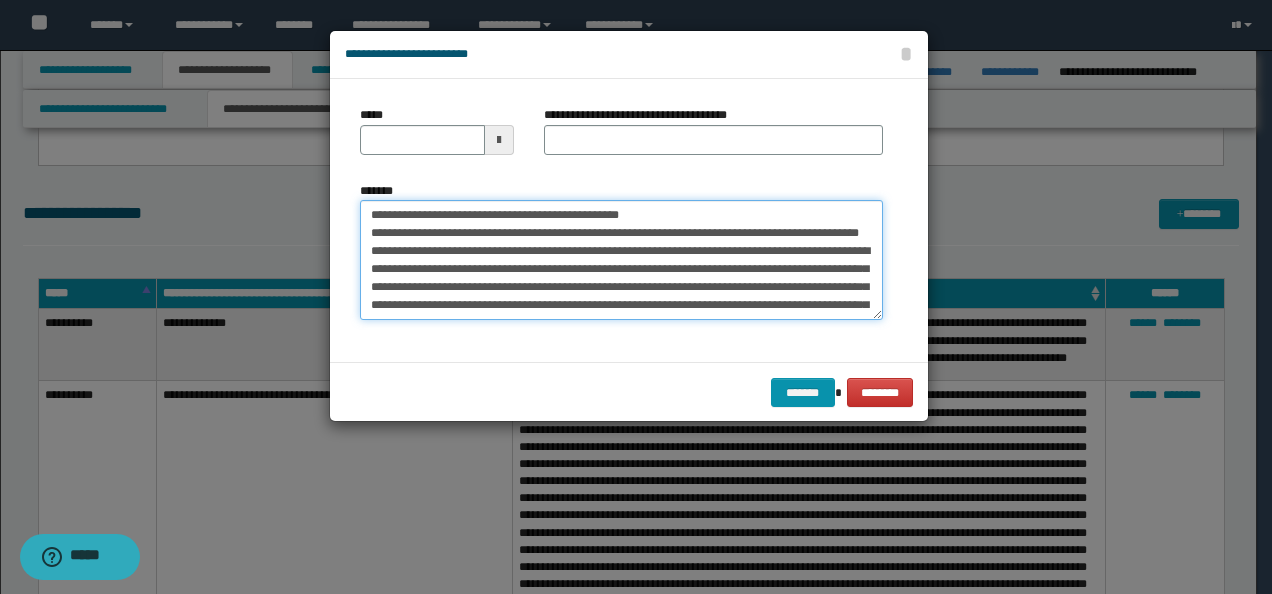 type on "**********" 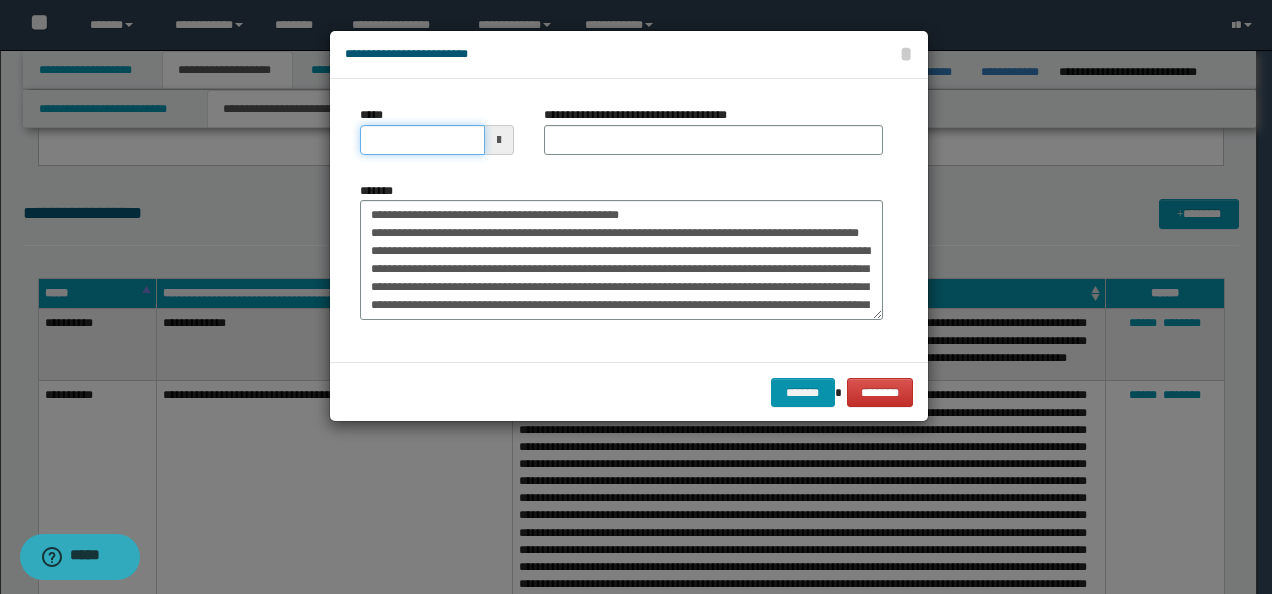 click on "*****" at bounding box center [422, 140] 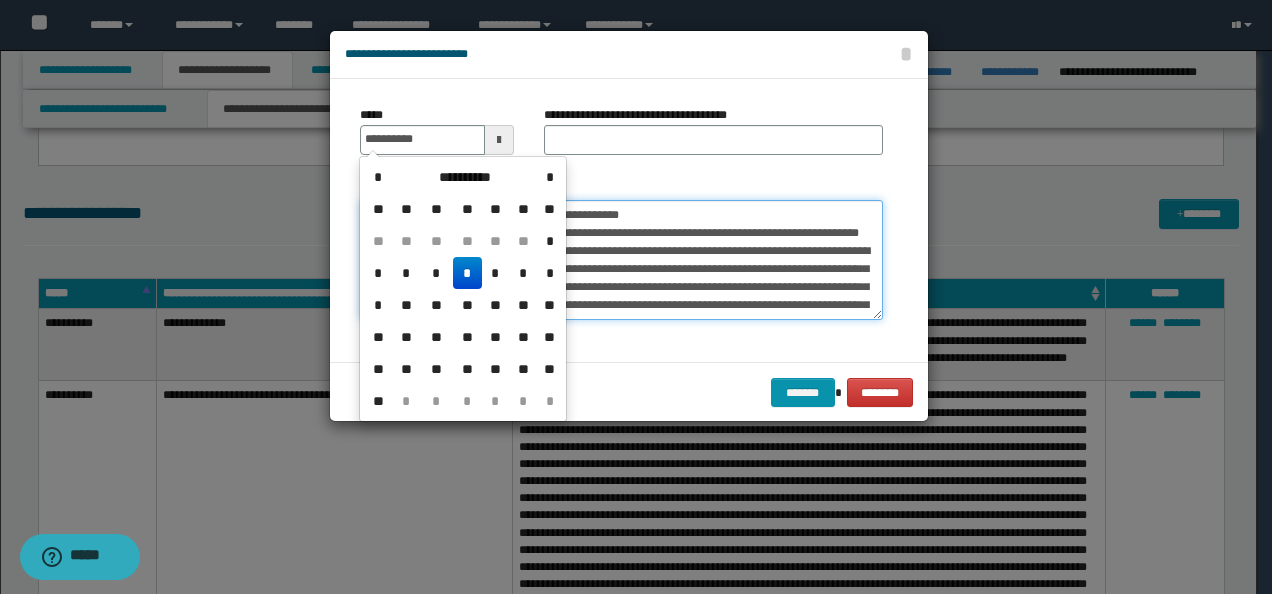 type on "**********" 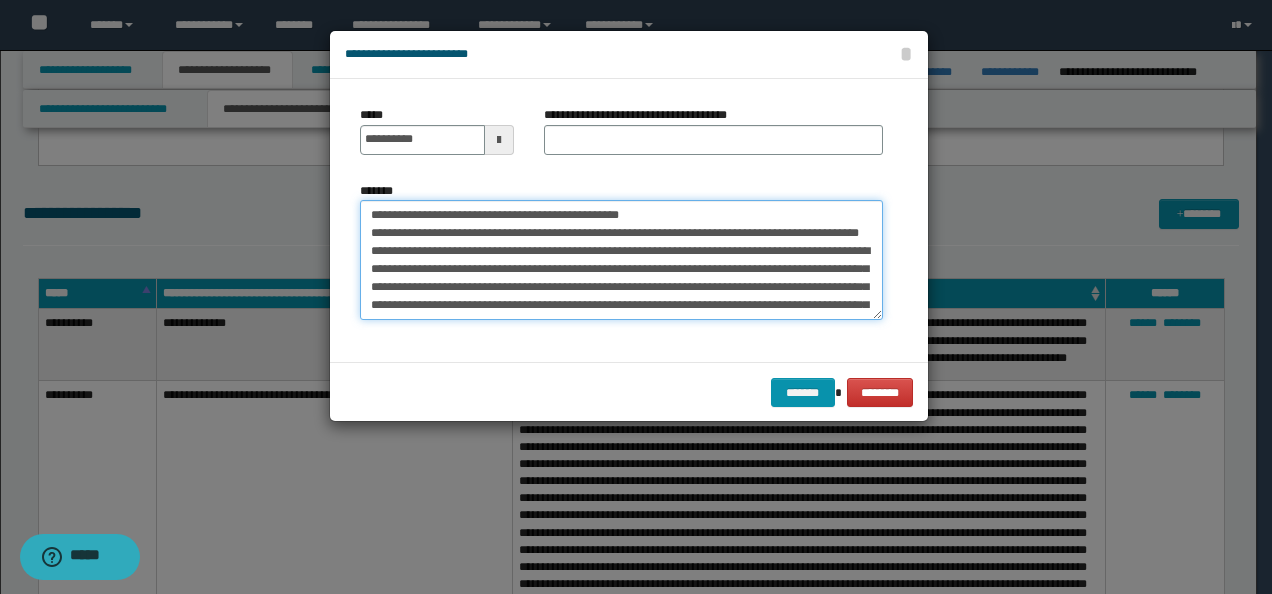drag, startPoint x: 650, startPoint y: 212, endPoint x: 422, endPoint y: 184, distance: 229.71286 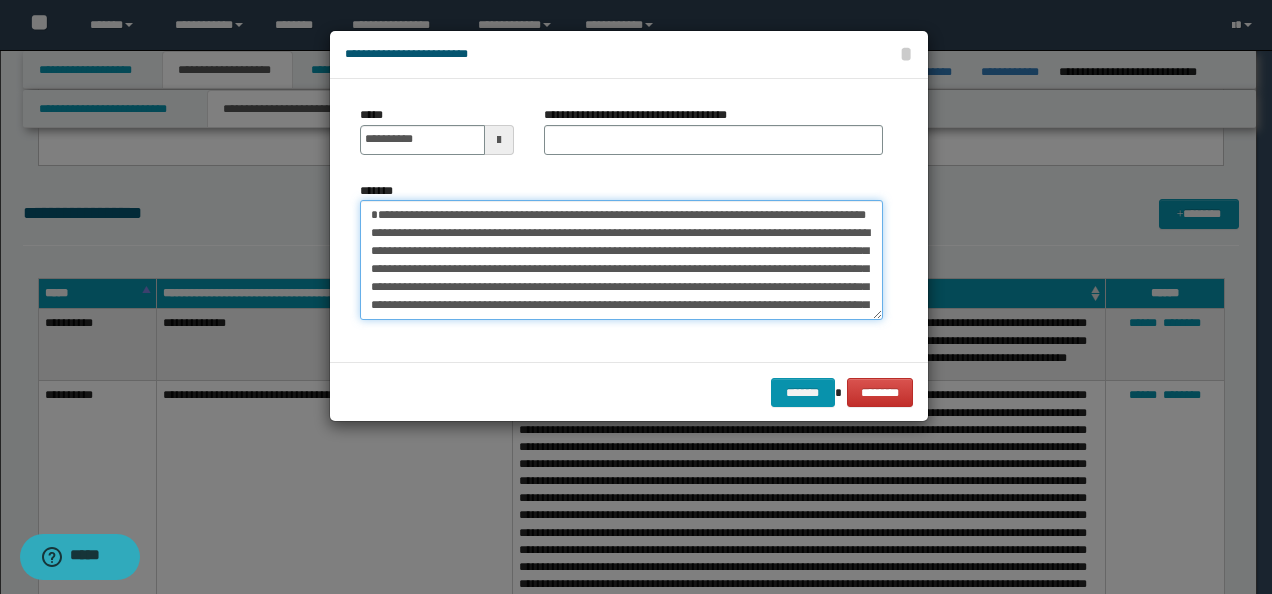 type on "**********" 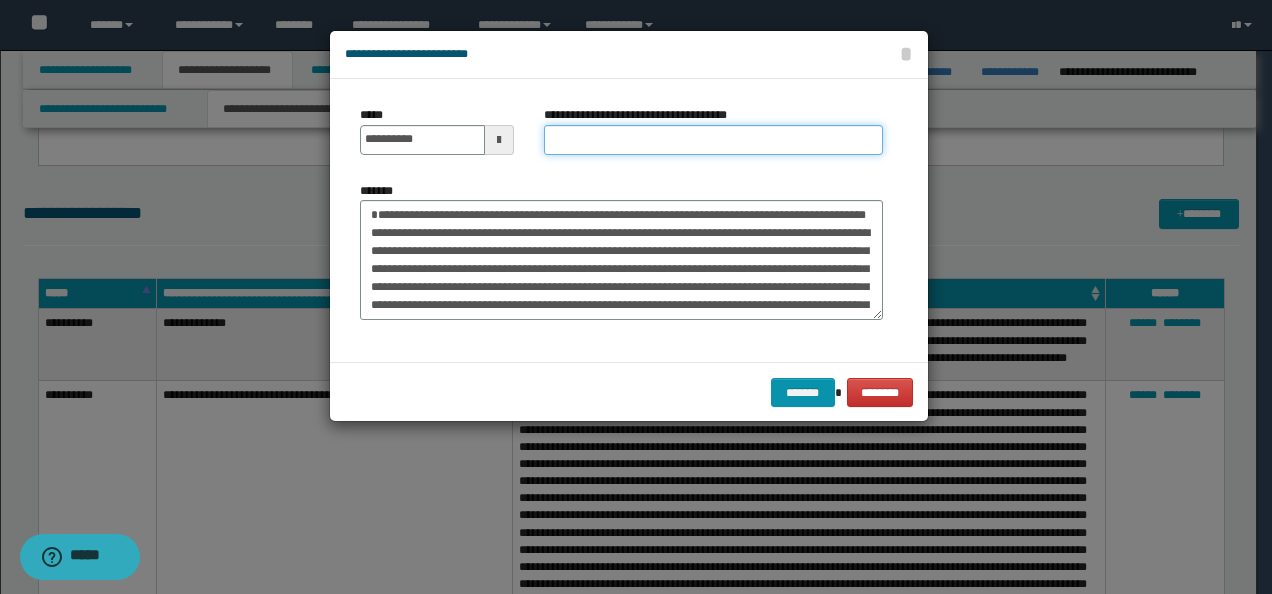 click on "**********" at bounding box center (713, 140) 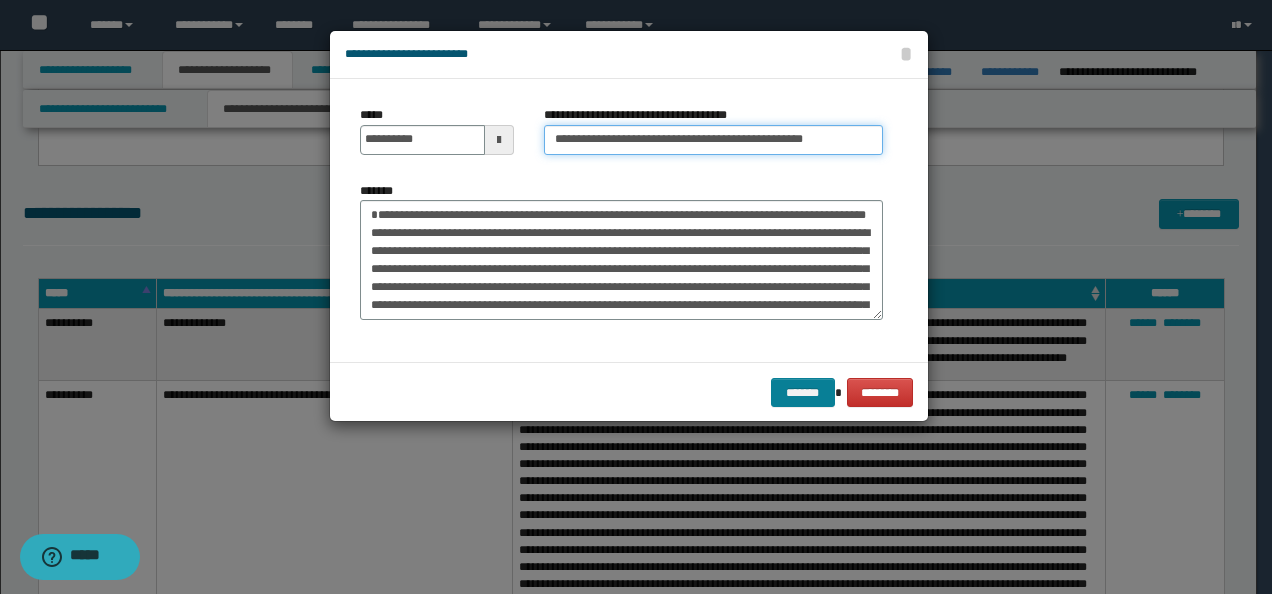 type on "**********" 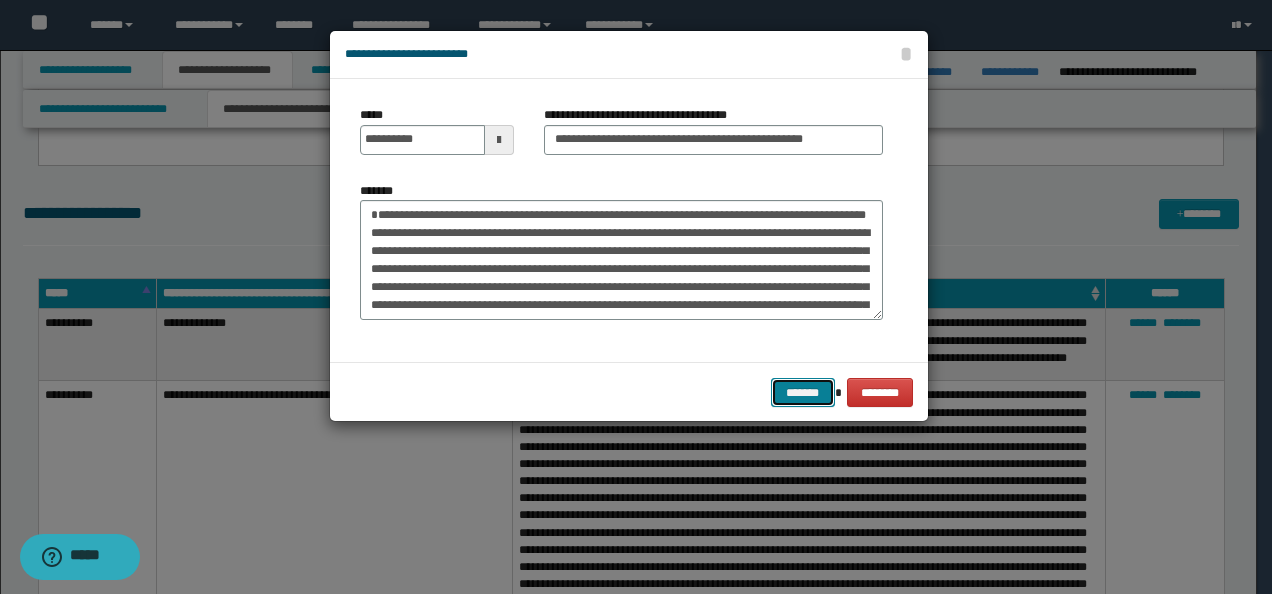 click on "*******" at bounding box center [803, 392] 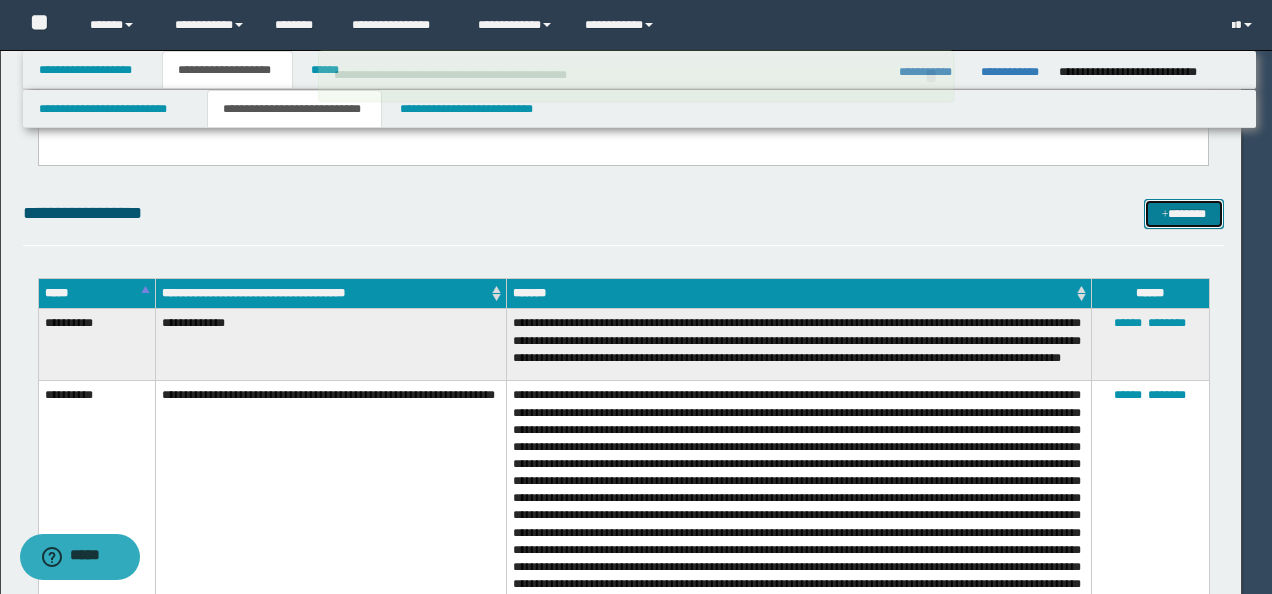 type 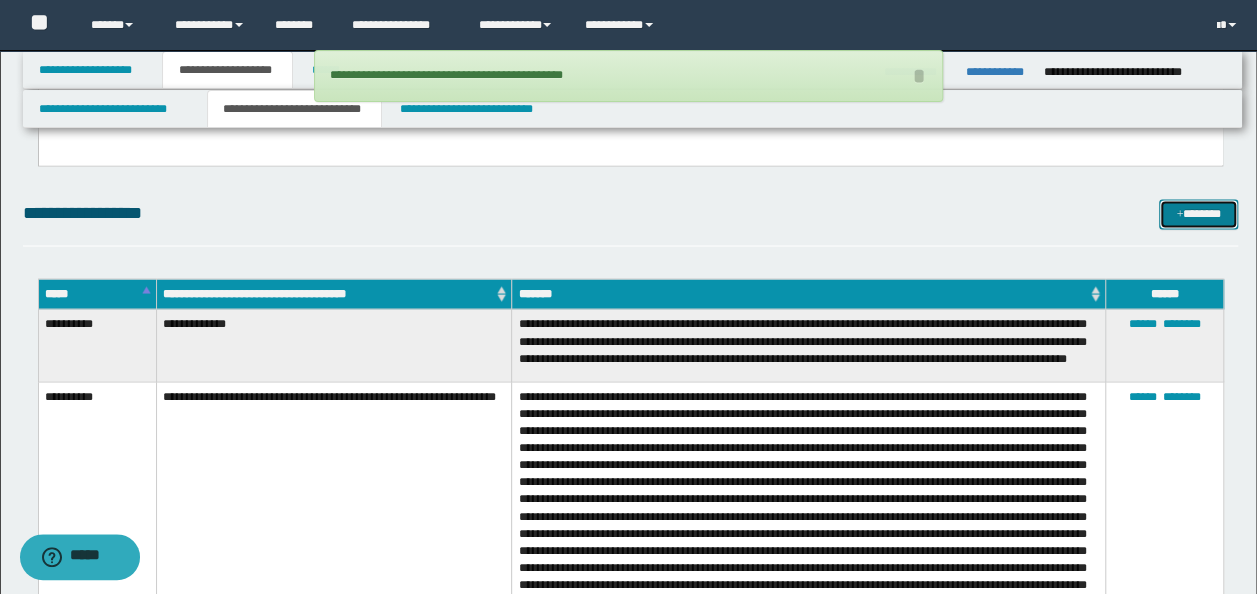 click on "*******" at bounding box center [1198, 213] 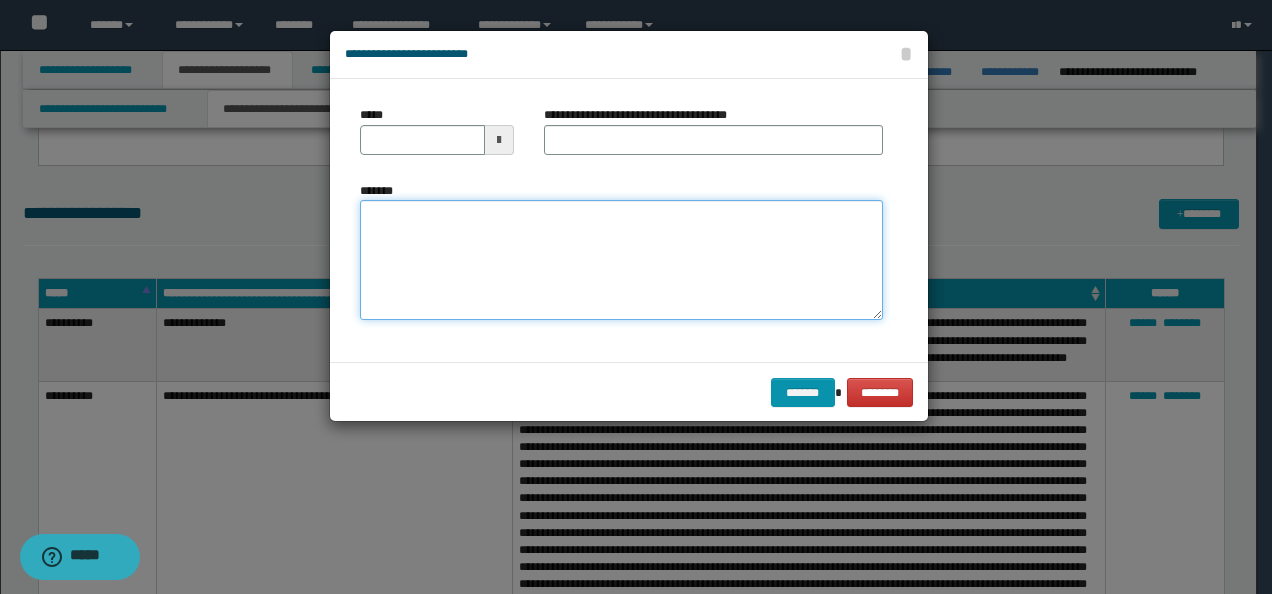 click on "*******" at bounding box center (621, 259) 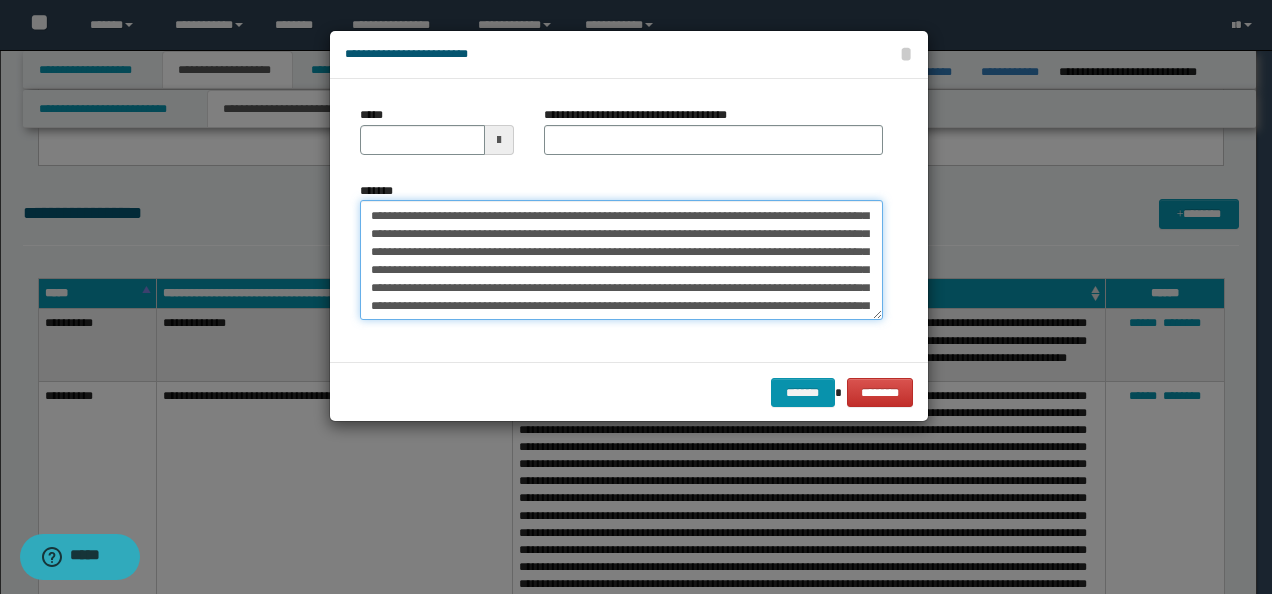 scroll, scrollTop: 0, scrollLeft: 0, axis: both 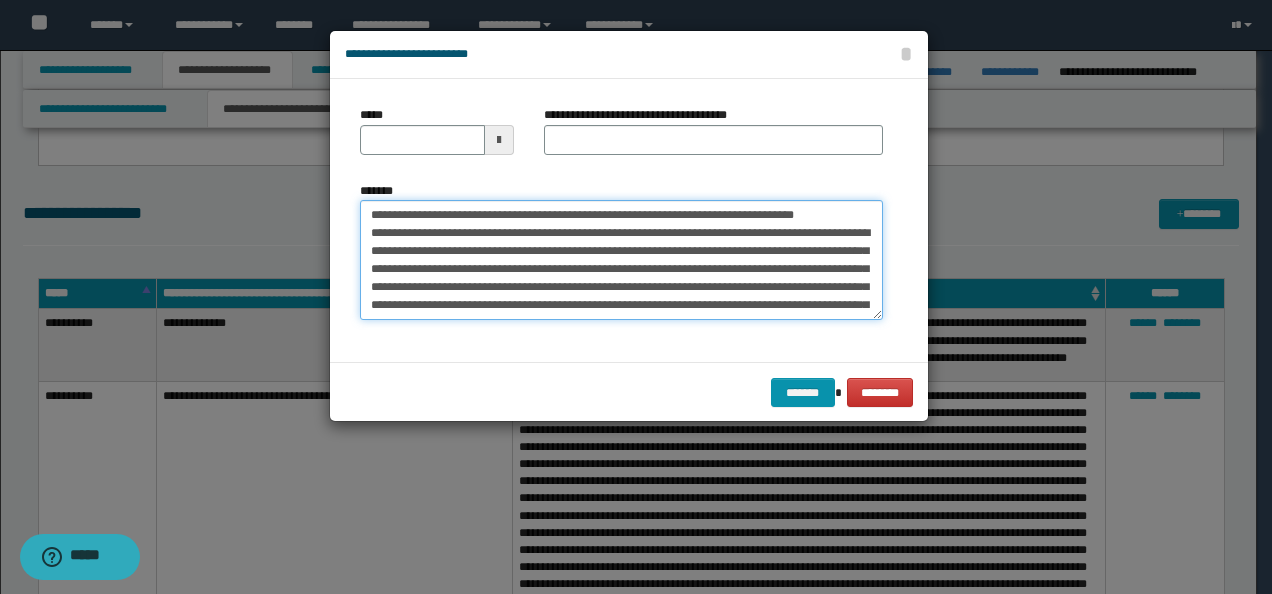 drag, startPoint x: 427, startPoint y: 207, endPoint x: 408, endPoint y: 172, distance: 39.824615 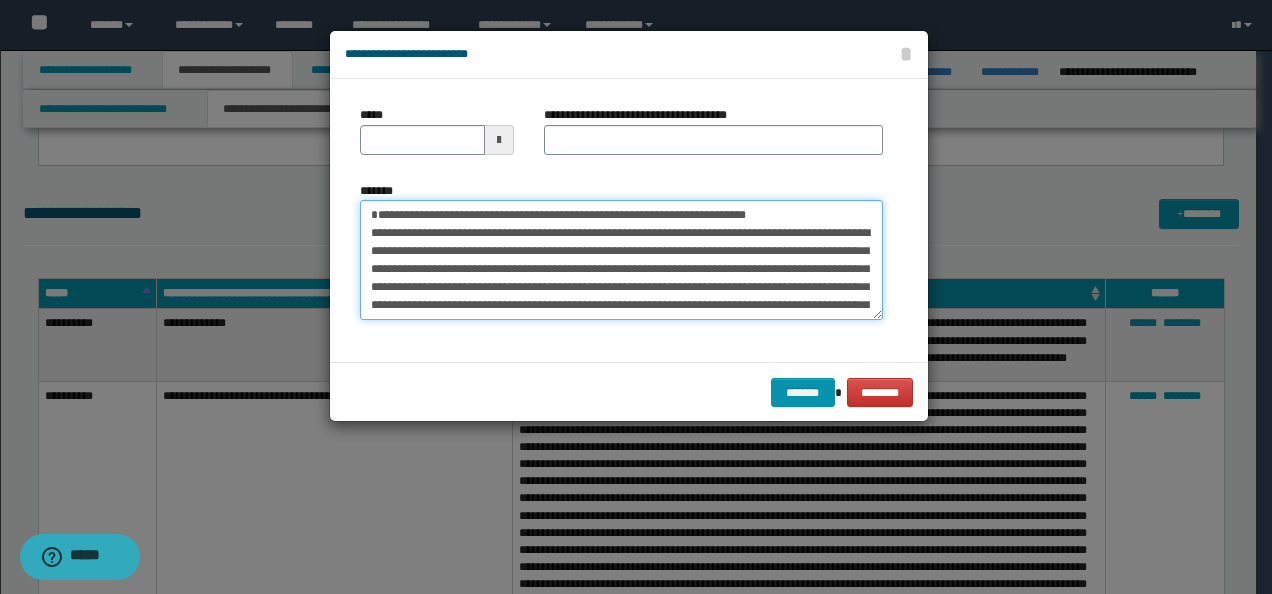 type 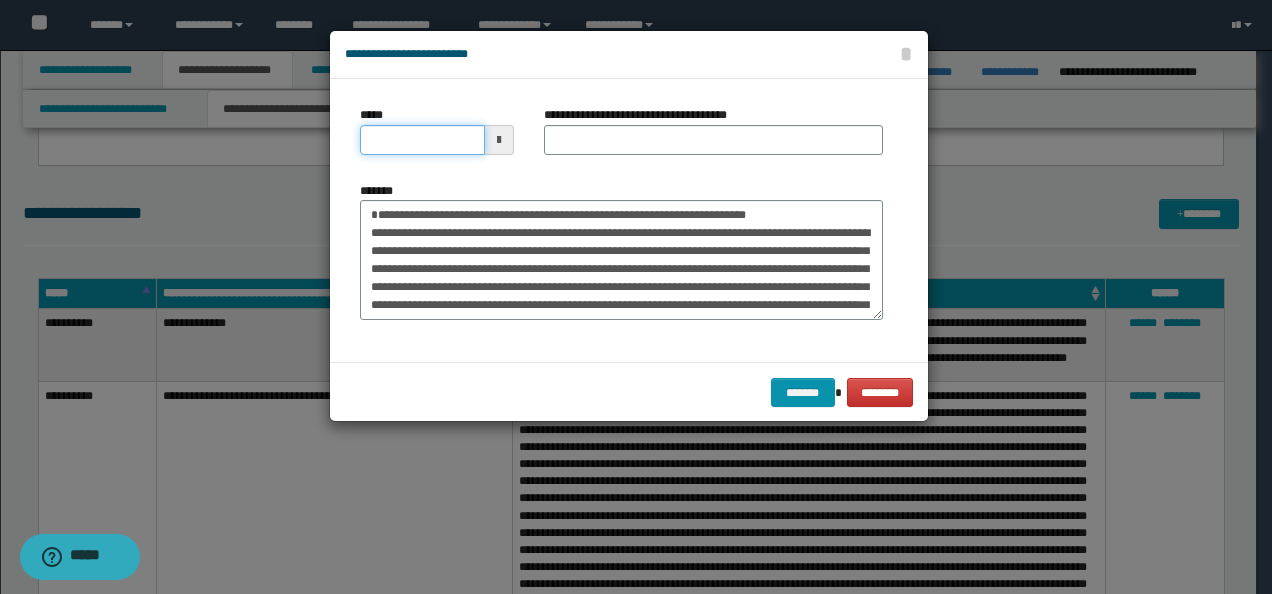 click on "*****" at bounding box center (422, 140) 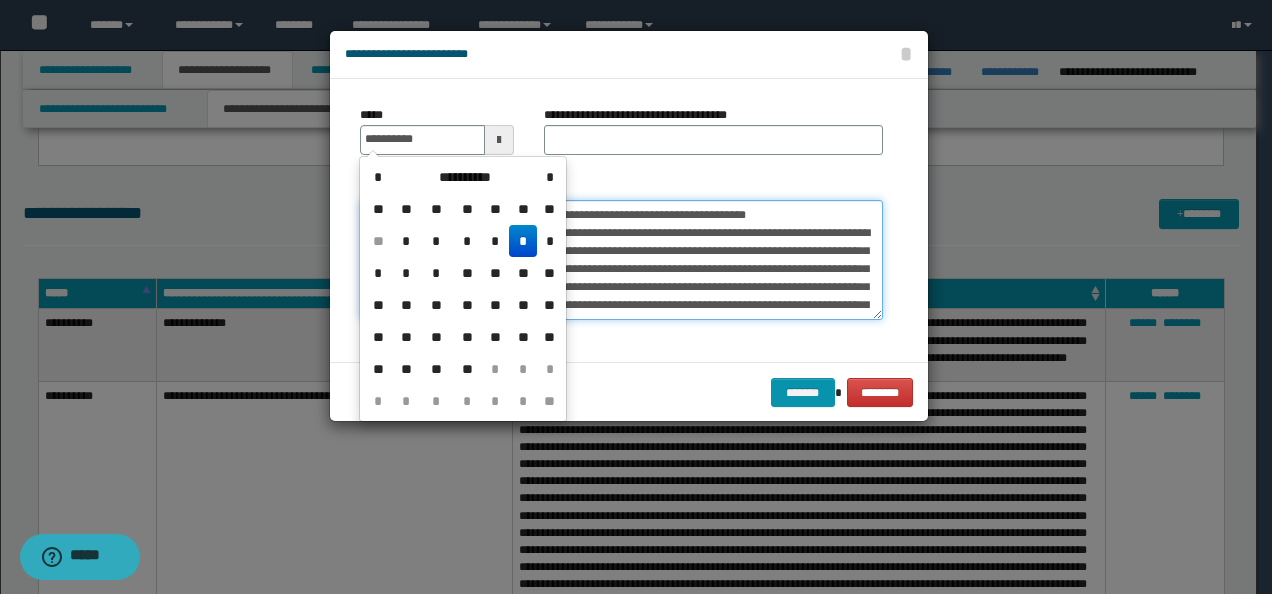 type on "**********" 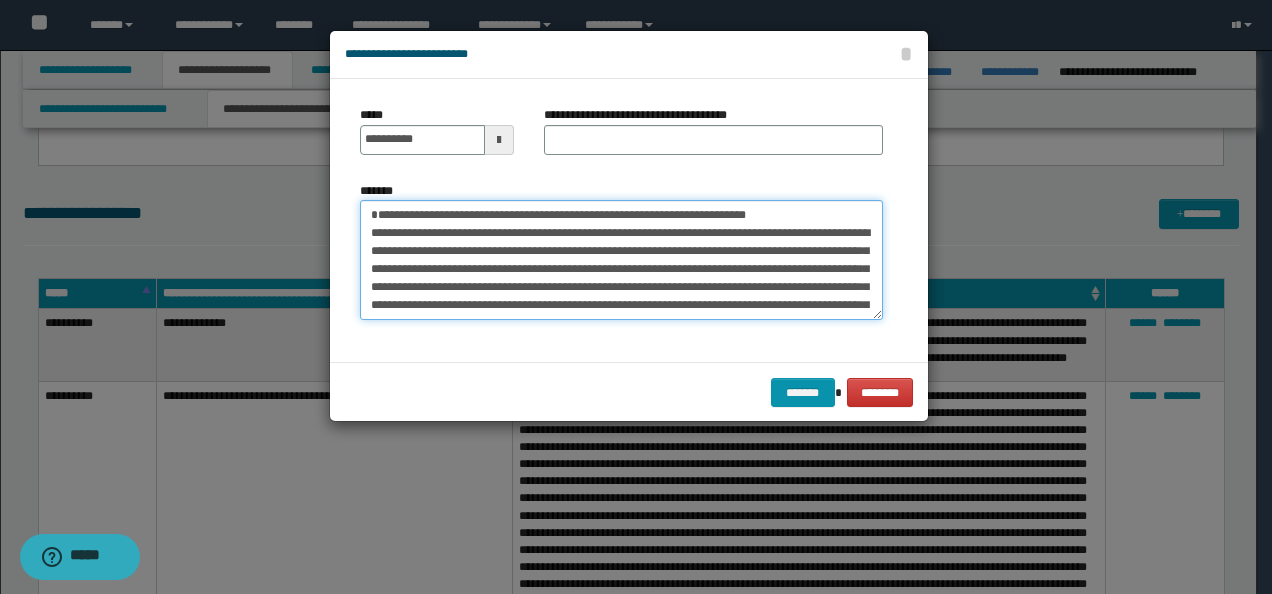 drag, startPoint x: 238, startPoint y: 208, endPoint x: 298, endPoint y: 202, distance: 60.299255 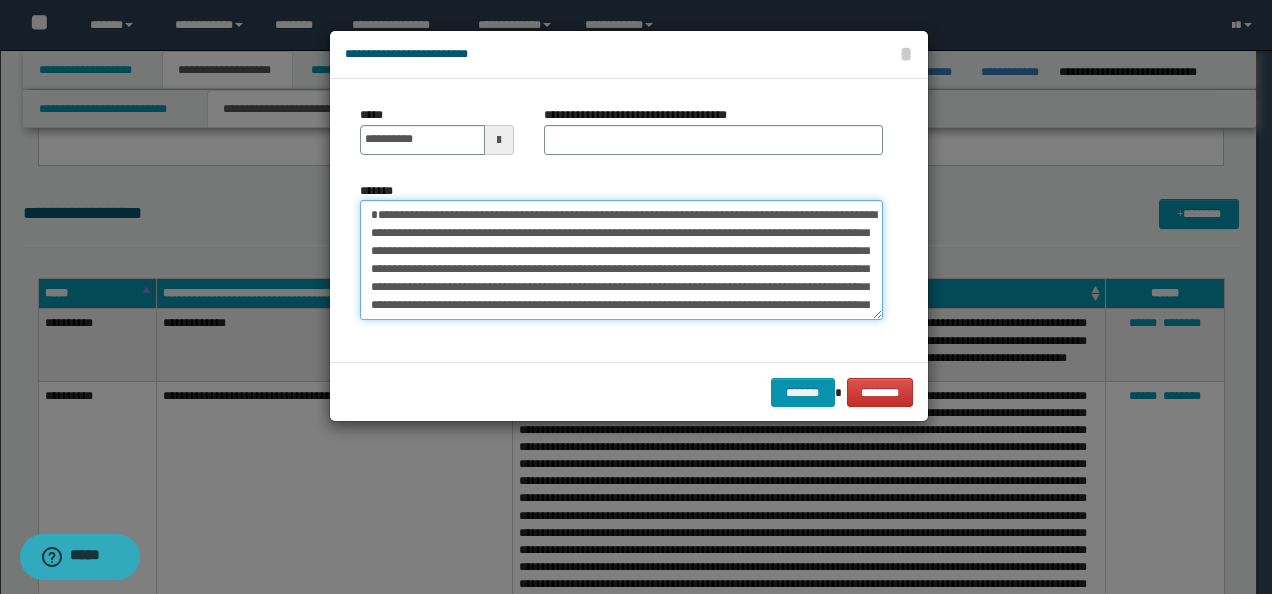 type on "**********" 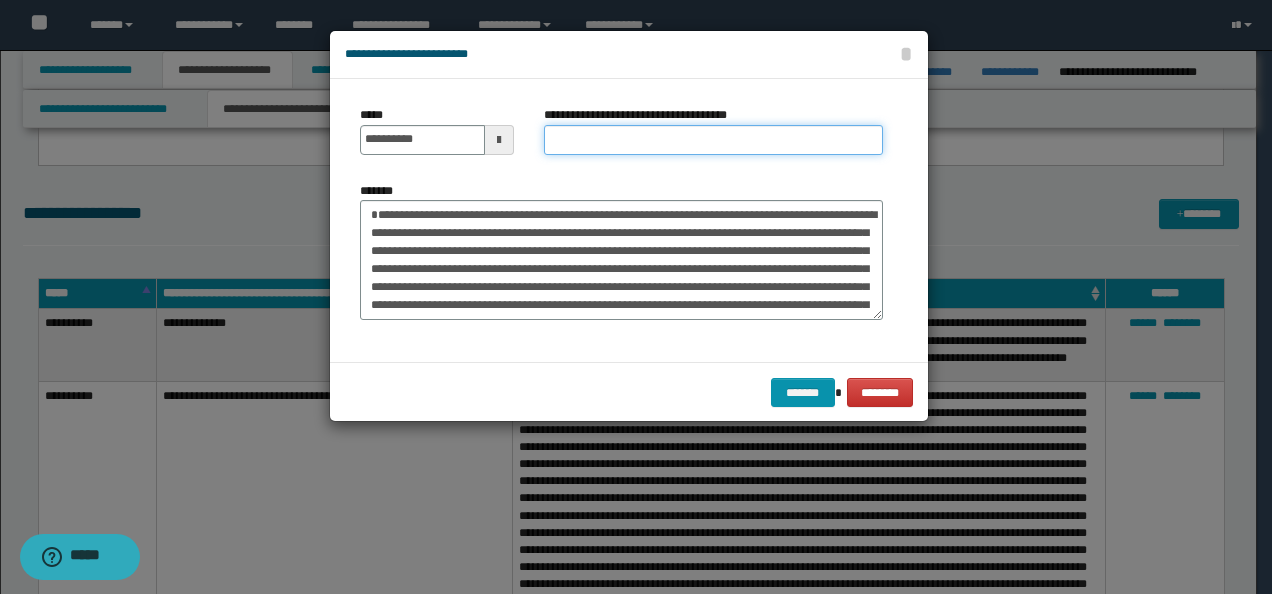 click on "**********" at bounding box center [713, 140] 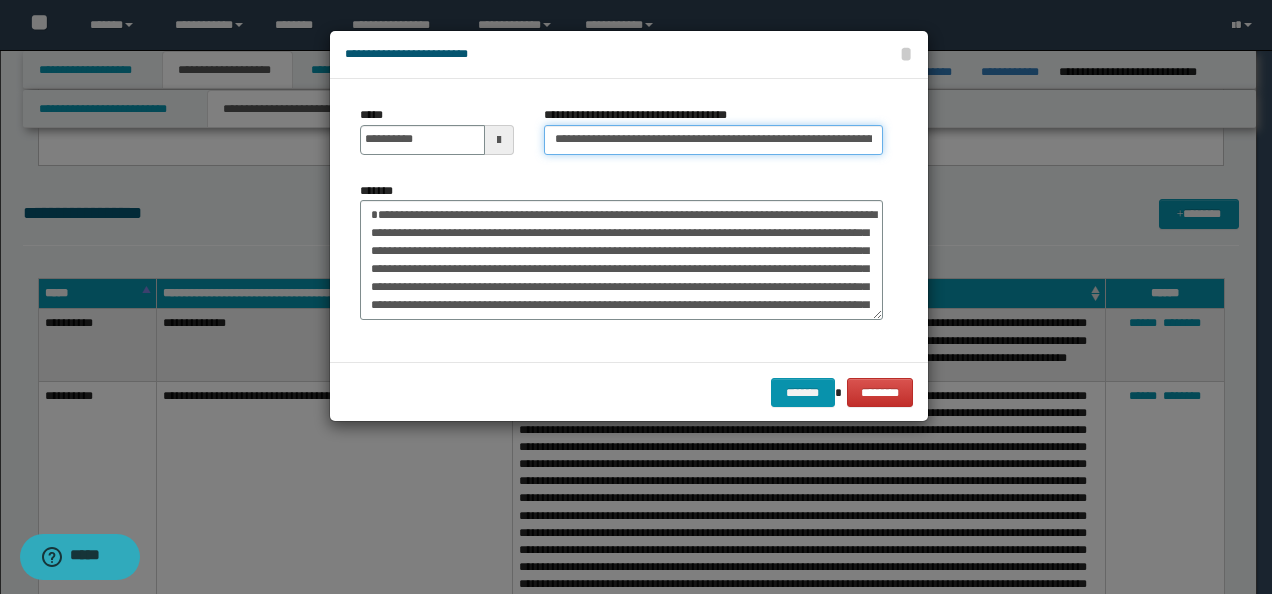 scroll, scrollTop: 0, scrollLeft: 90, axis: horizontal 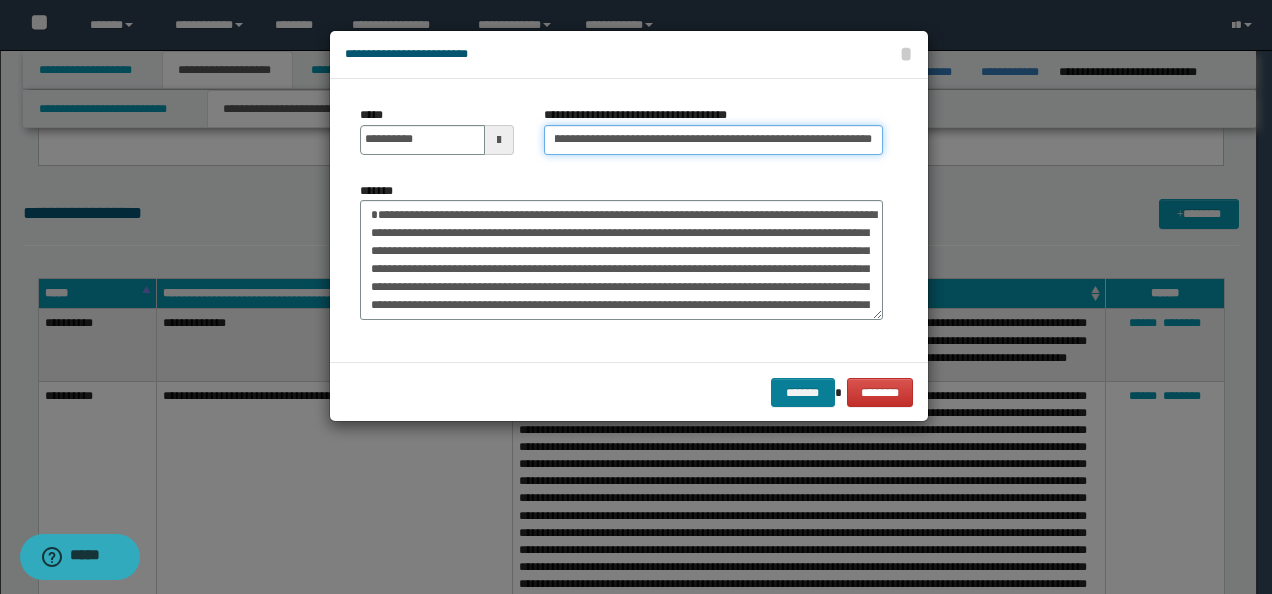 type on "**********" 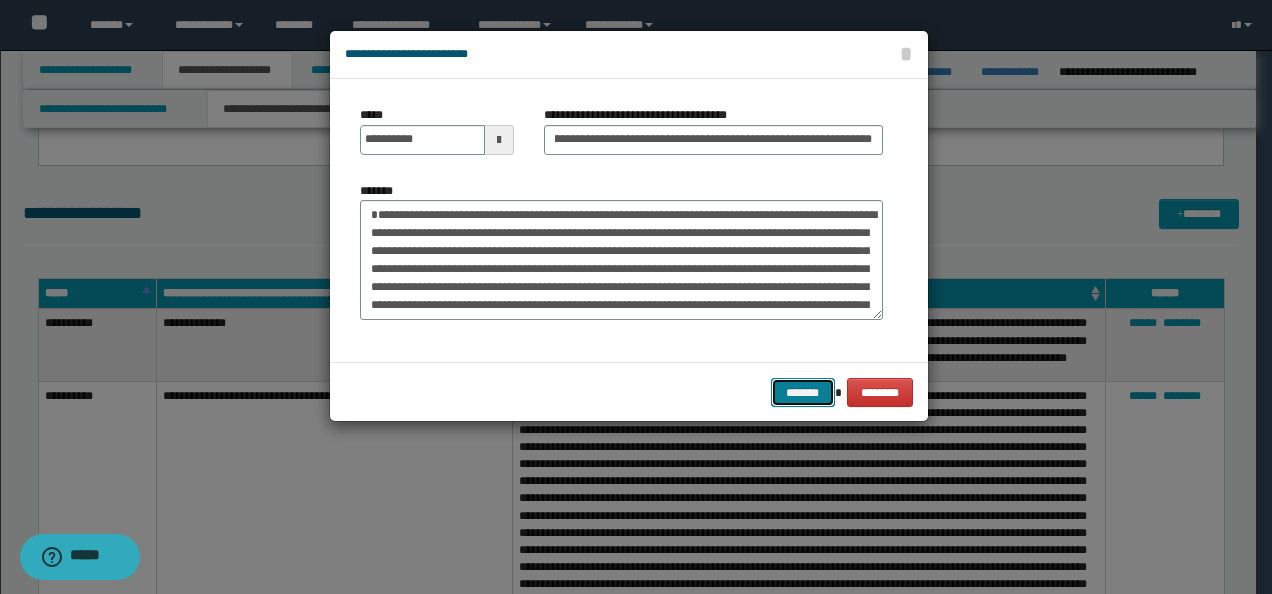 click on "*******" at bounding box center (803, 392) 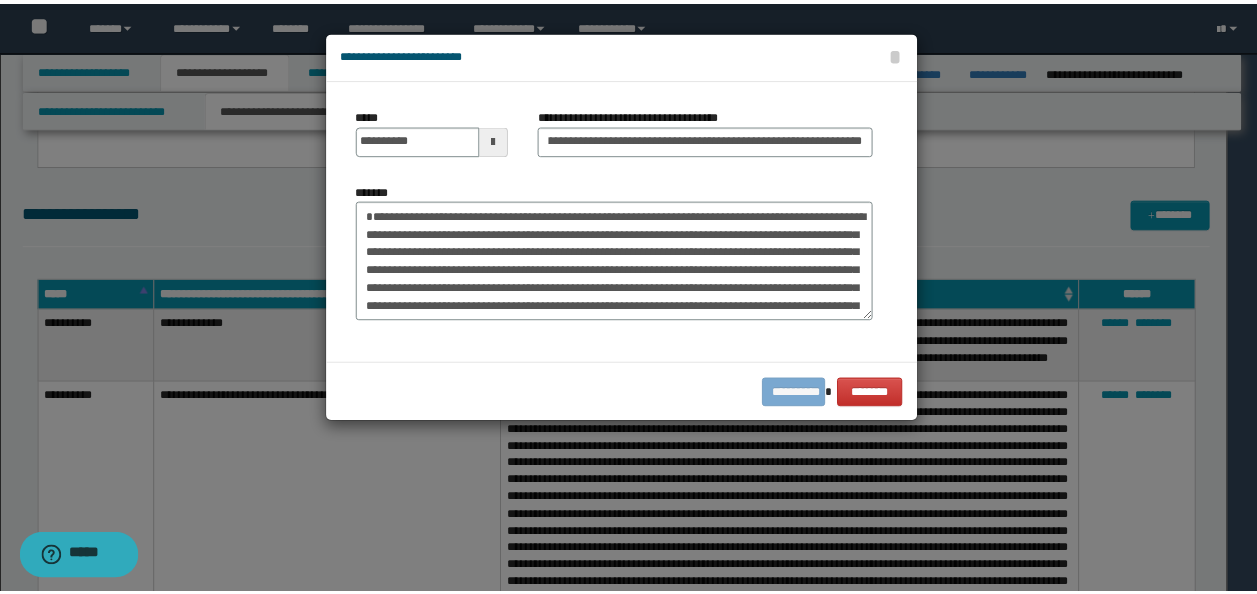 scroll, scrollTop: 0, scrollLeft: 0, axis: both 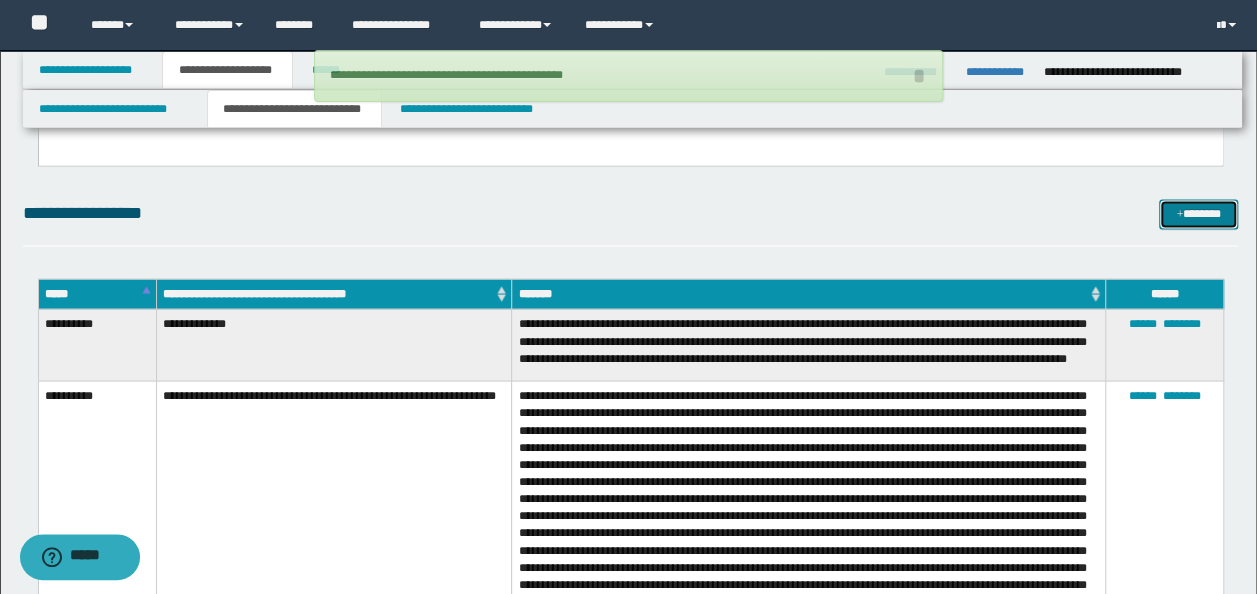 type 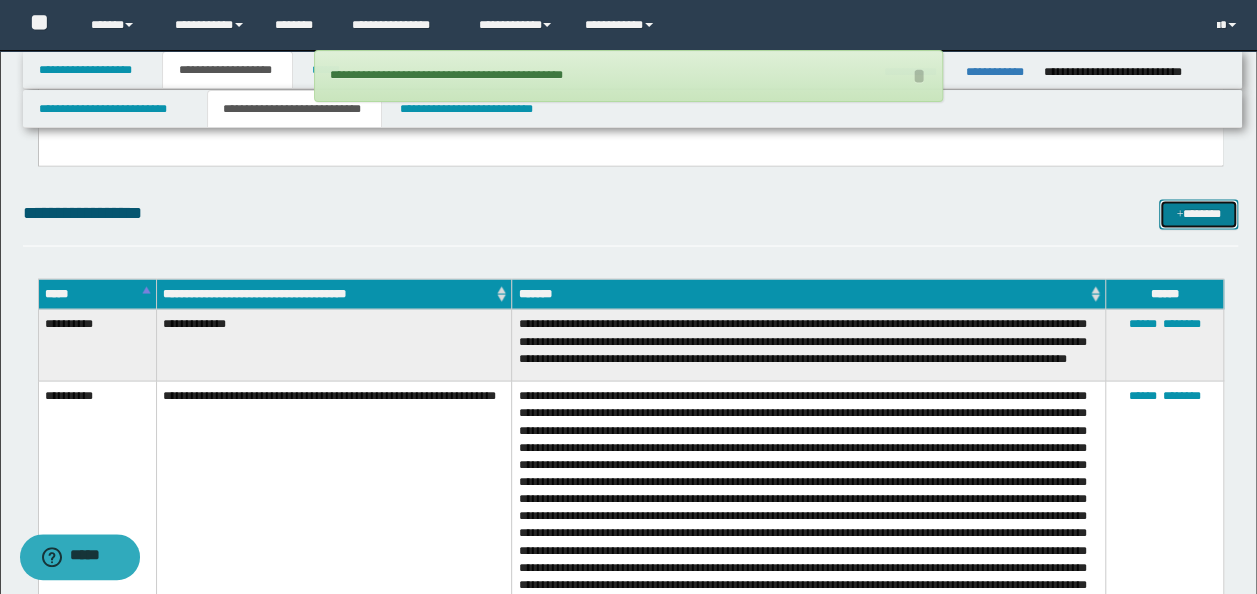 click on "*******" at bounding box center [1198, 213] 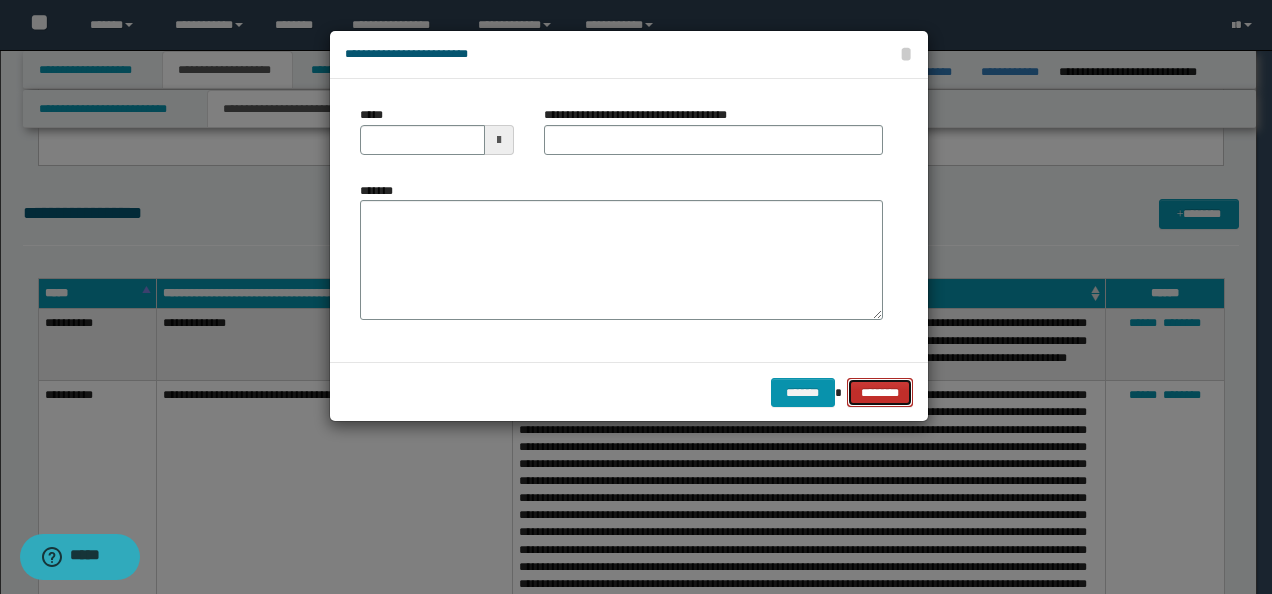 click on "********" at bounding box center [880, 392] 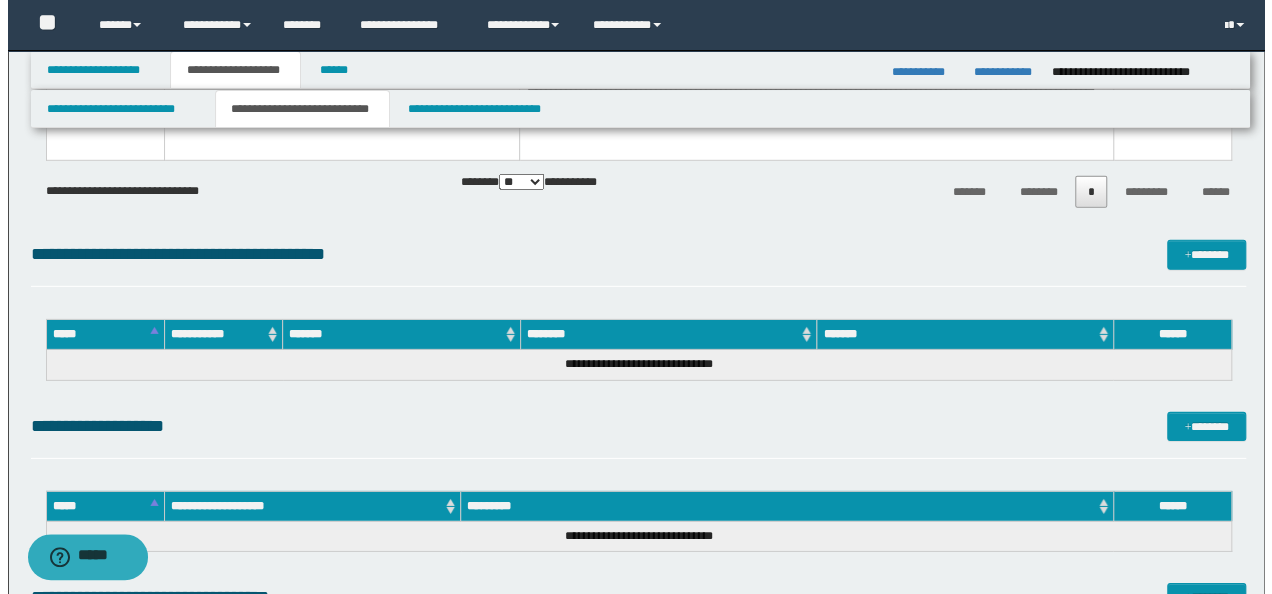 scroll, scrollTop: 3100, scrollLeft: 0, axis: vertical 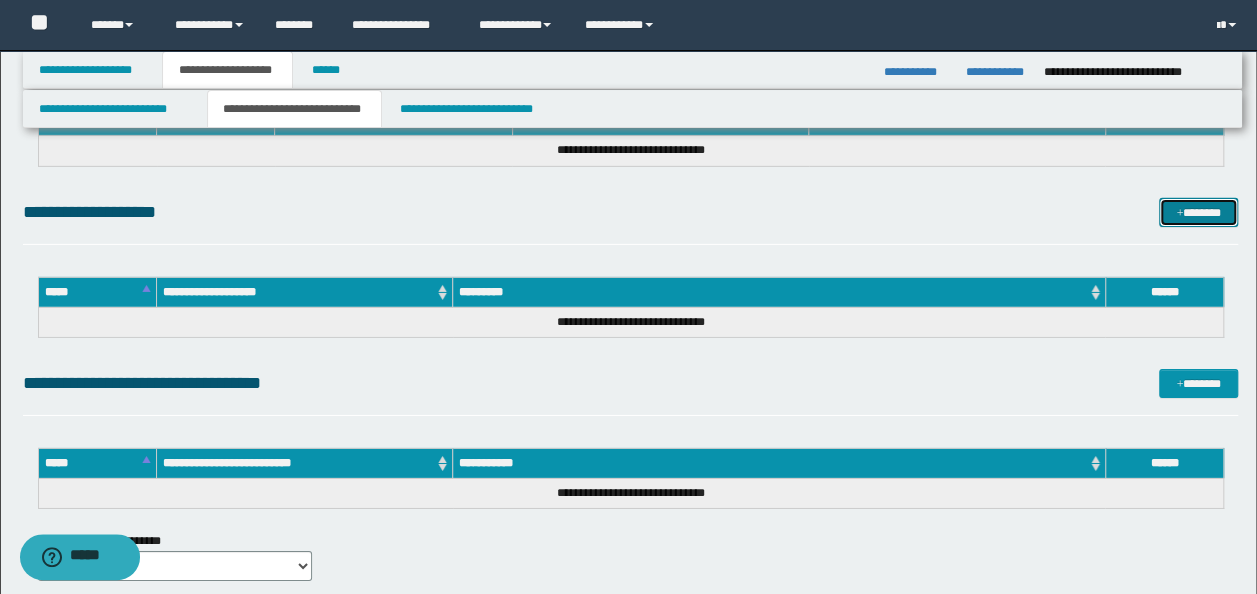 click on "*******" at bounding box center [1198, 212] 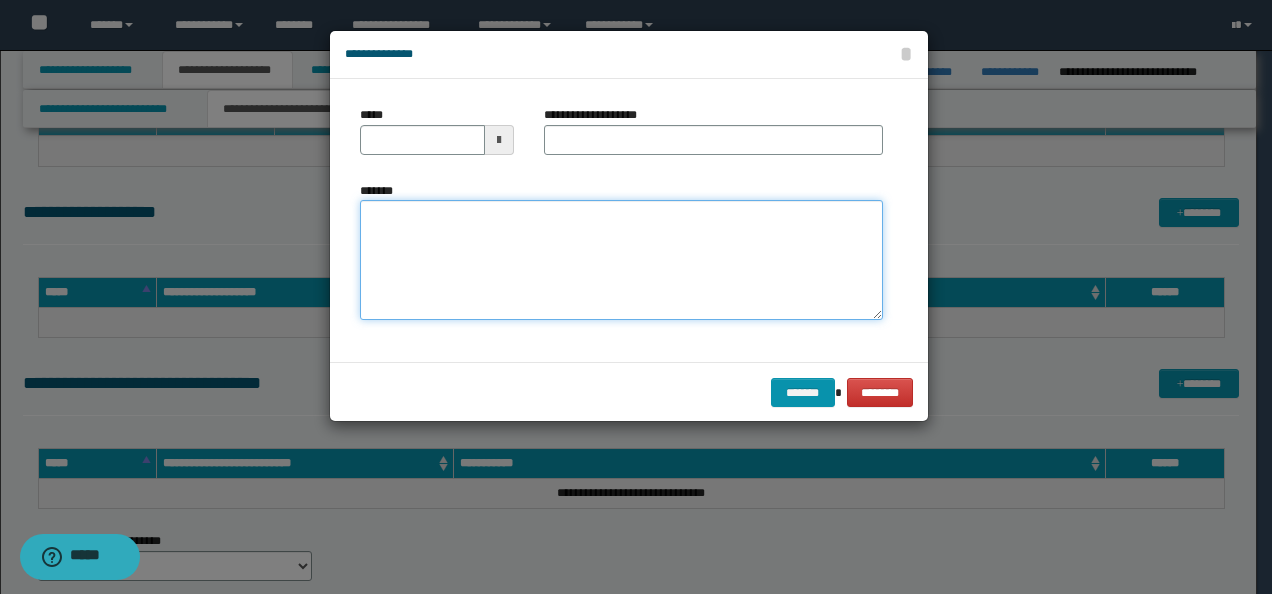 click on "*******" at bounding box center (621, 260) 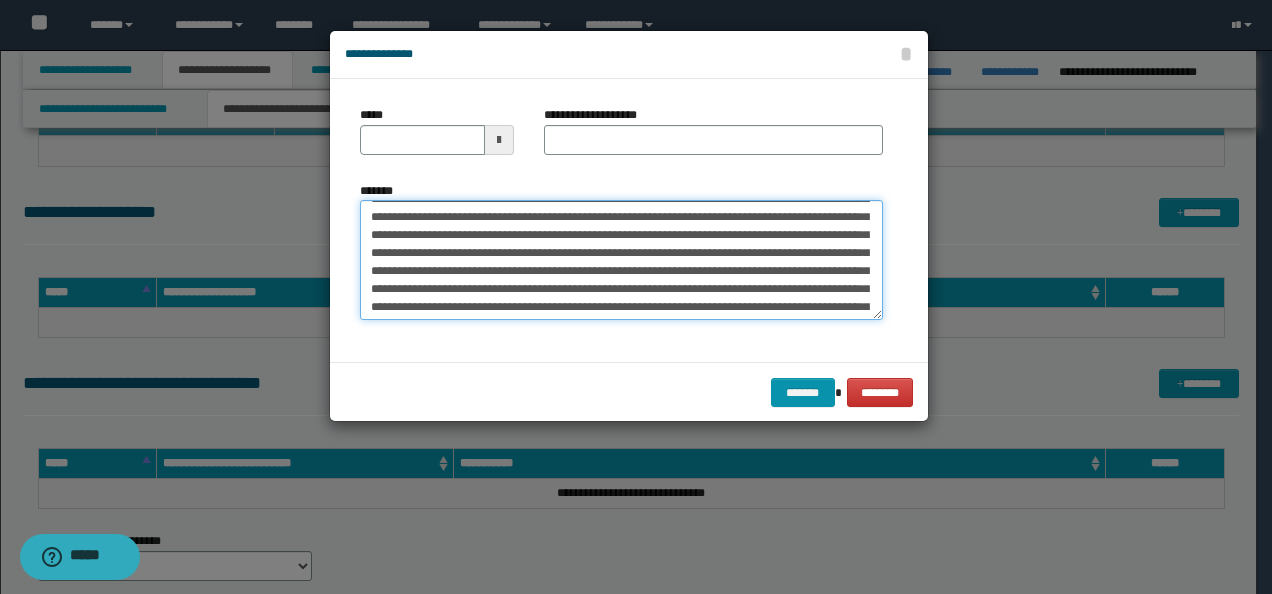 scroll, scrollTop: 0, scrollLeft: 0, axis: both 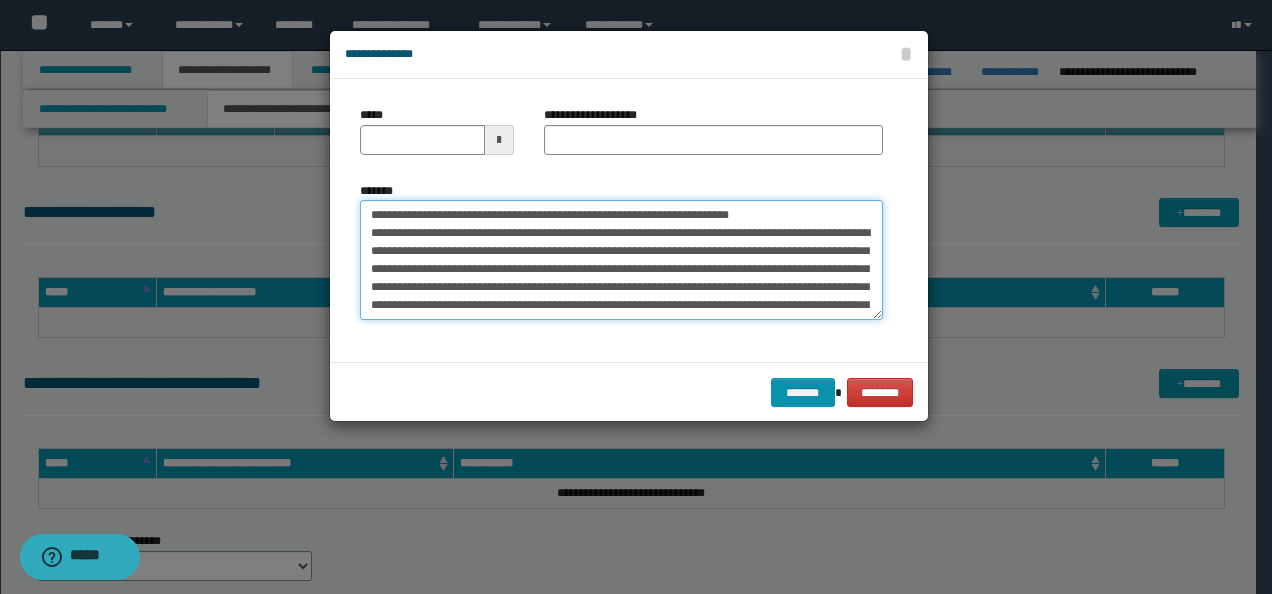 drag, startPoint x: 369, startPoint y: 212, endPoint x: 337, endPoint y: 172, distance: 51.224995 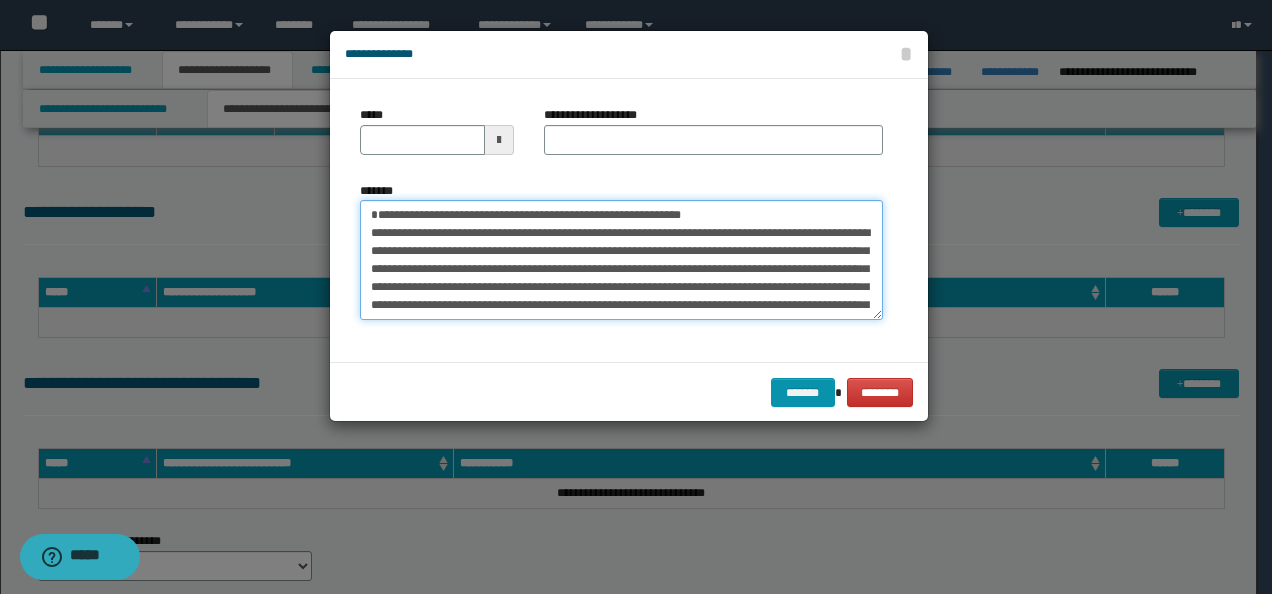 type 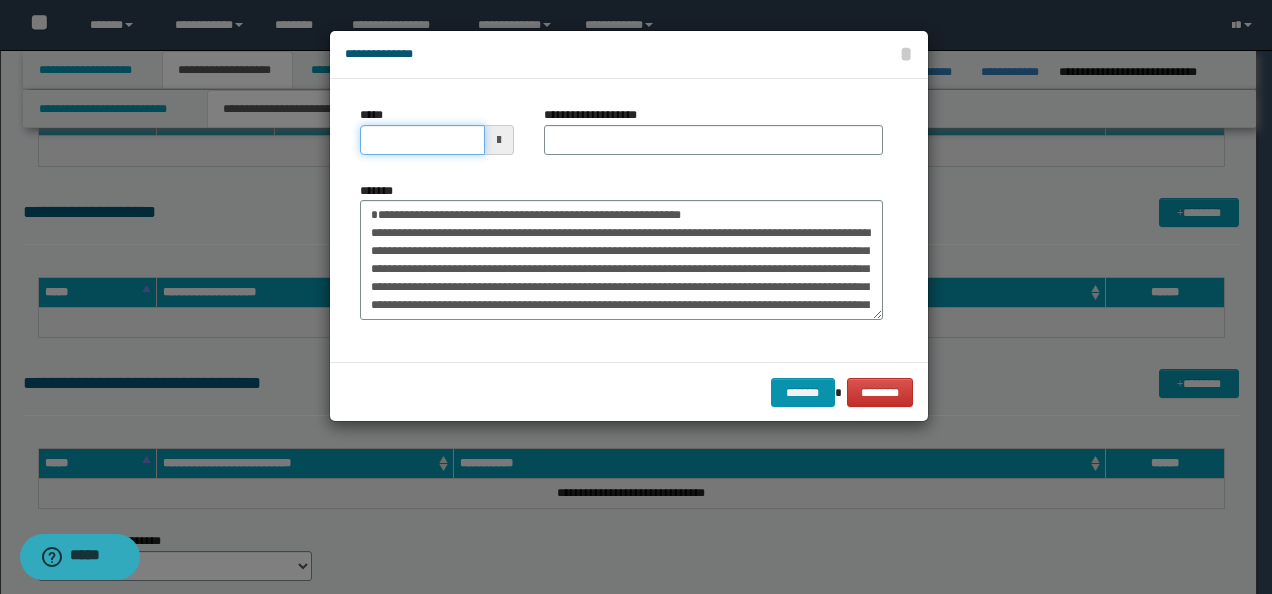 click on "*****" at bounding box center (422, 140) 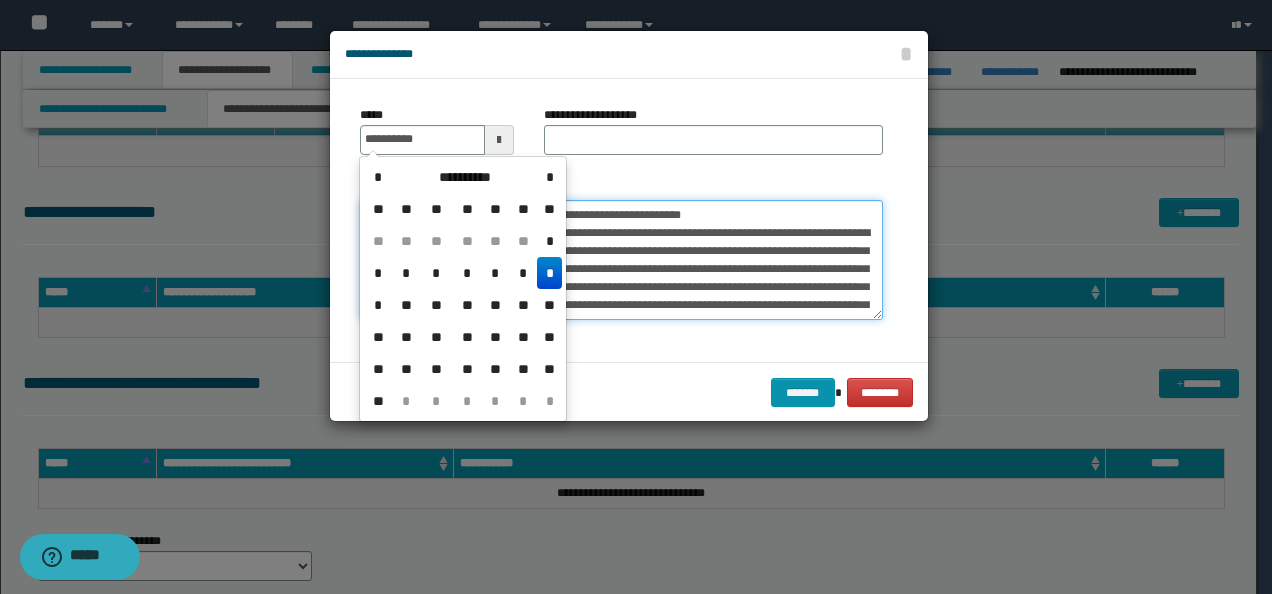 type on "**********" 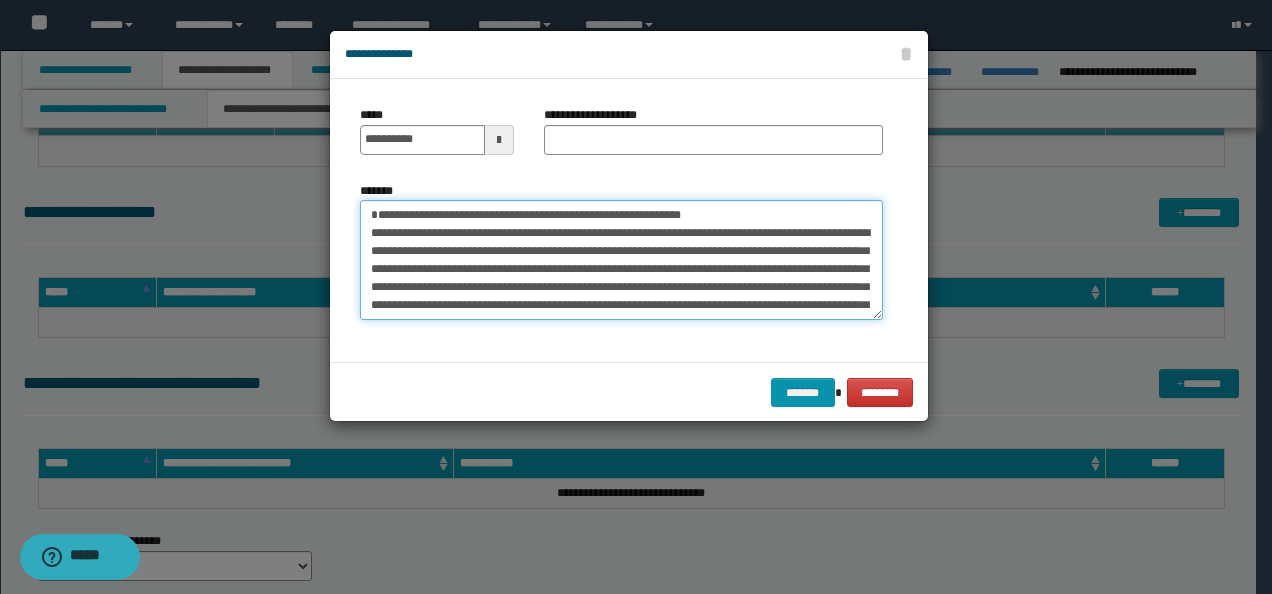 drag, startPoint x: 540, startPoint y: 210, endPoint x: 238, endPoint y: 205, distance: 302.04138 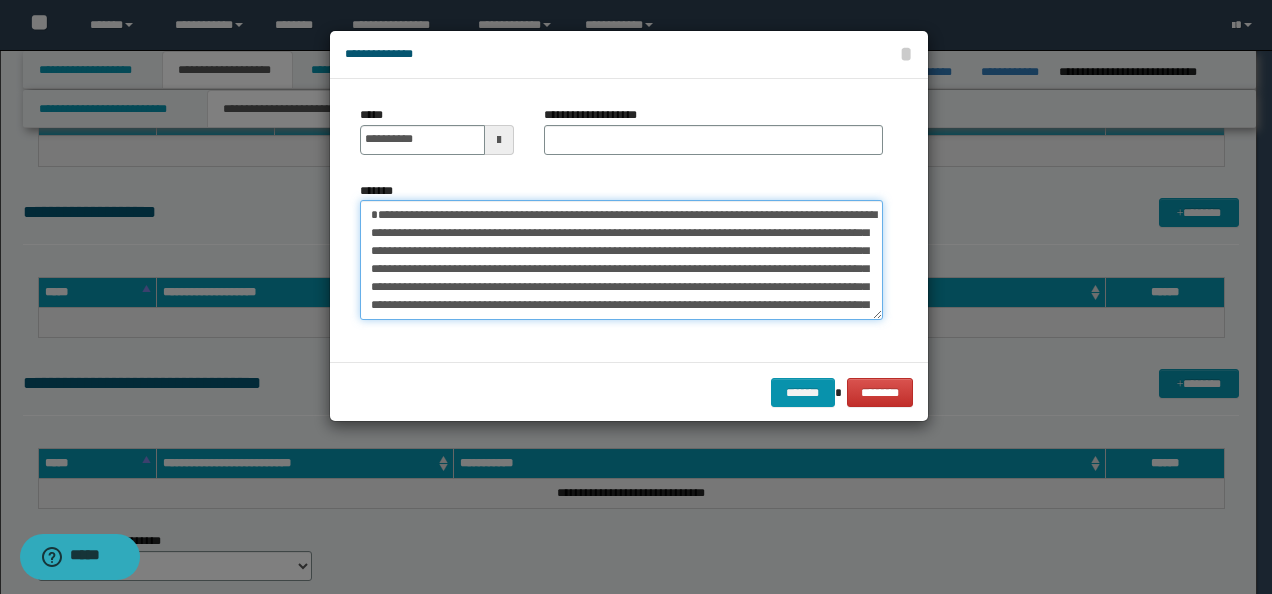 type on "**********" 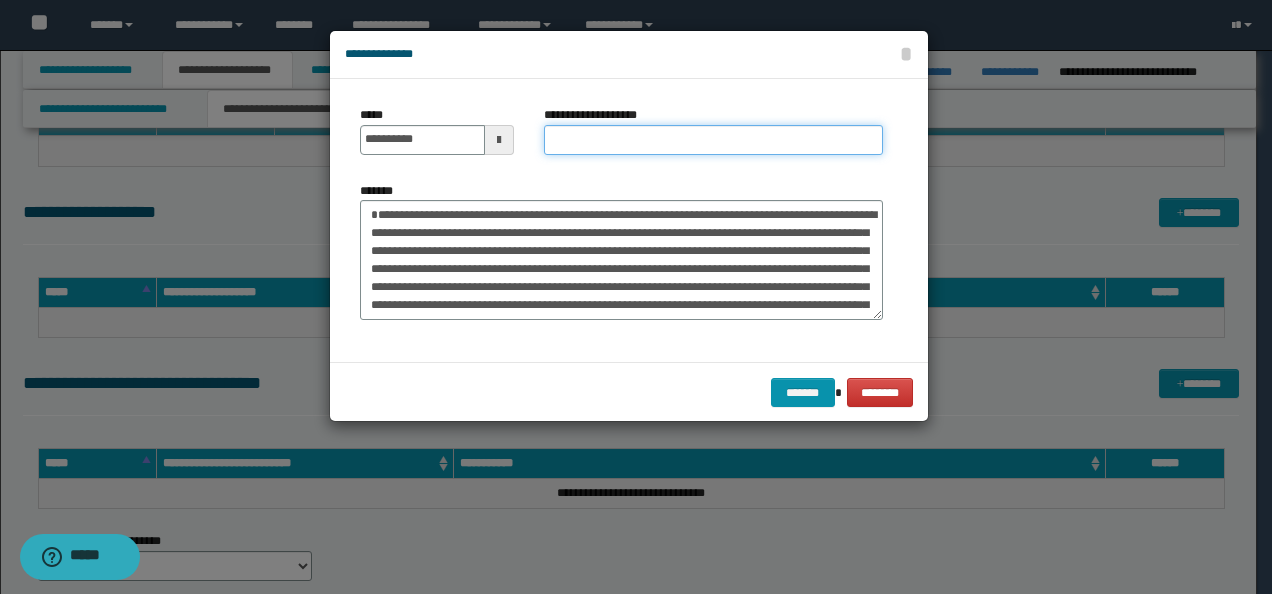 click on "**********" at bounding box center [713, 140] 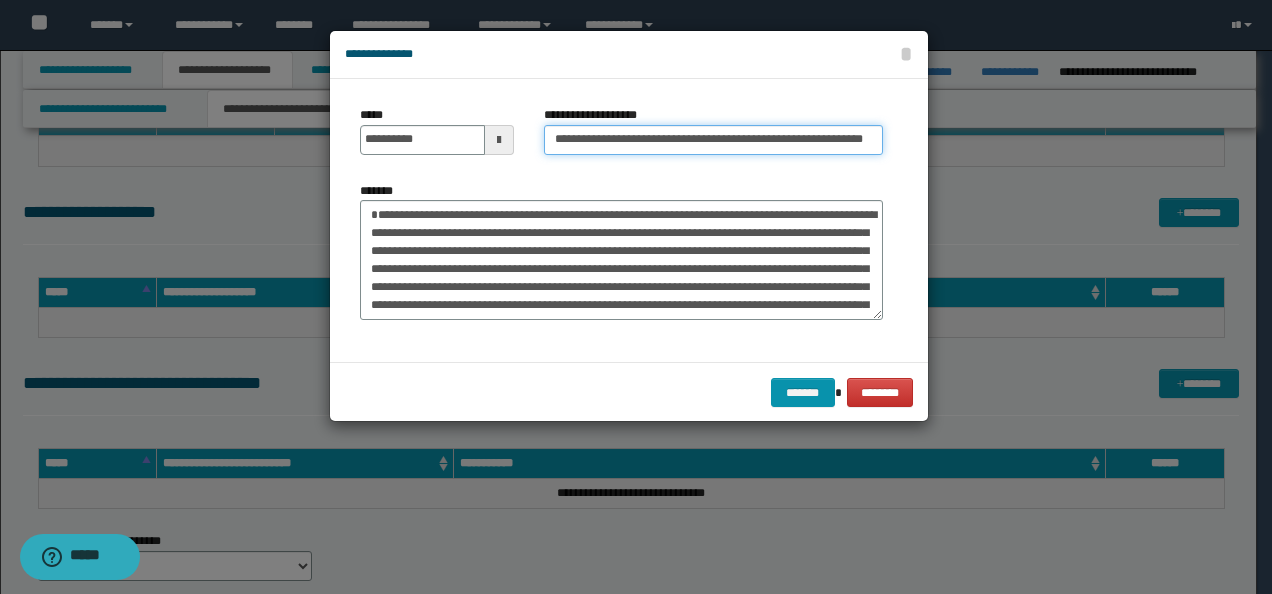 scroll, scrollTop: 0, scrollLeft: 37, axis: horizontal 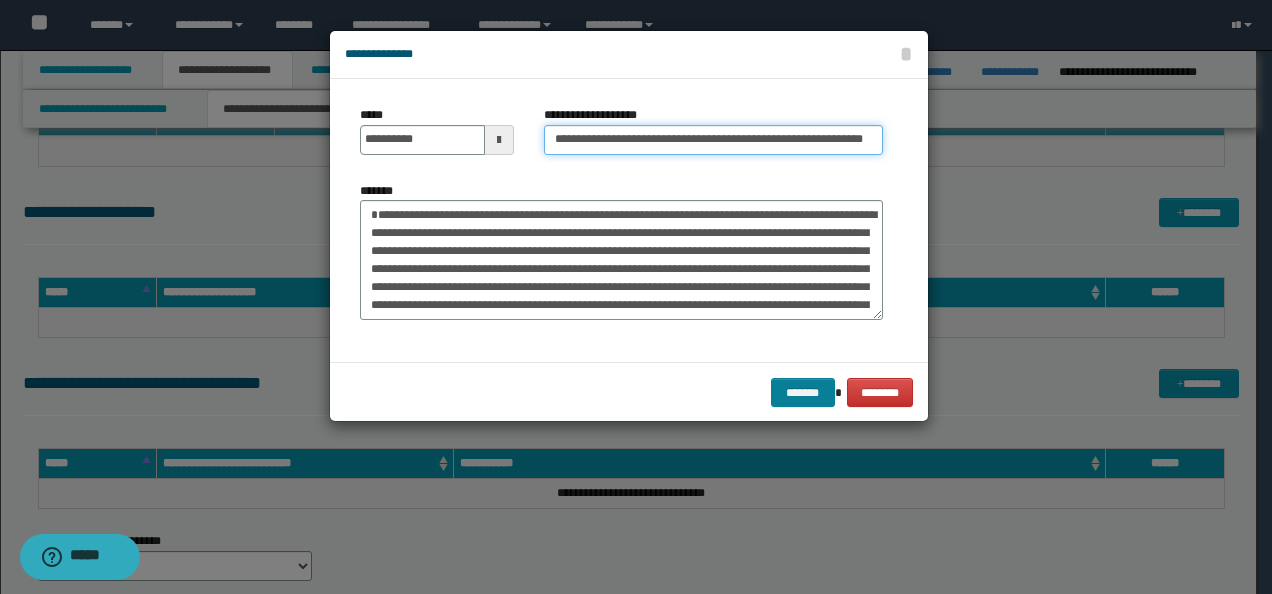 type on "**********" 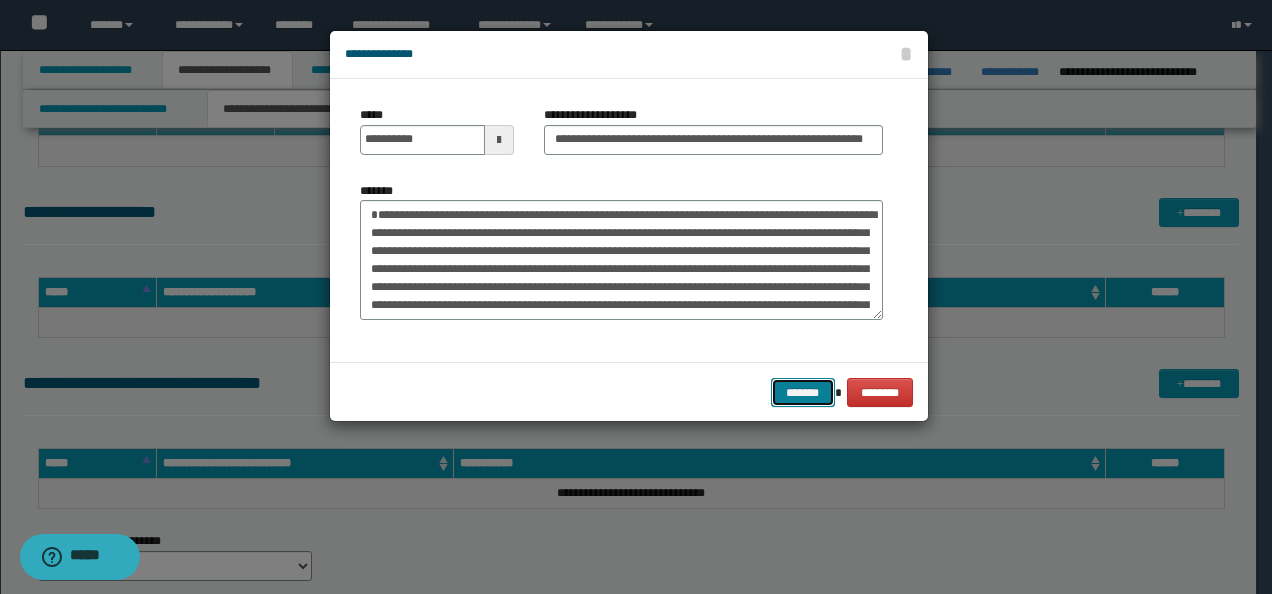 click on "*******" at bounding box center (803, 392) 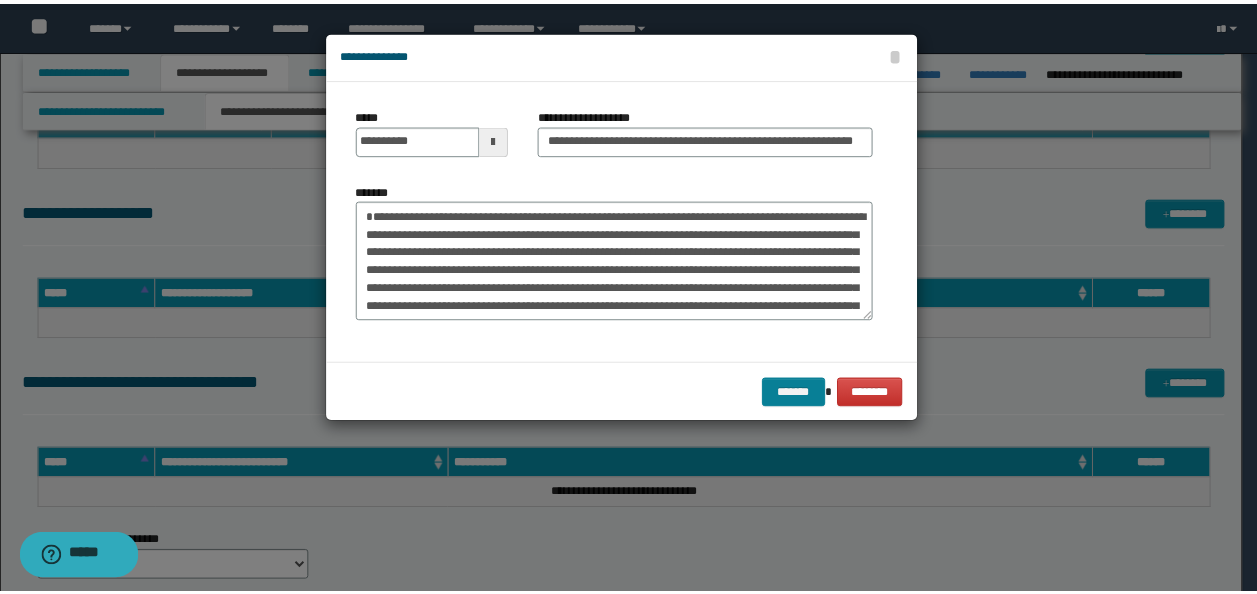 scroll, scrollTop: 0, scrollLeft: 0, axis: both 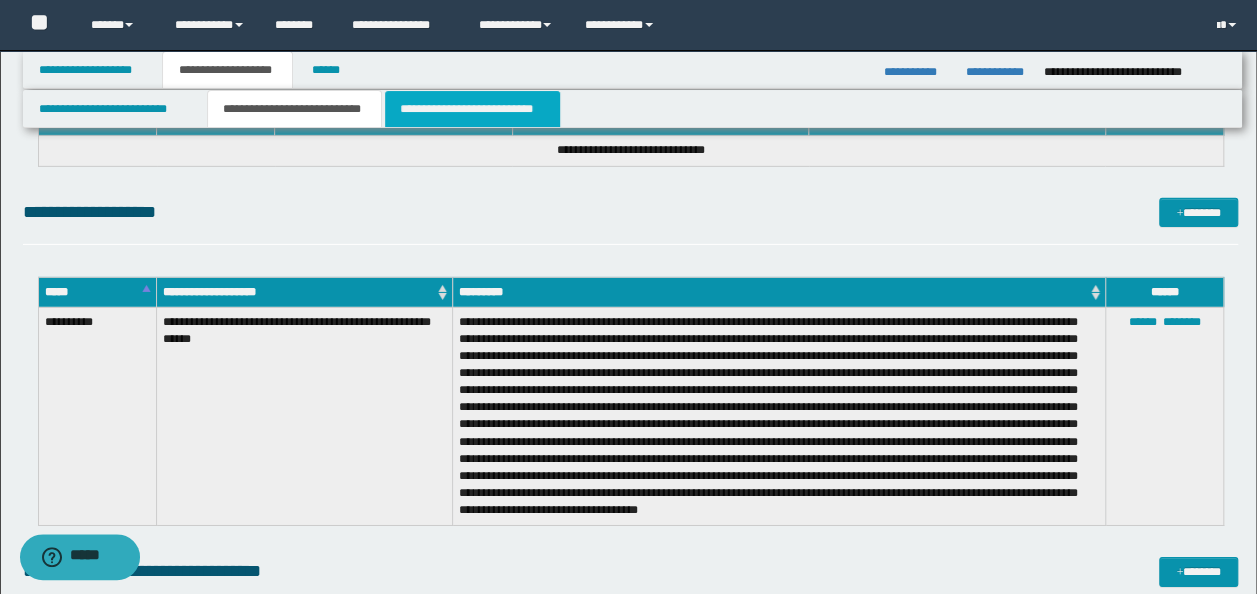click on "**********" at bounding box center [472, 109] 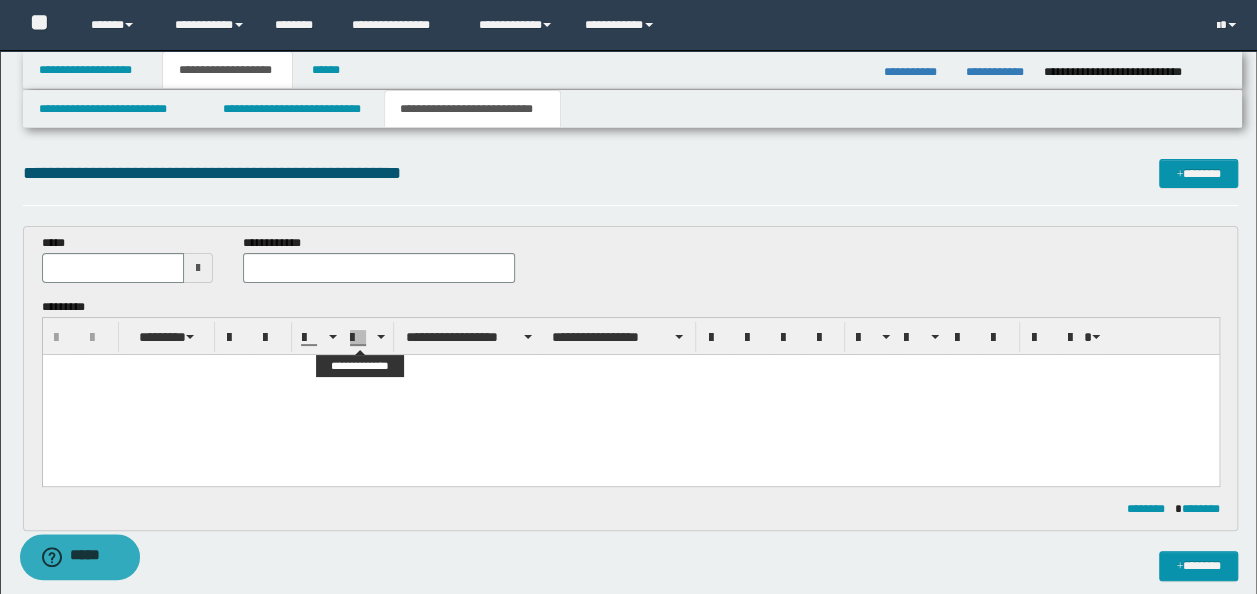 scroll, scrollTop: 0, scrollLeft: 0, axis: both 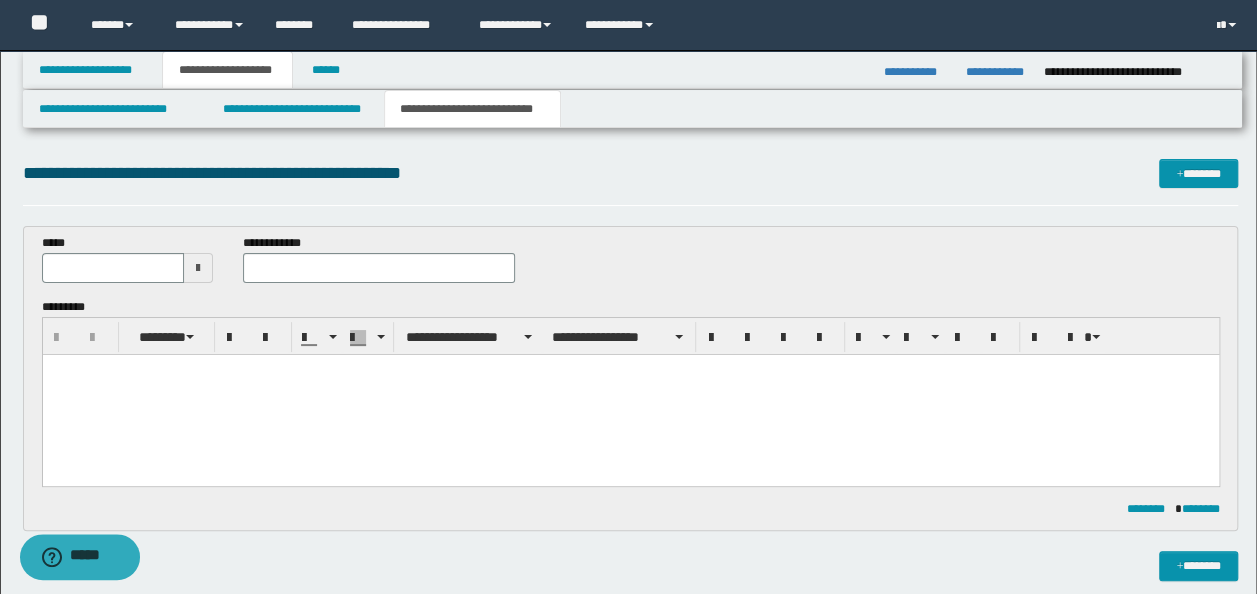 drag, startPoint x: 327, startPoint y: 483, endPoint x: 324, endPoint y: 459, distance: 24.186773 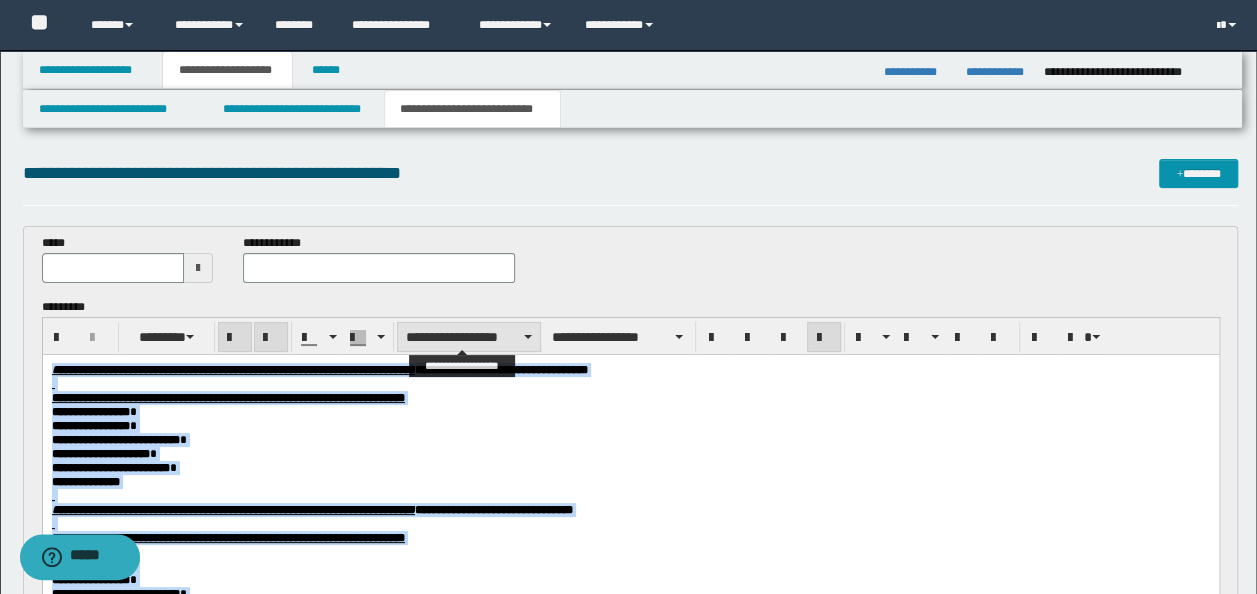 click on "**********" at bounding box center [469, 337] 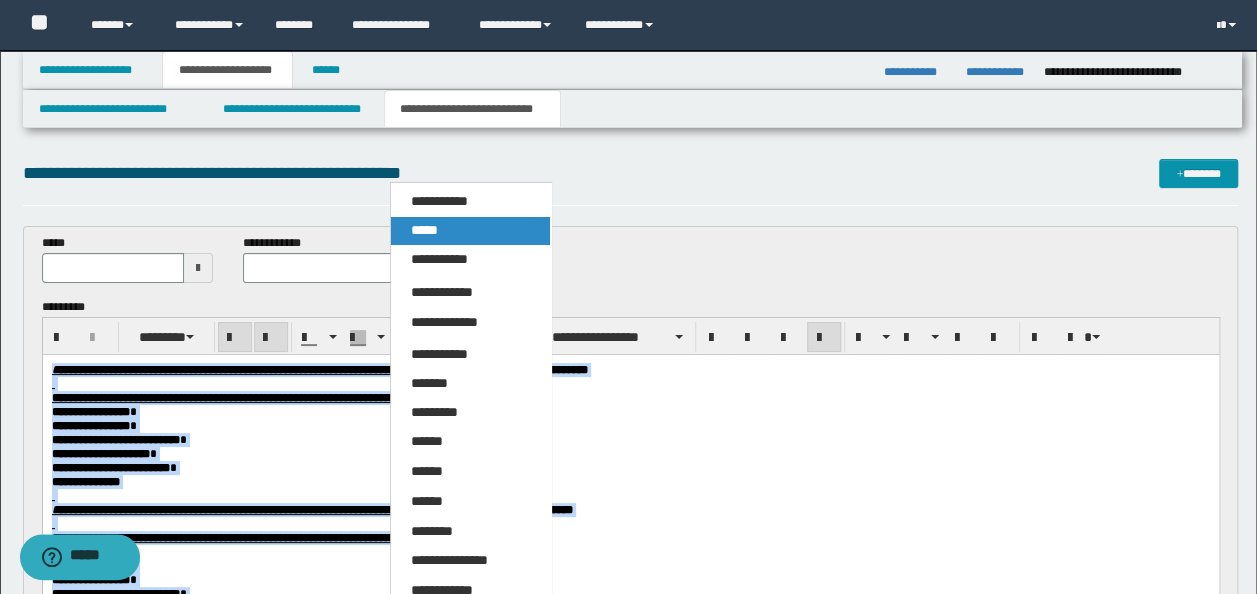 click on "*****" at bounding box center (470, 231) 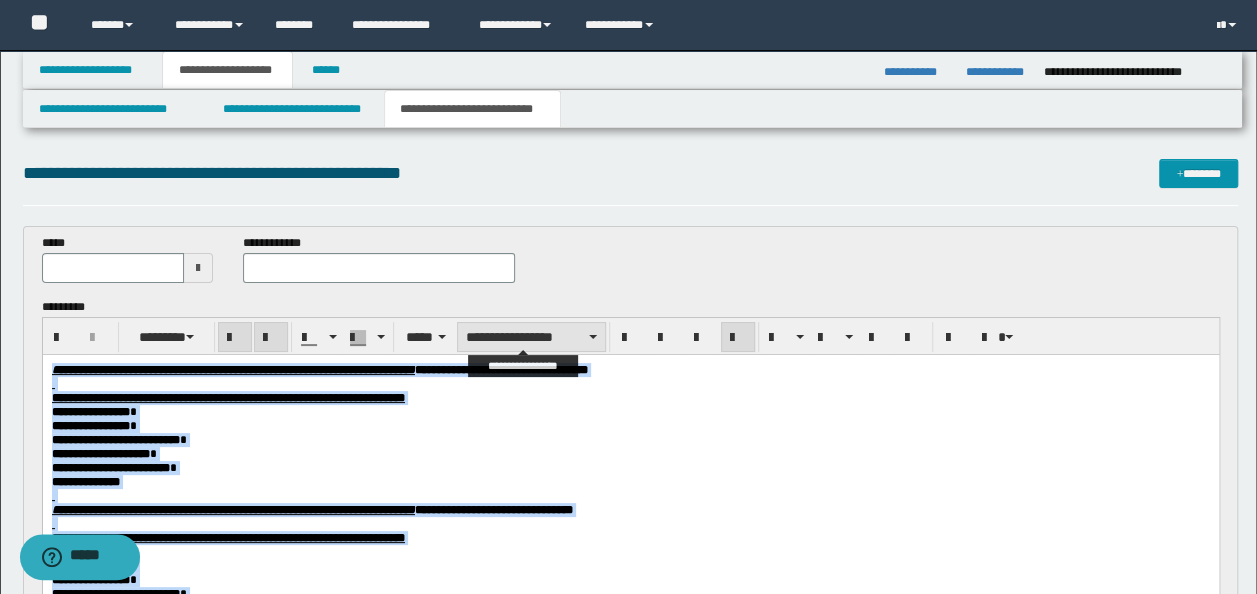 click on "**********" at bounding box center (531, 337) 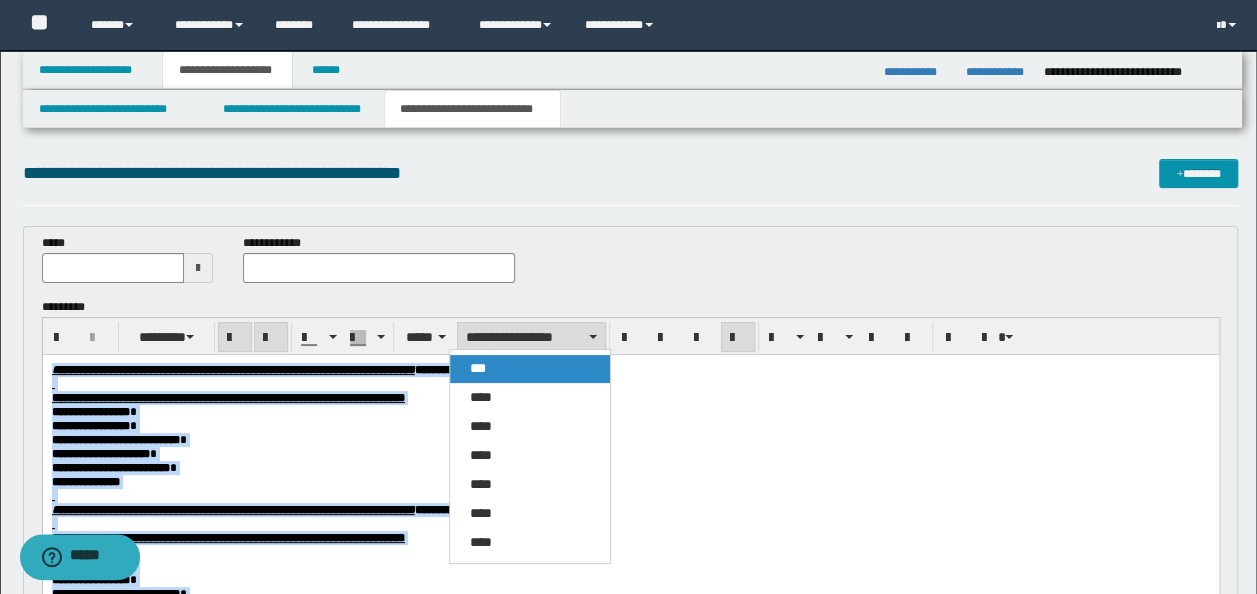 click on "***" at bounding box center (529, 369) 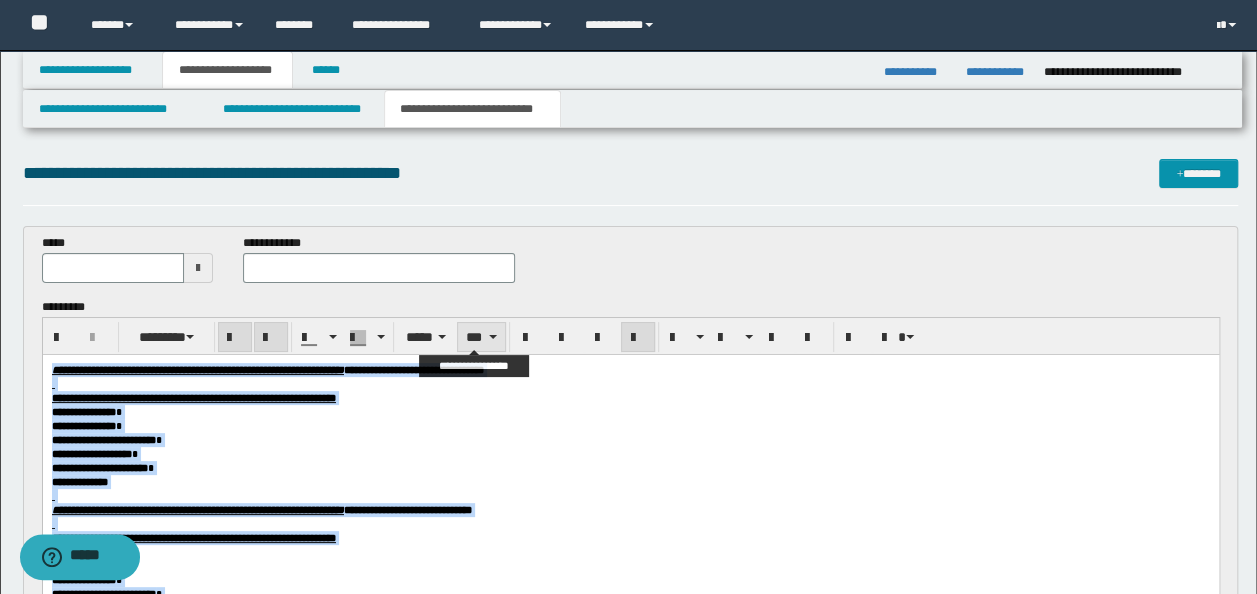 click on "***" at bounding box center (481, 337) 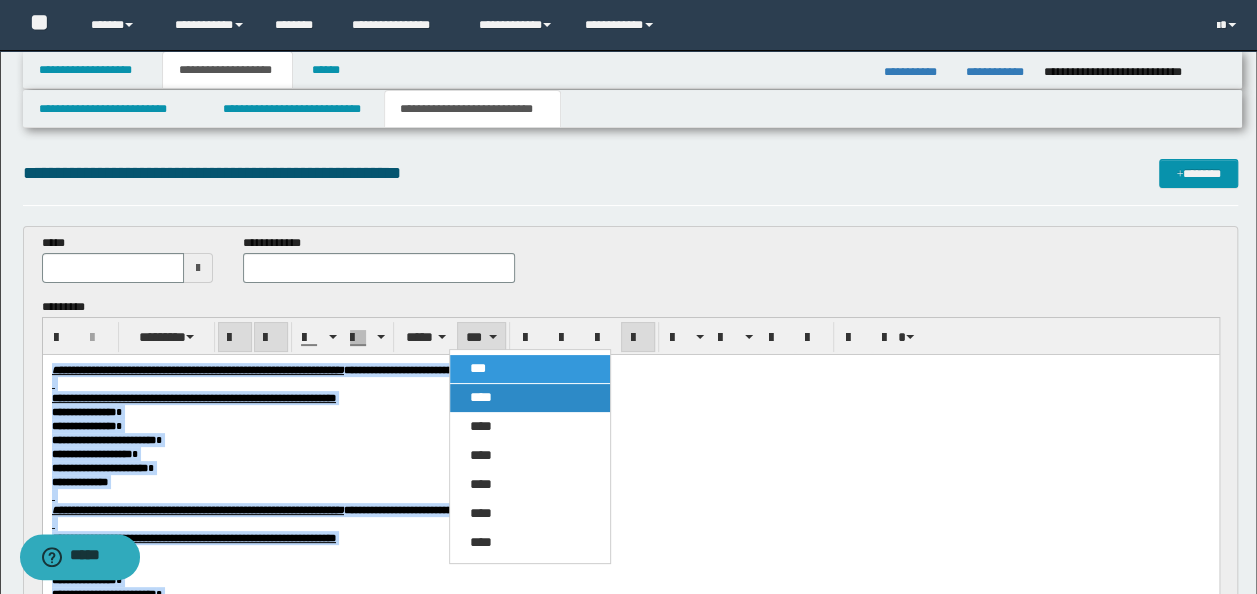 click on "****" at bounding box center (481, 397) 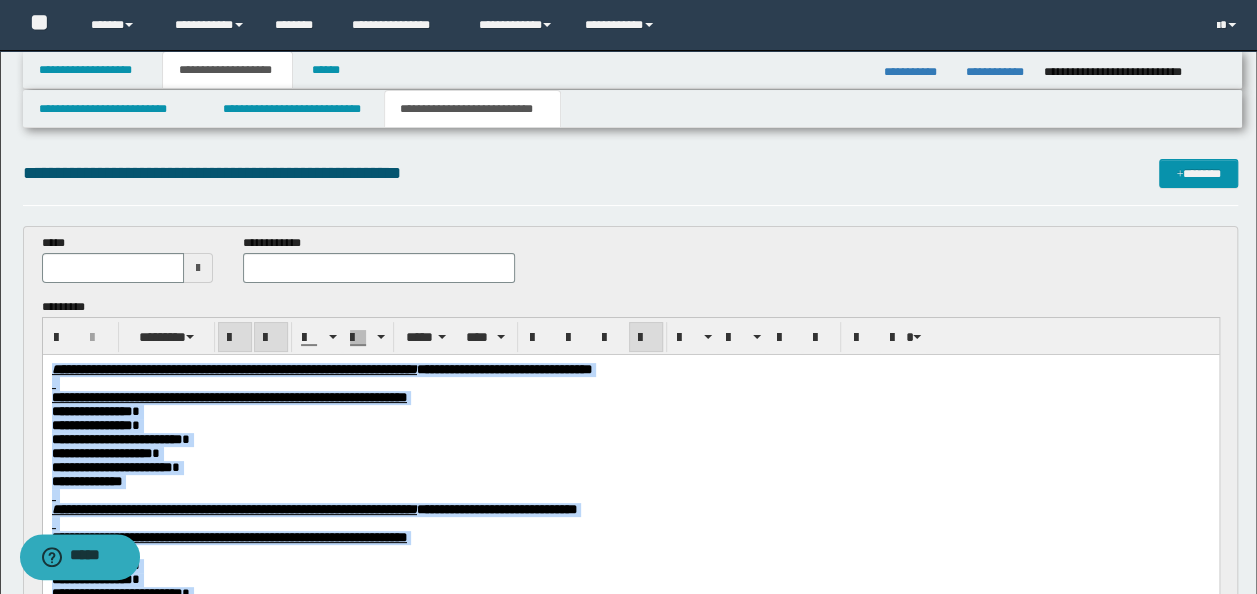 drag, startPoint x: 640, startPoint y: 405, endPoint x: 834, endPoint y: 387, distance: 194.83327 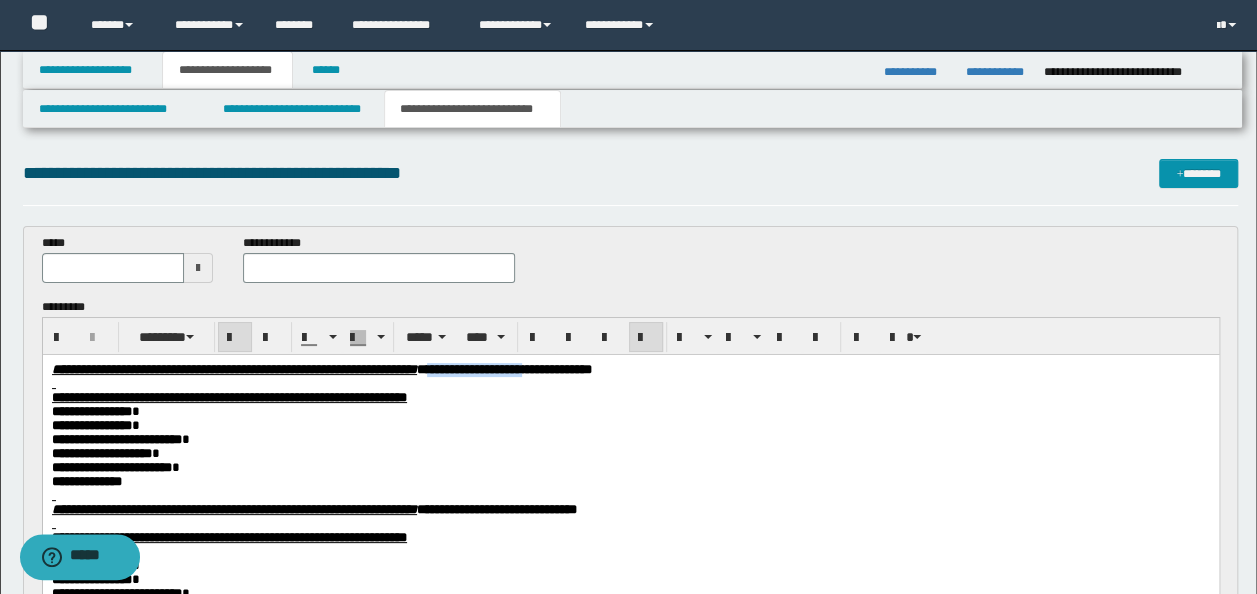 drag, startPoint x: 756, startPoint y: 370, endPoint x: 625, endPoint y: 368, distance: 131.01526 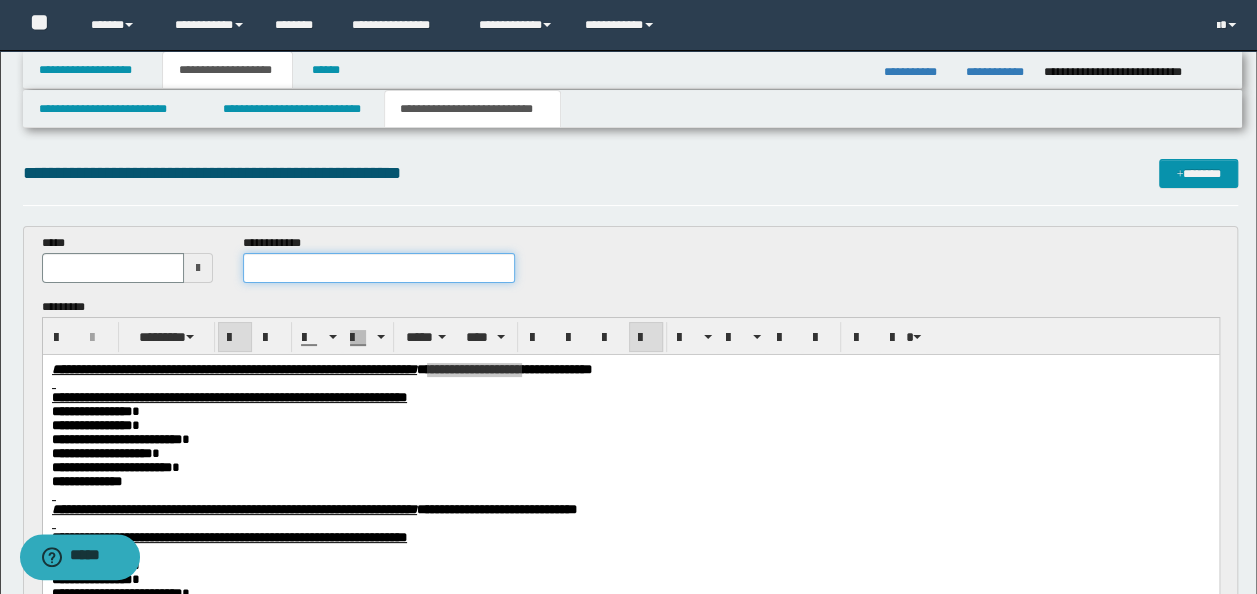 click at bounding box center [379, 268] 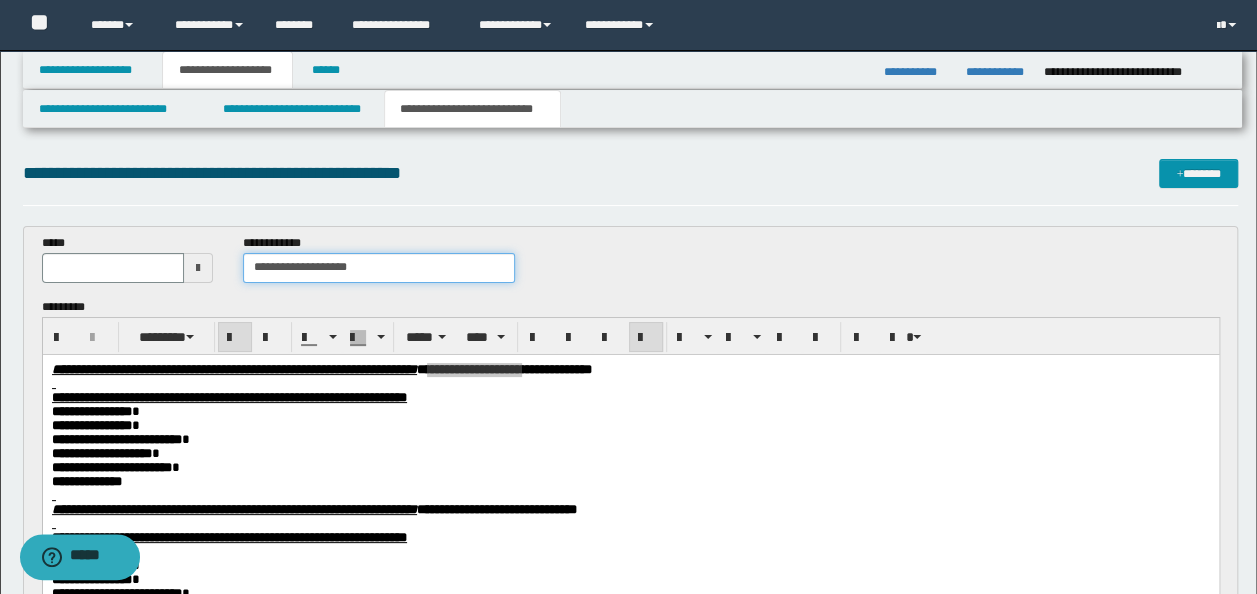 type on "**********" 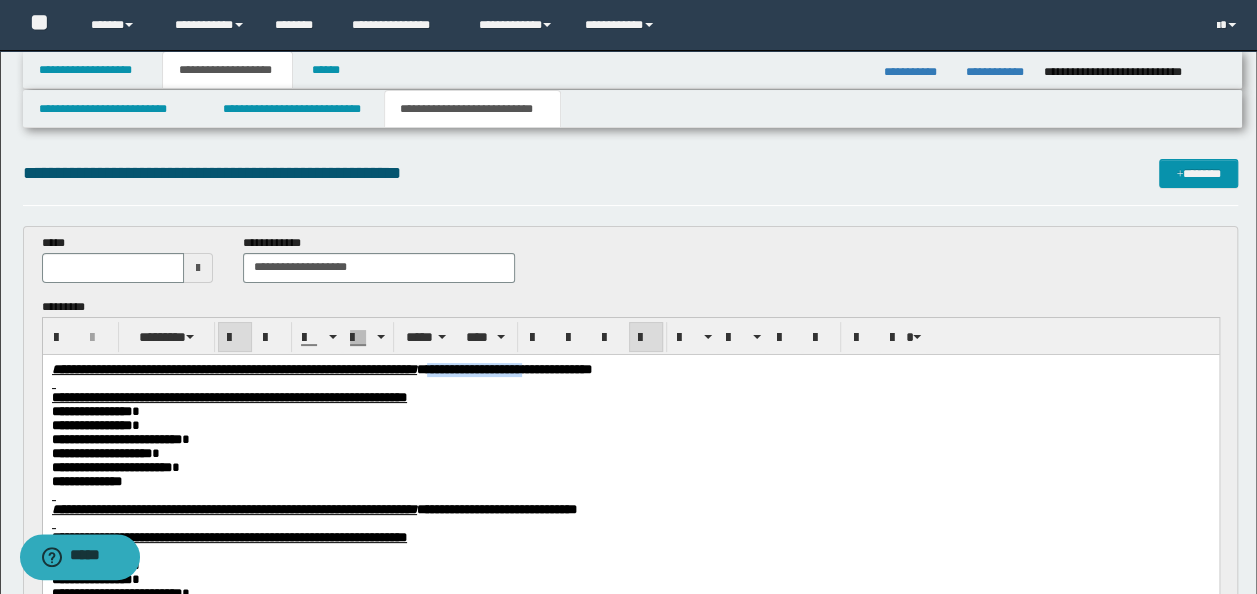 click on "**********" at bounding box center (503, 368) 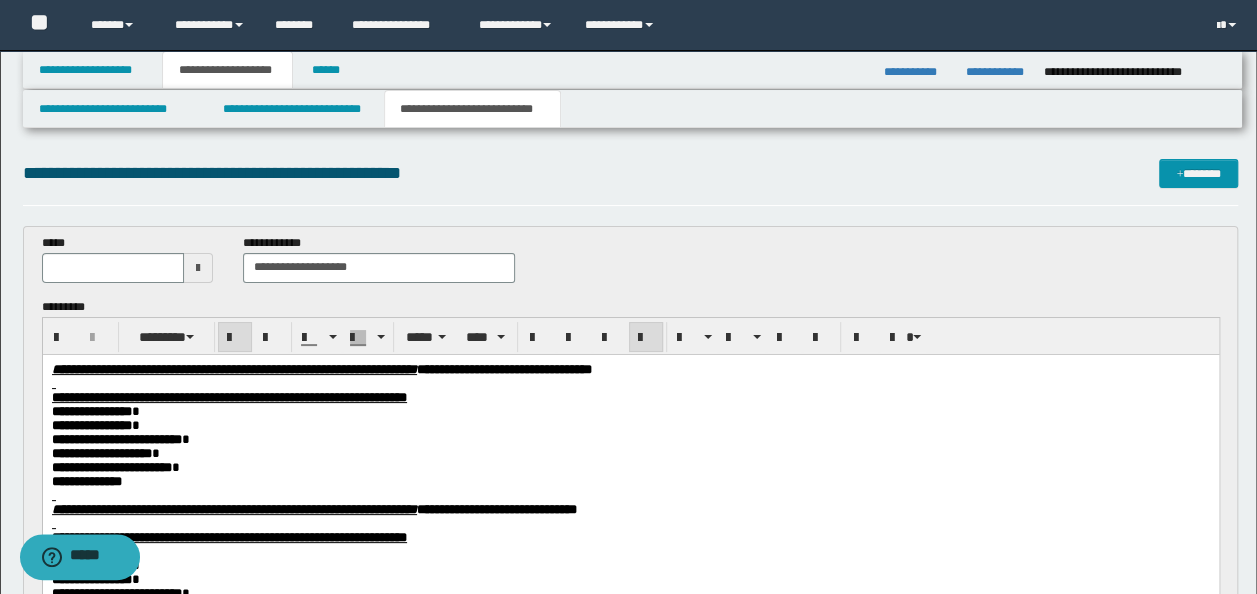 click on "**********" at bounding box center (503, 368) 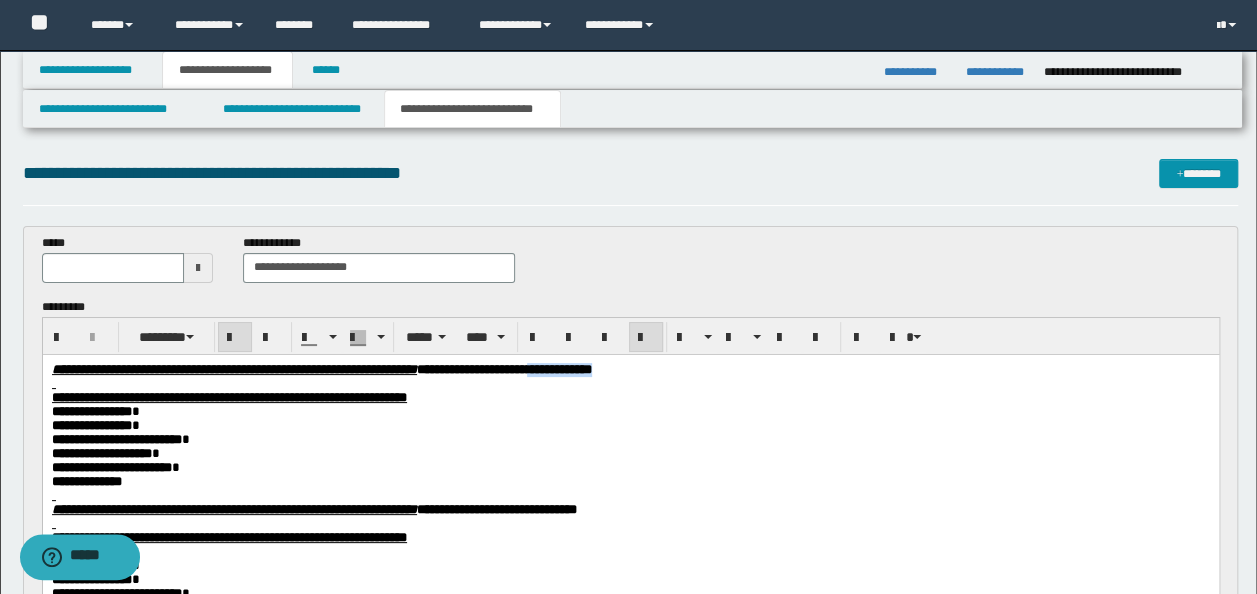 drag, startPoint x: 862, startPoint y: 369, endPoint x: 761, endPoint y: 364, distance: 101.12369 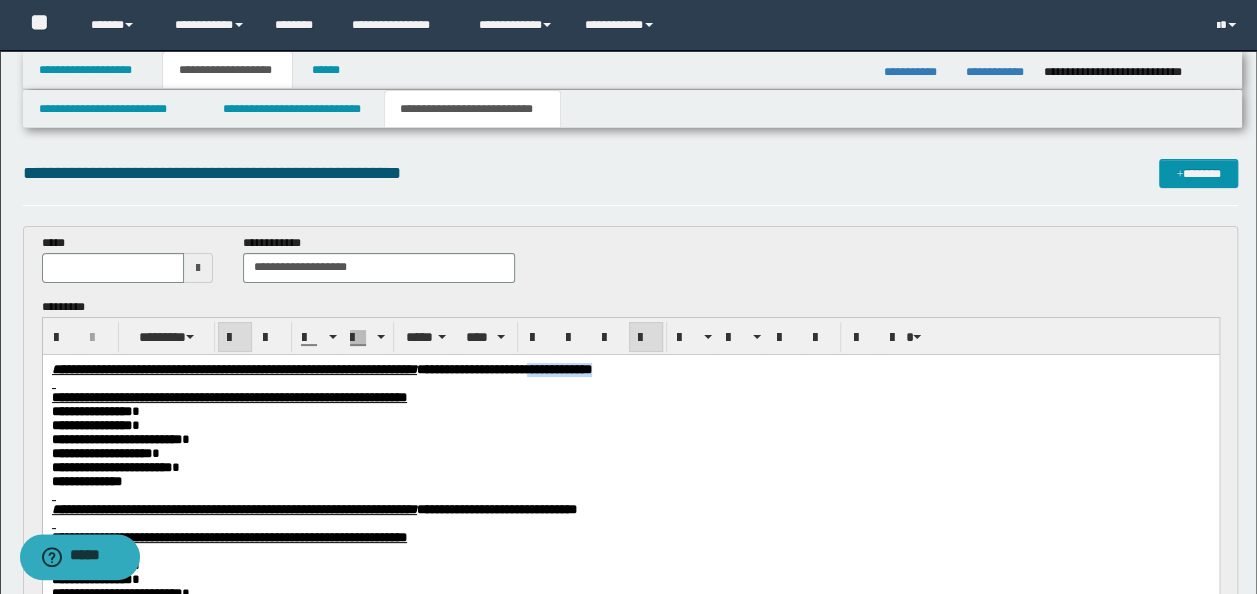 click on "**********" at bounding box center (630, 369) 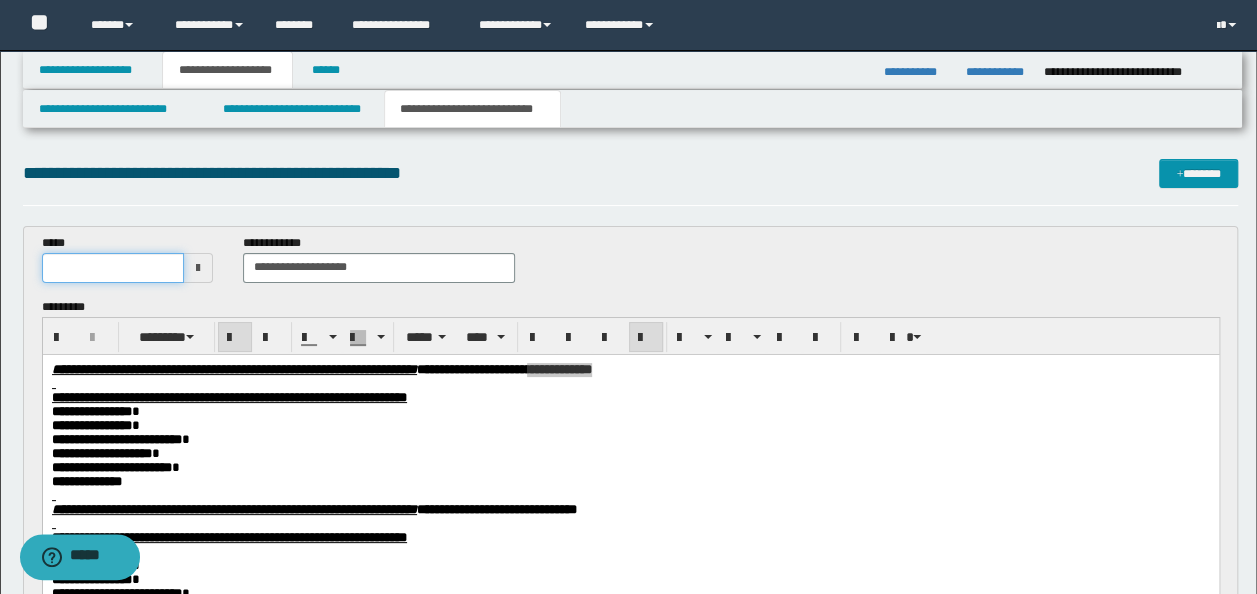 click at bounding box center [113, 268] 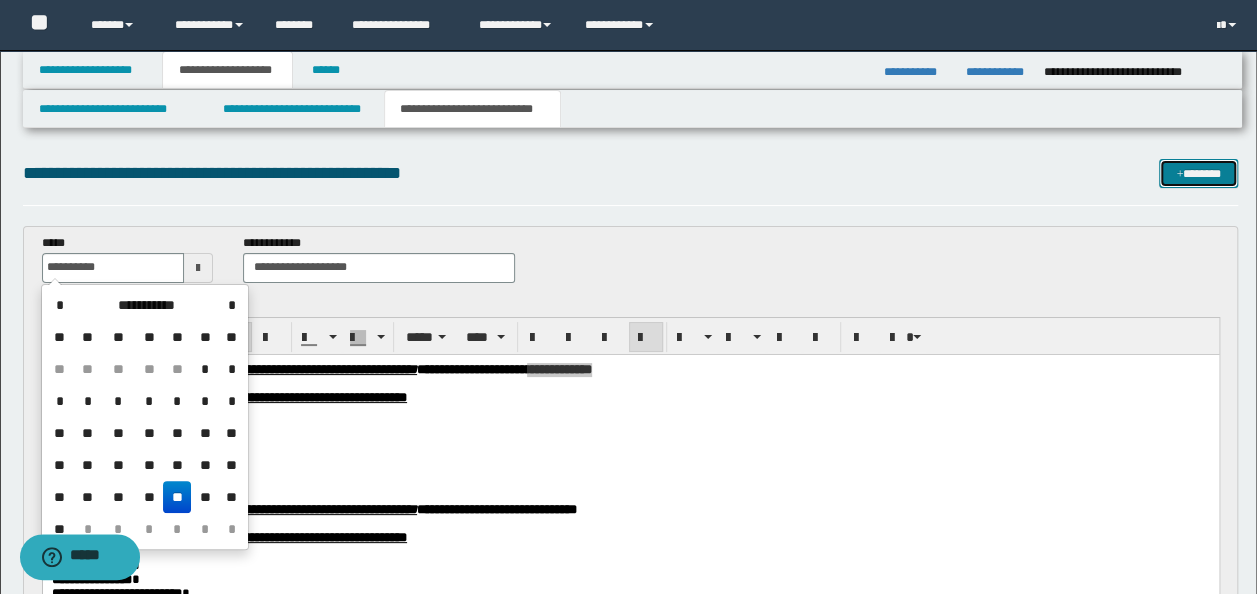 type on "**********" 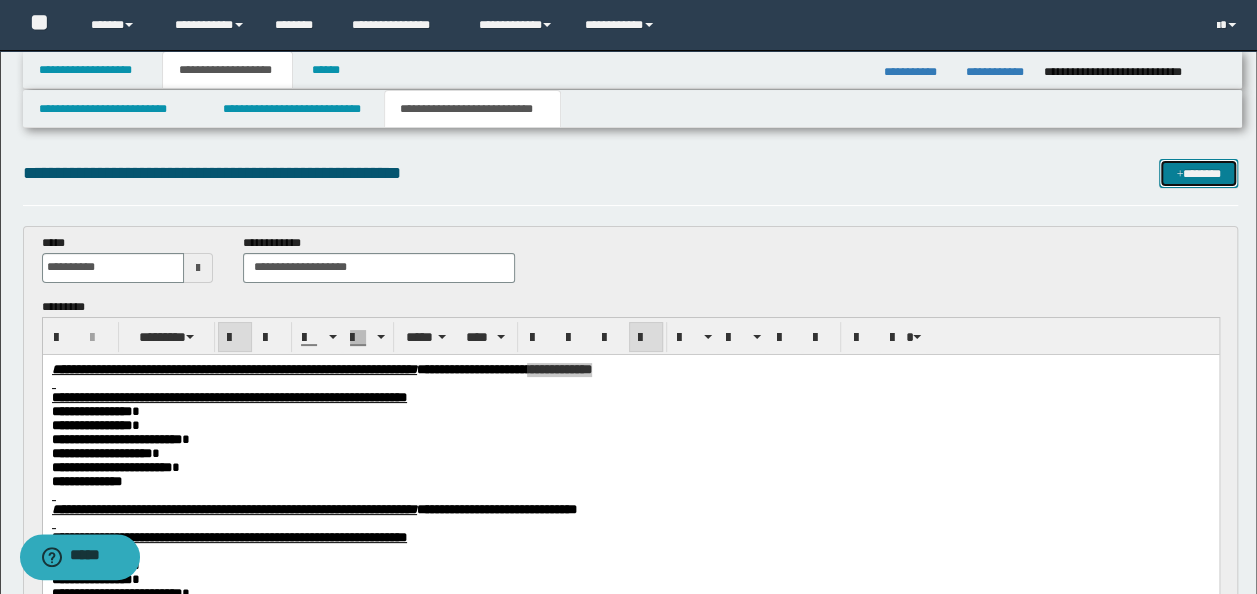 click on "*******" at bounding box center [1198, 173] 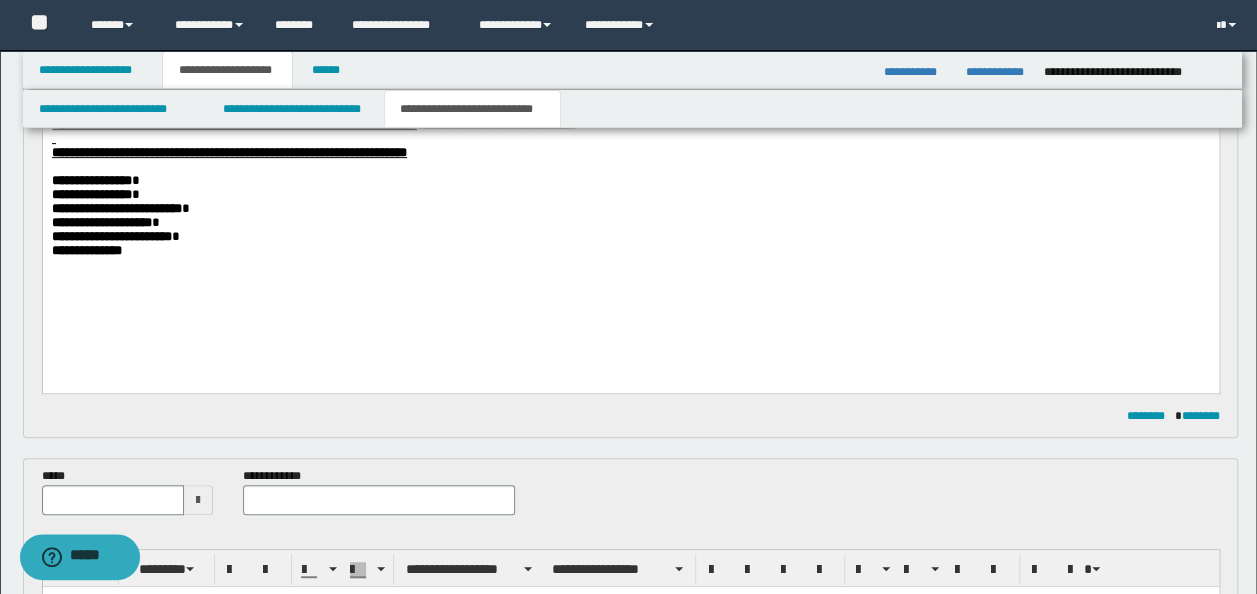 scroll, scrollTop: 370, scrollLeft: 0, axis: vertical 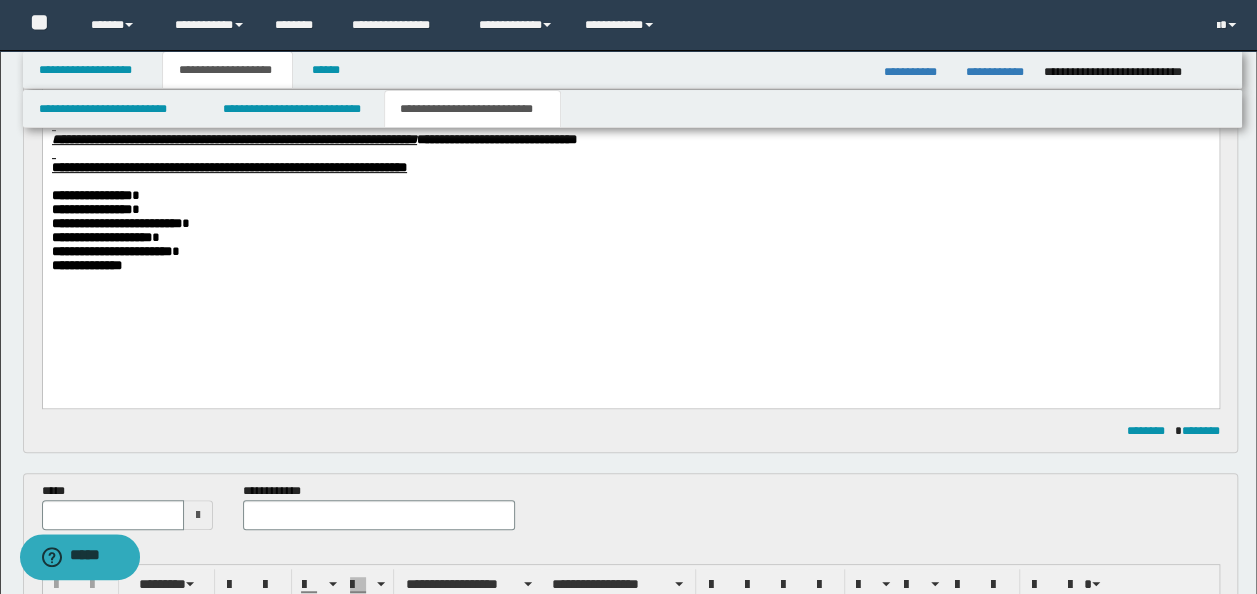 click on "**********" at bounding box center (630, 158) 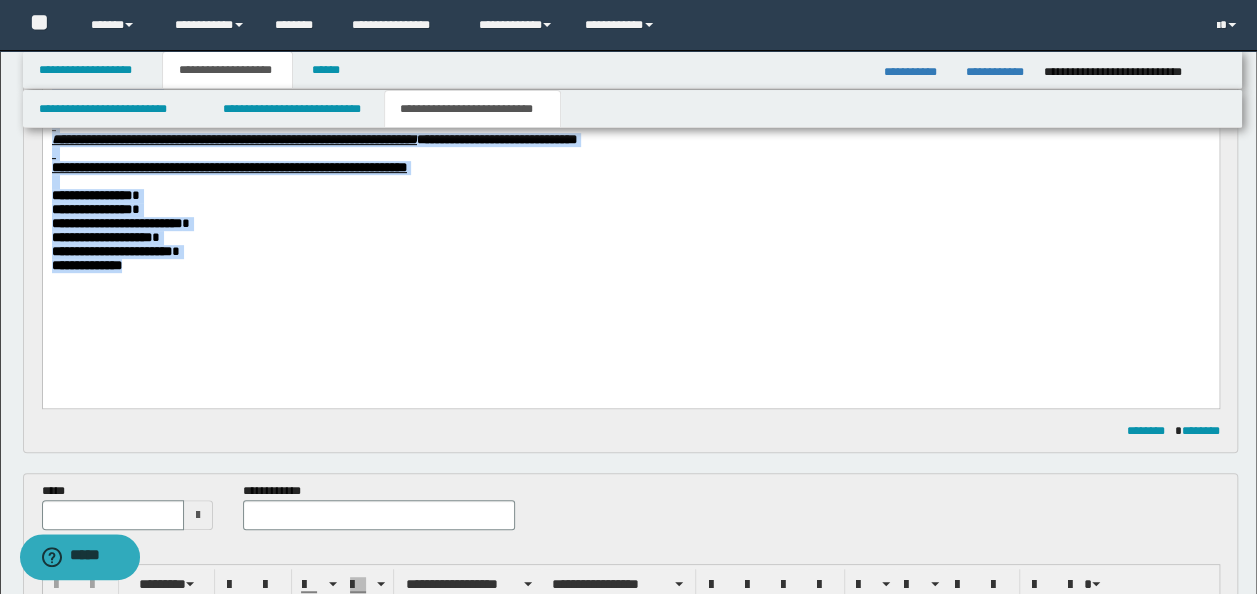 drag, startPoint x: 185, startPoint y: 306, endPoint x: 155, endPoint y: 303, distance: 30.149628 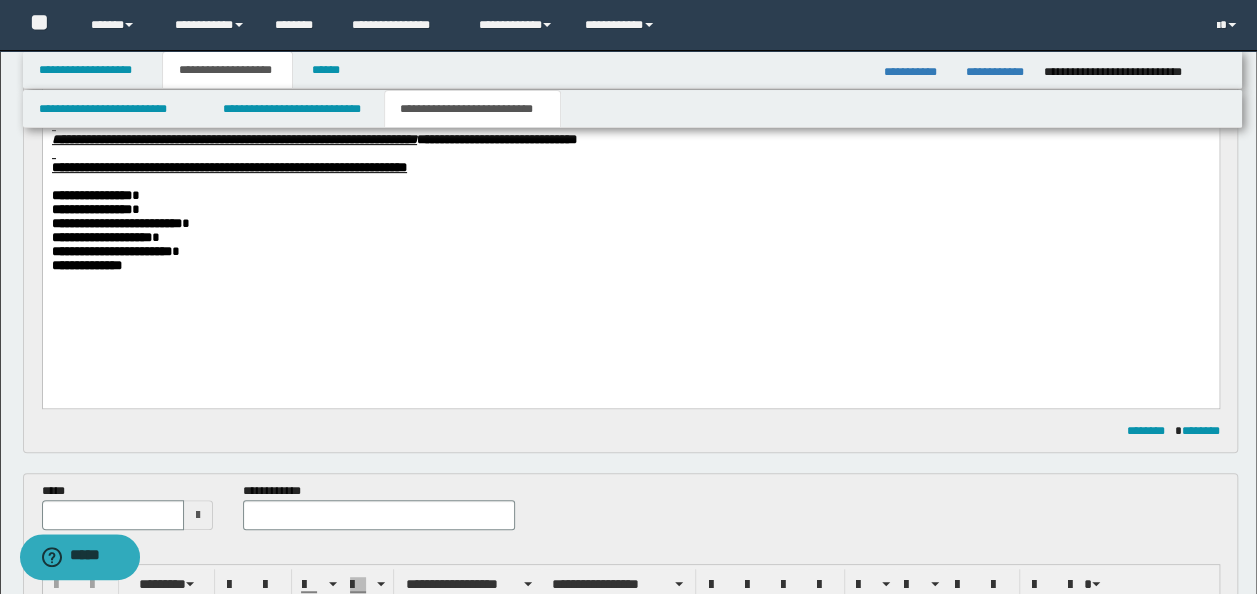 click on "**********" at bounding box center (630, 158) 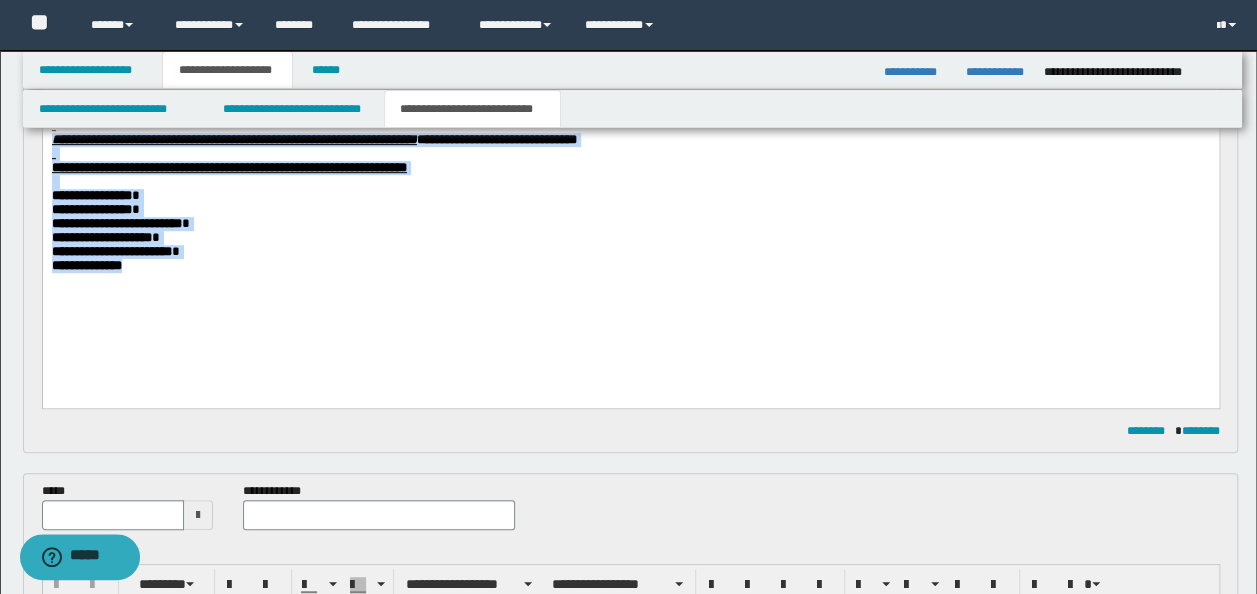 drag, startPoint x: 53, startPoint y: 150, endPoint x: 222, endPoint y: 339, distance: 253.53896 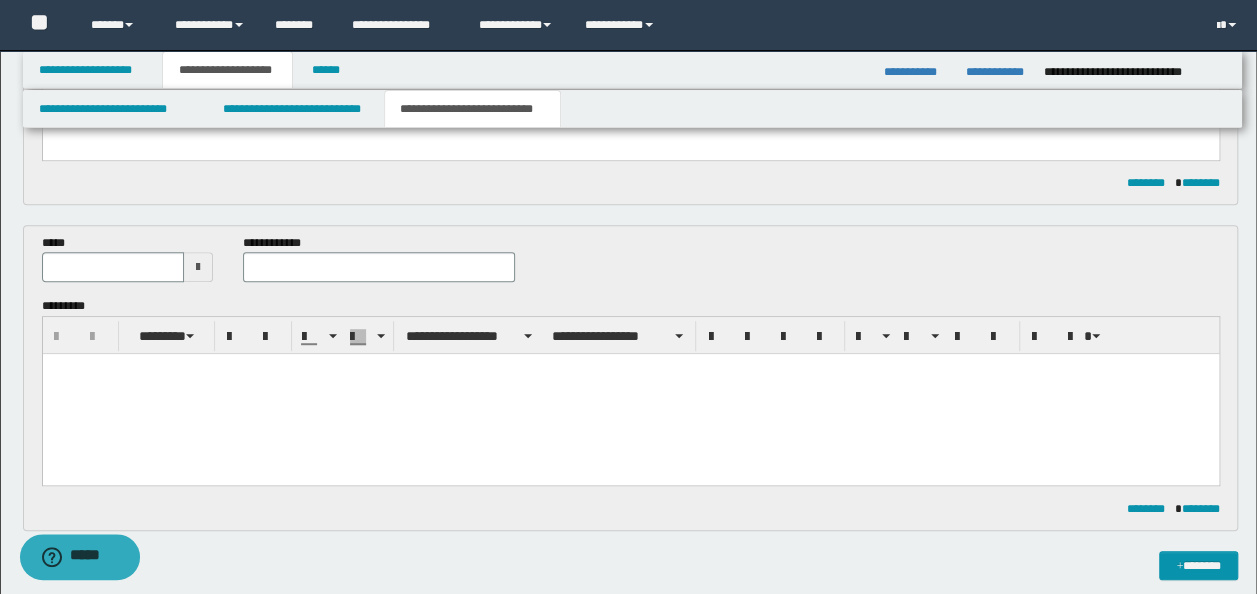 scroll, scrollTop: 670, scrollLeft: 0, axis: vertical 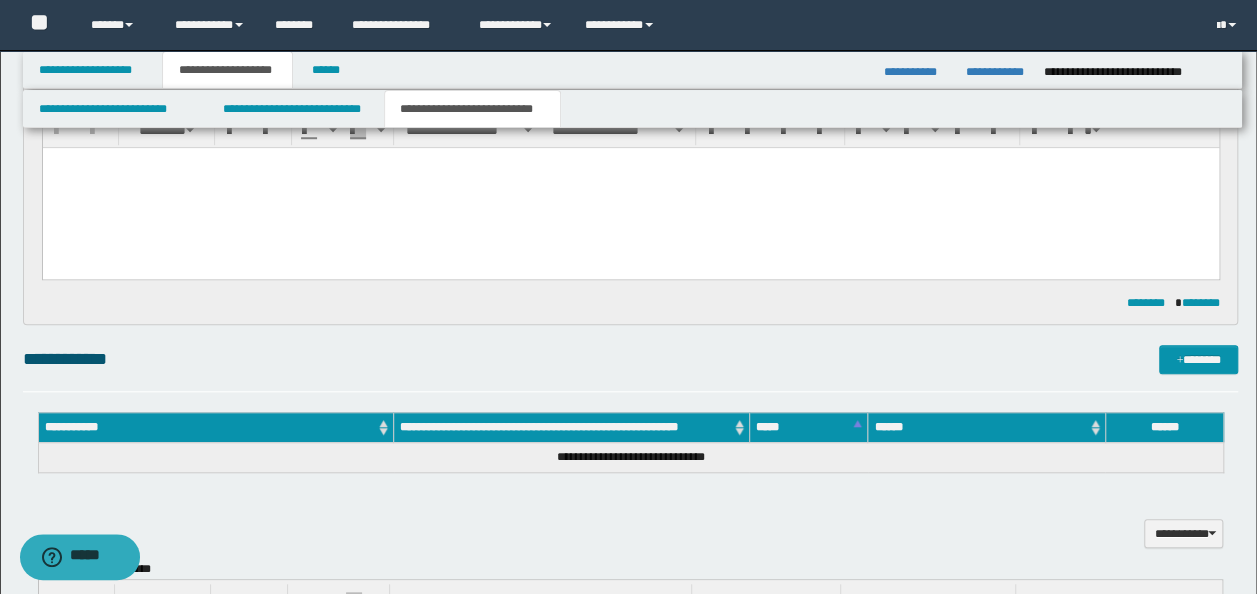 click at bounding box center (630, 188) 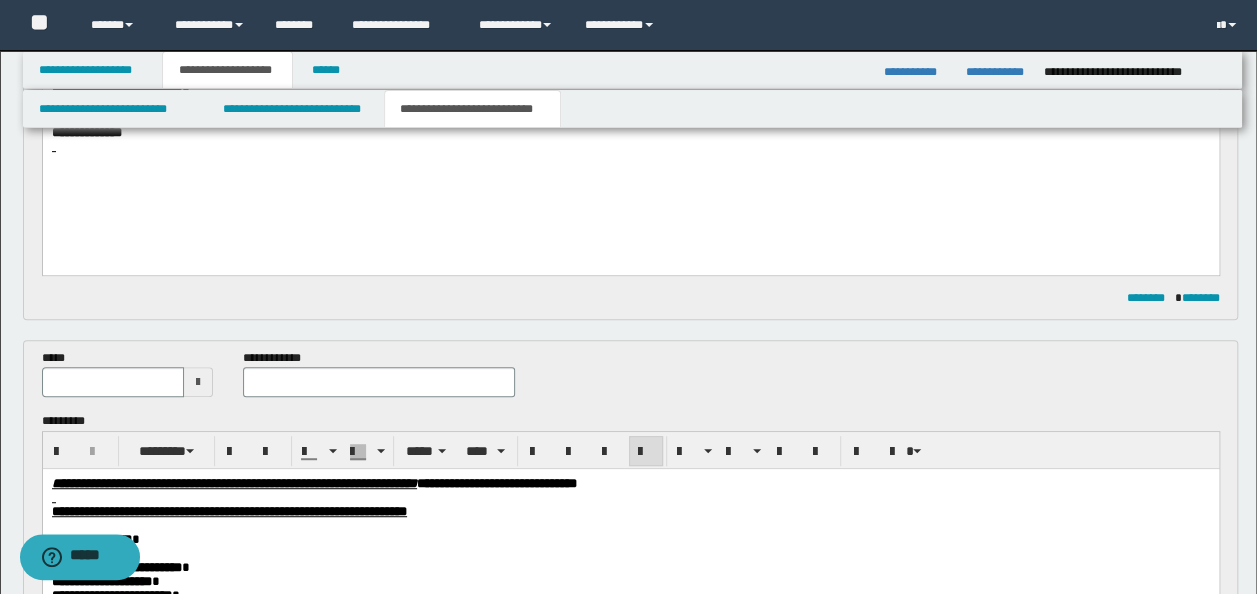 scroll, scrollTop: 470, scrollLeft: 0, axis: vertical 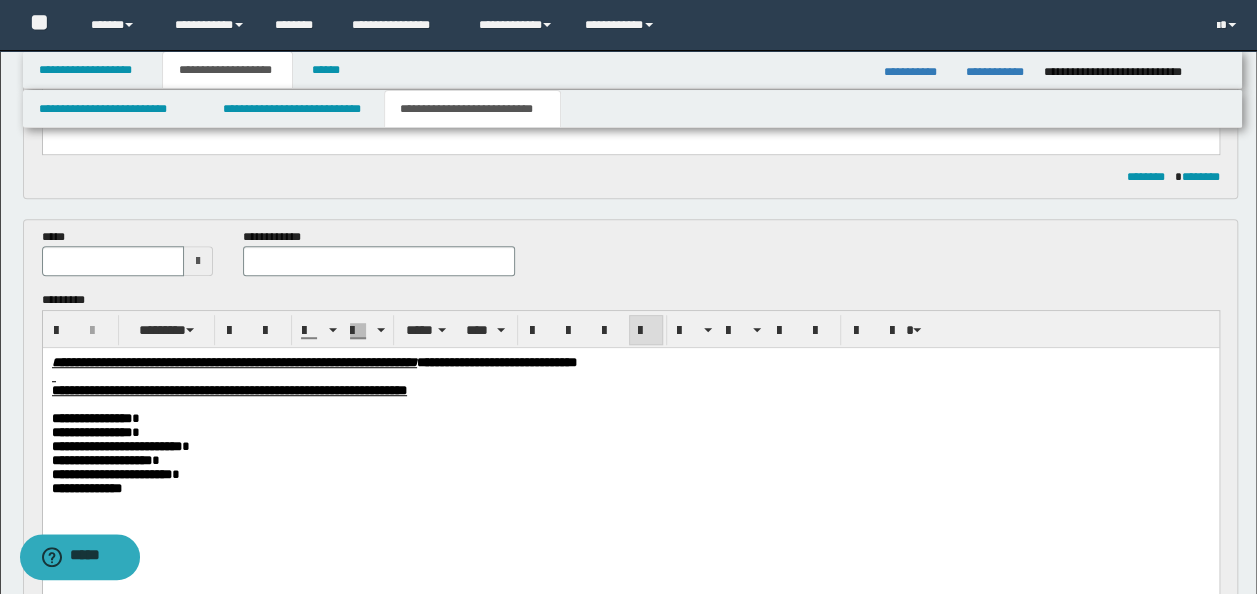 click at bounding box center [630, 377] 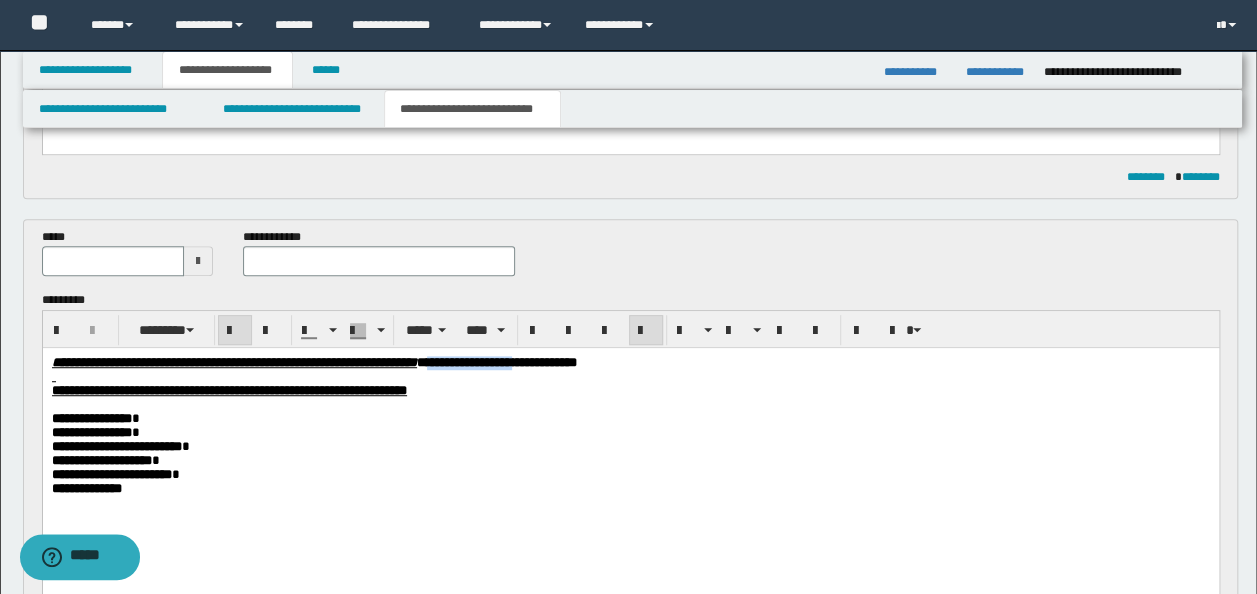 drag, startPoint x: 736, startPoint y: 359, endPoint x: 627, endPoint y: 357, distance: 109.01835 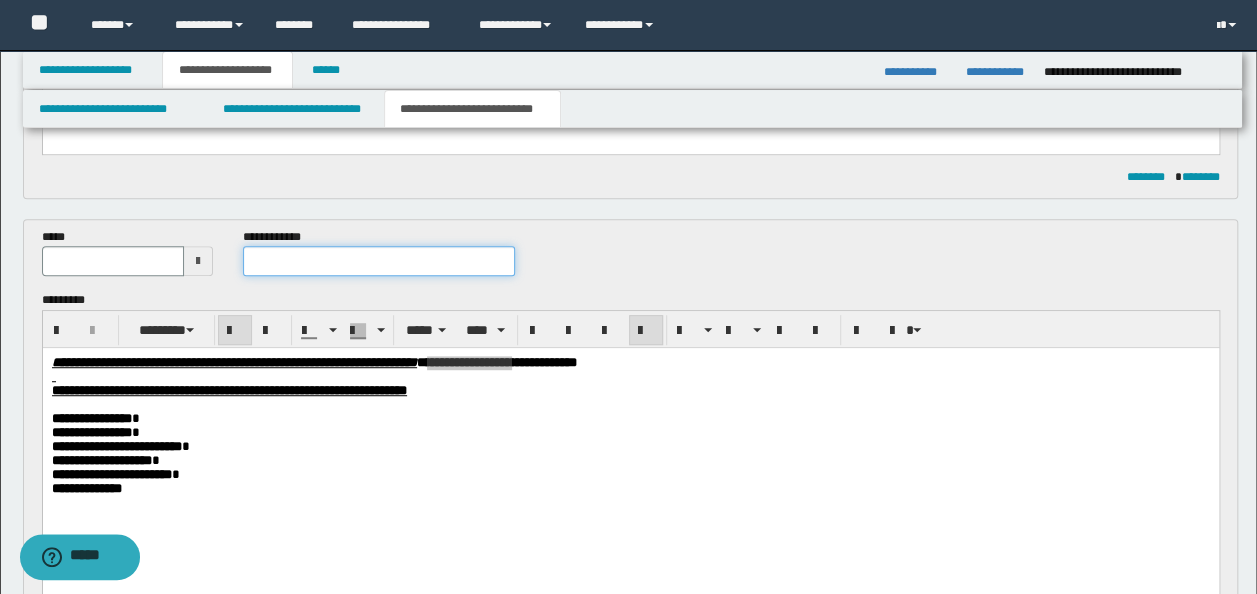 click at bounding box center [379, 261] 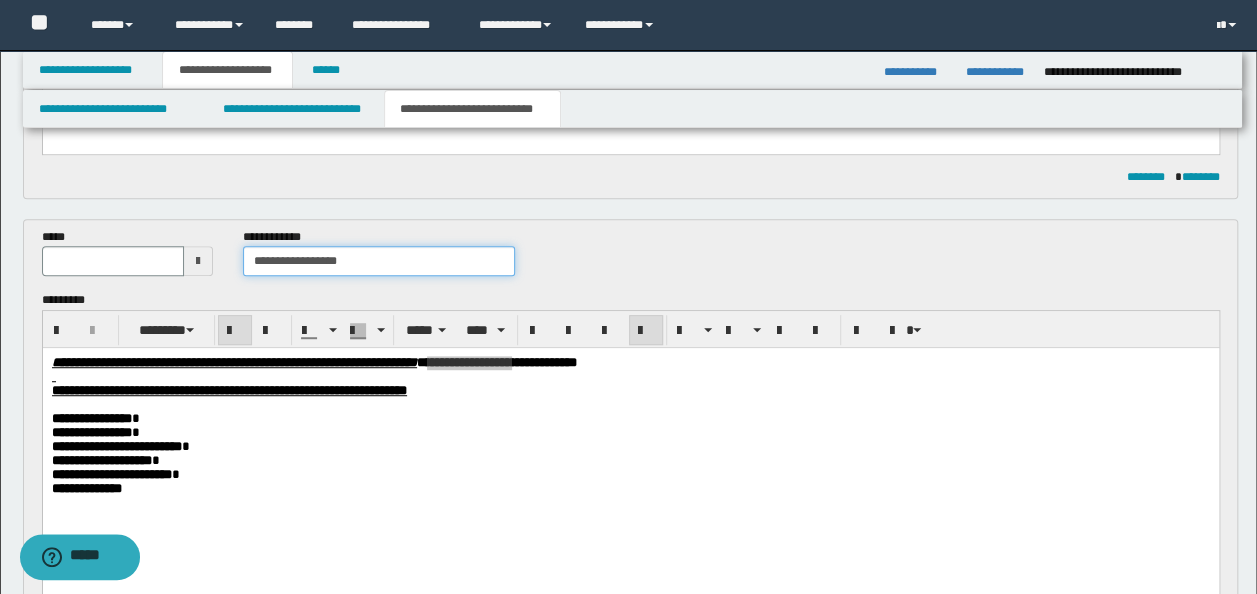 type on "**********" 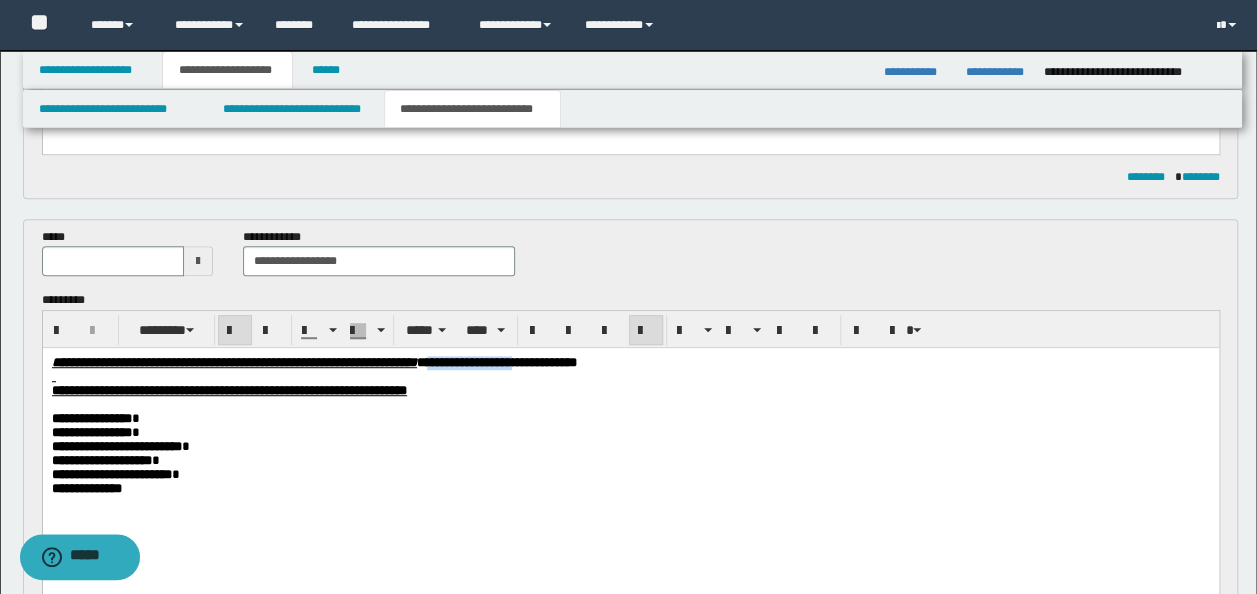 click on "**********" at bounding box center [496, 362] 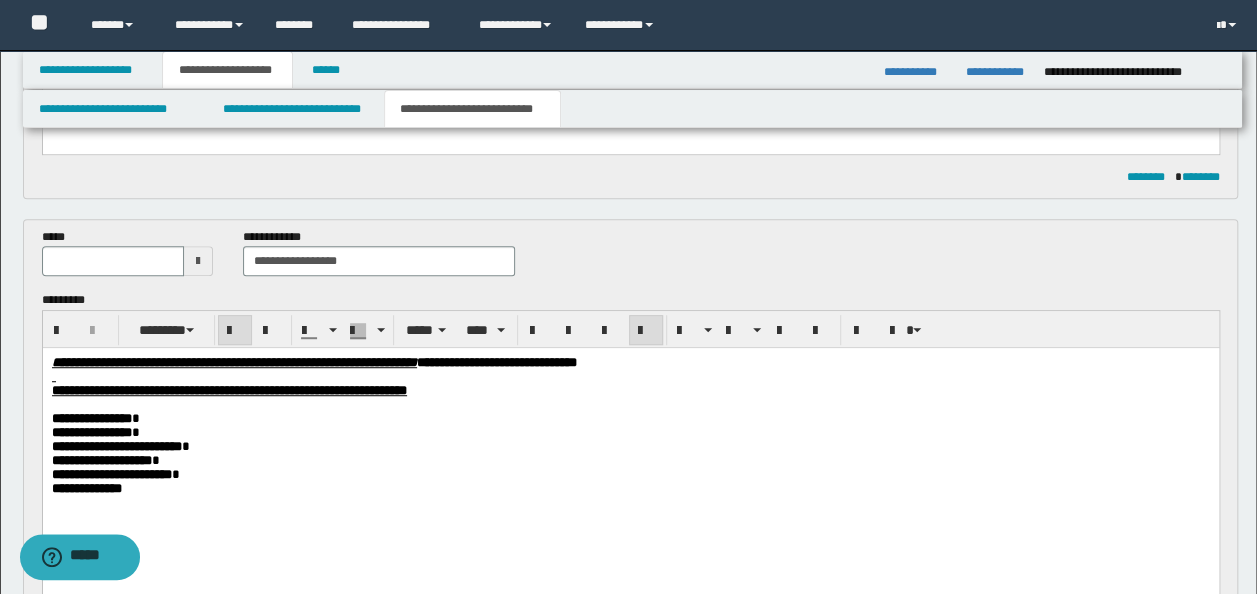 click on "**********" at bounding box center [630, 363] 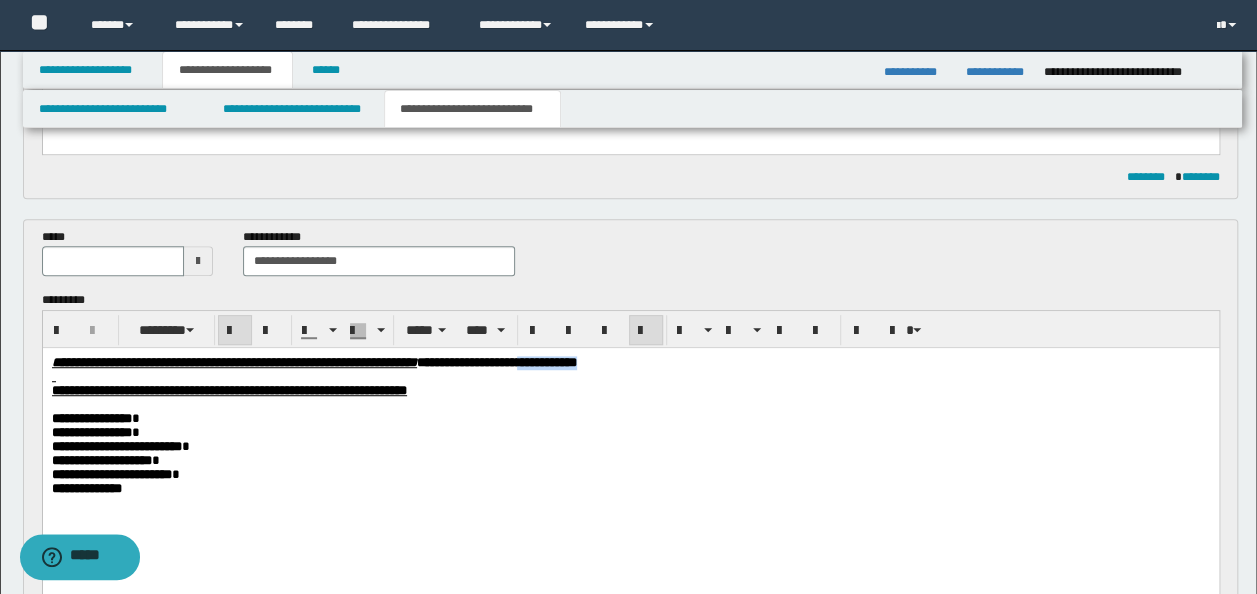 drag, startPoint x: 825, startPoint y: 364, endPoint x: 741, endPoint y: 361, distance: 84.05355 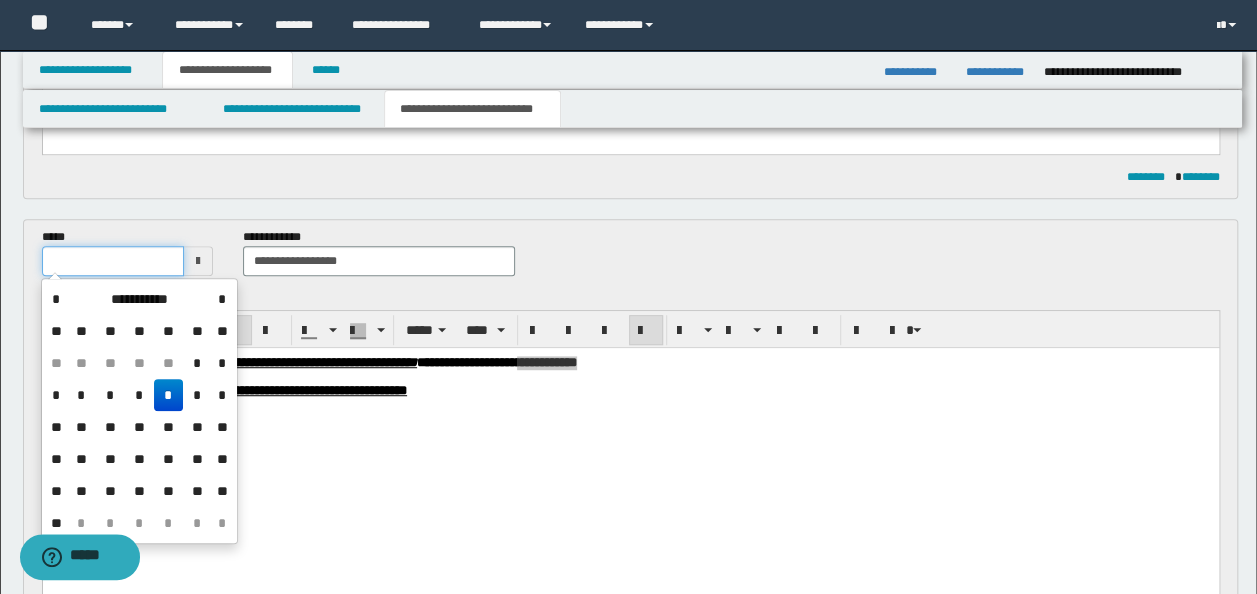 click at bounding box center [113, 261] 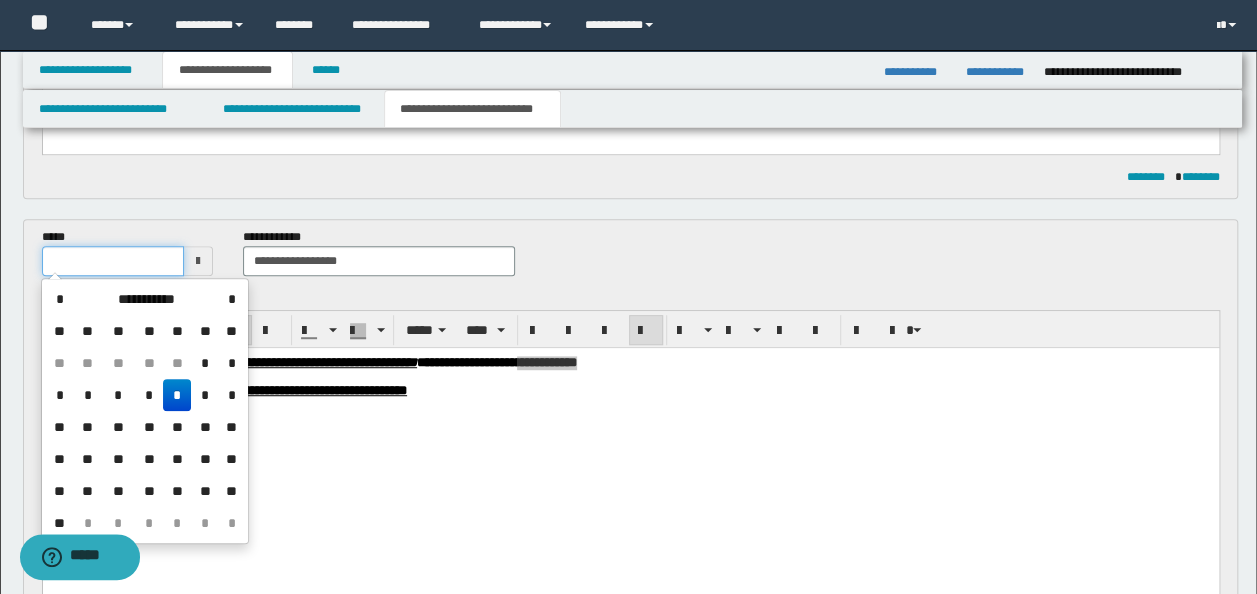 type on "**********" 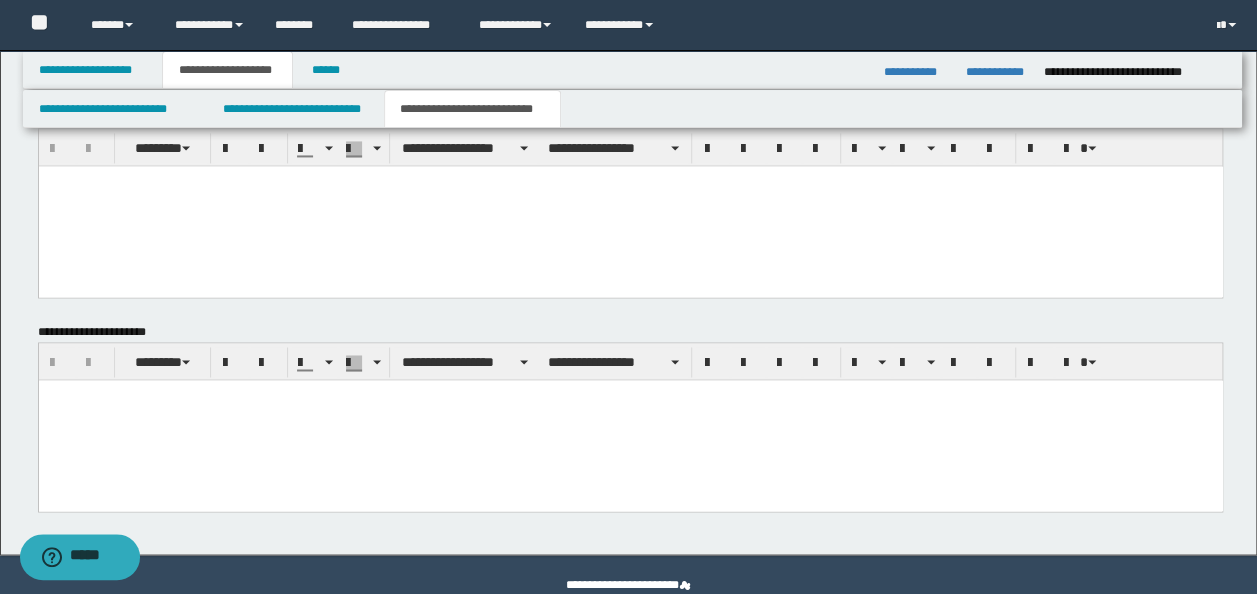 scroll, scrollTop: 1511, scrollLeft: 0, axis: vertical 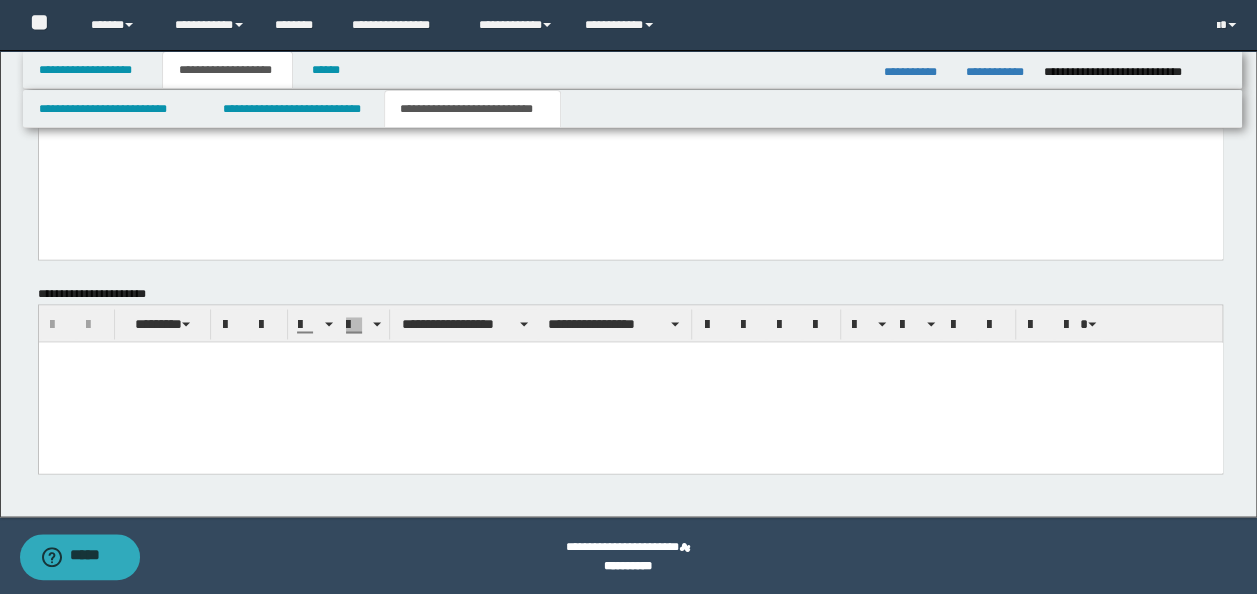 click at bounding box center [630, 382] 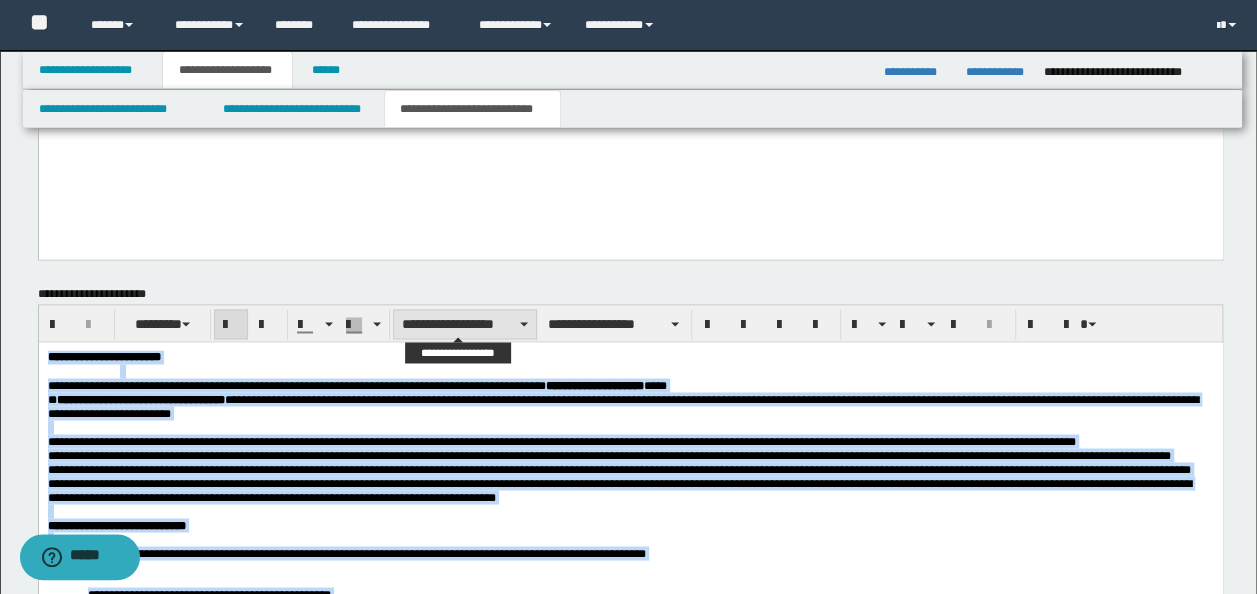 type on "**********" 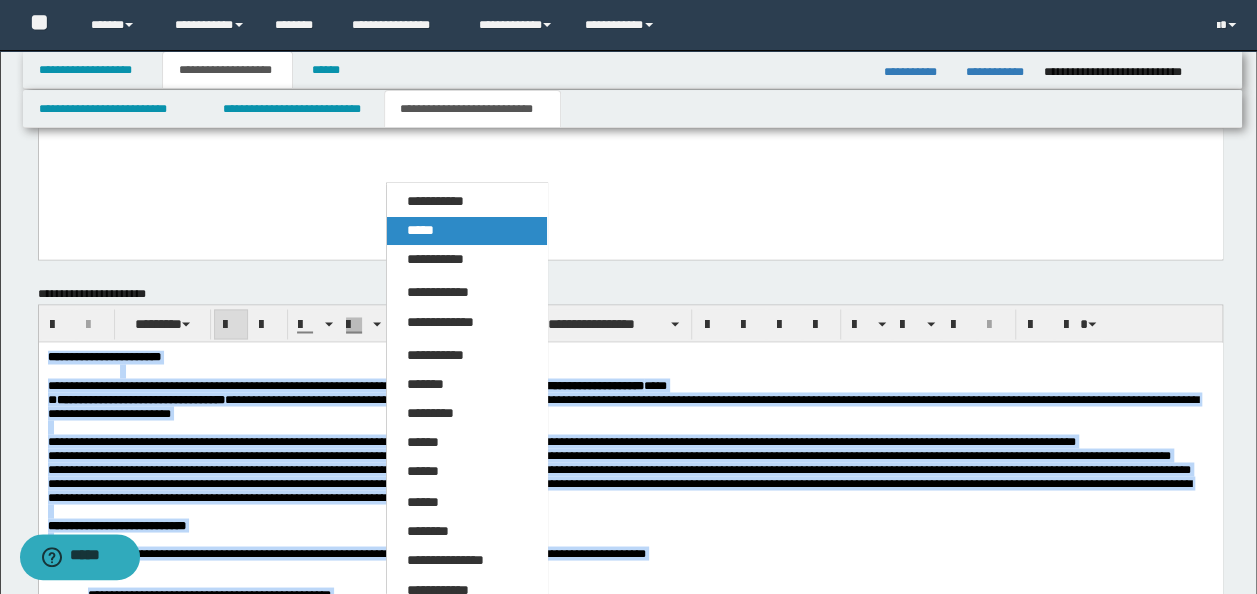 click on "*****" at bounding box center [466, 231] 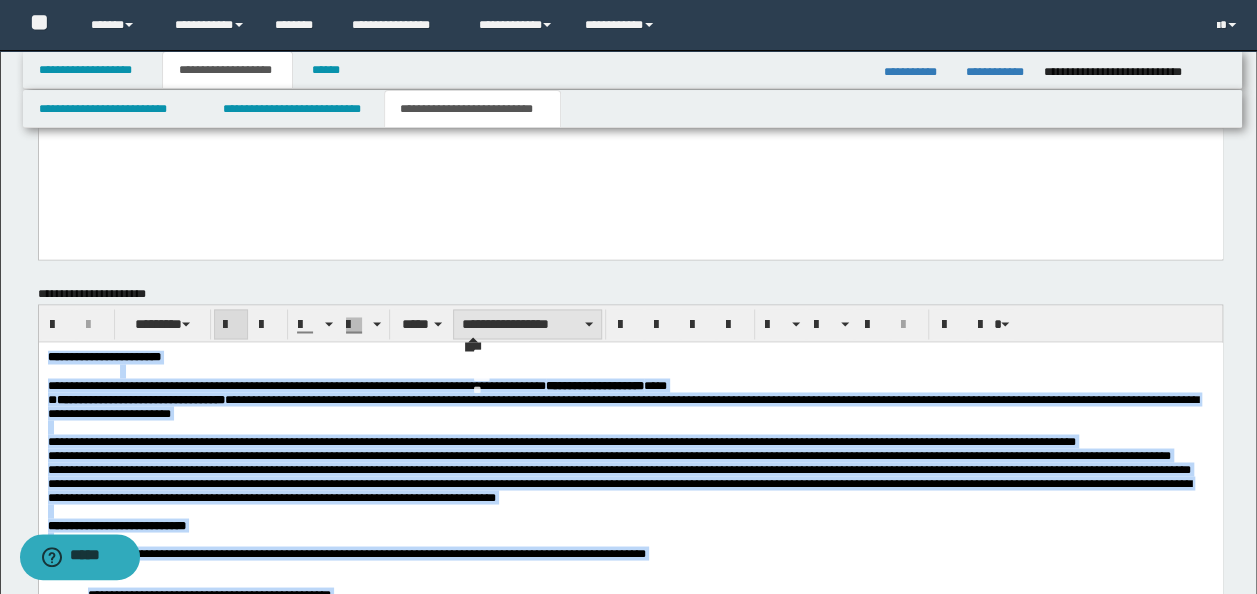 click on "**********" at bounding box center [527, 324] 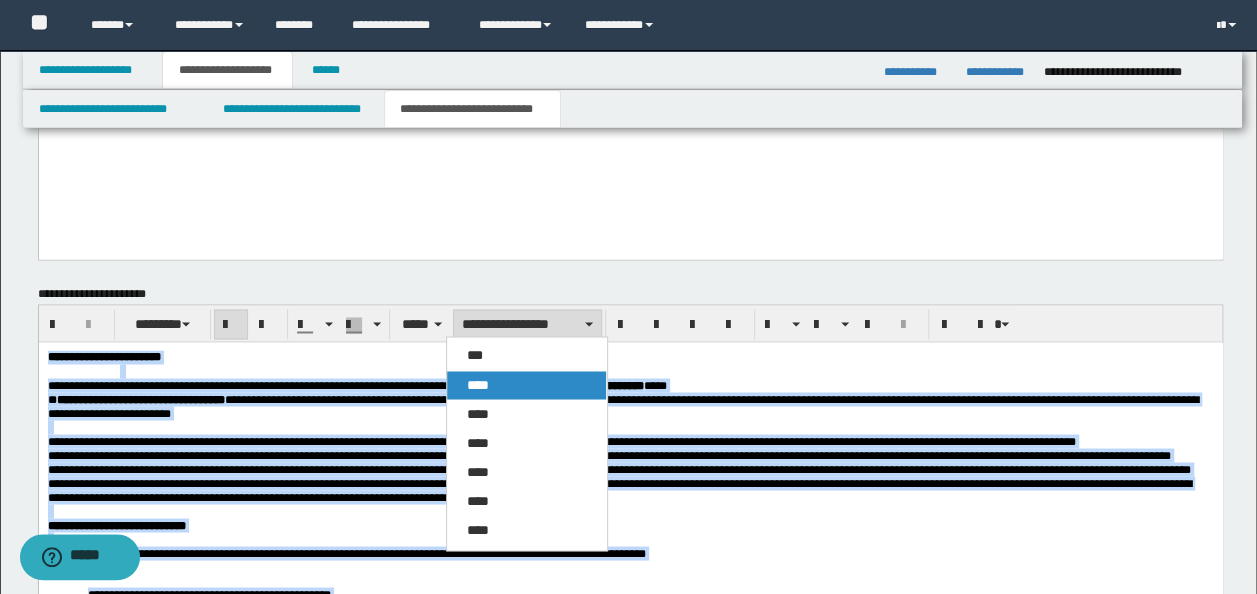 click on "****" at bounding box center [526, 385] 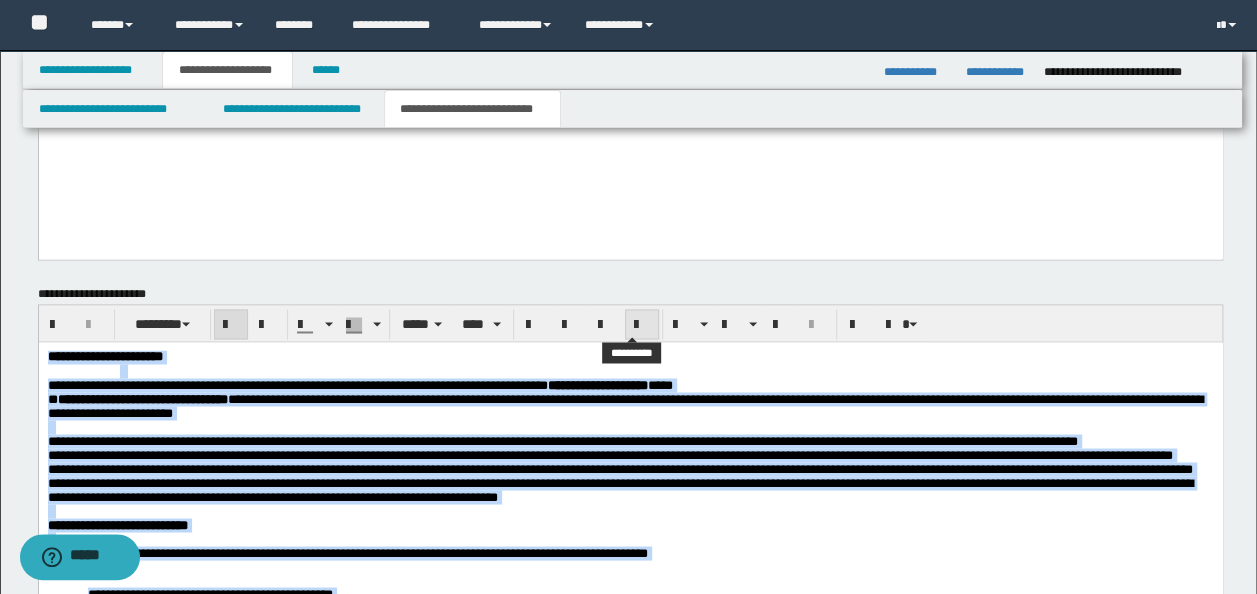 click at bounding box center (642, 325) 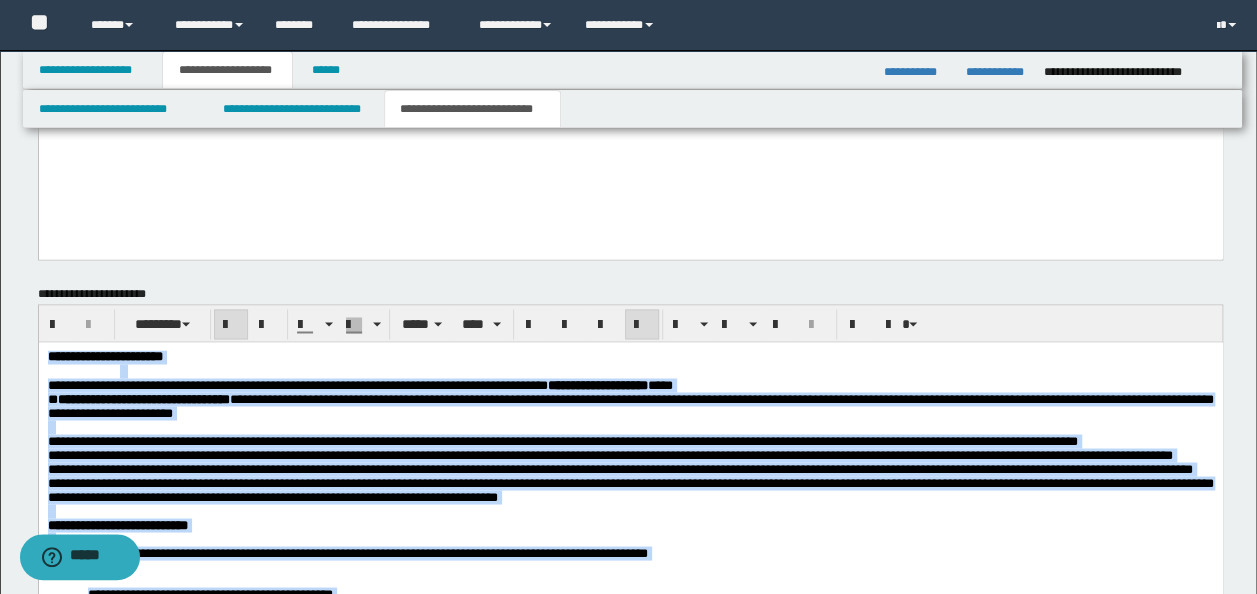 click on "**********" at bounding box center (630, 405) 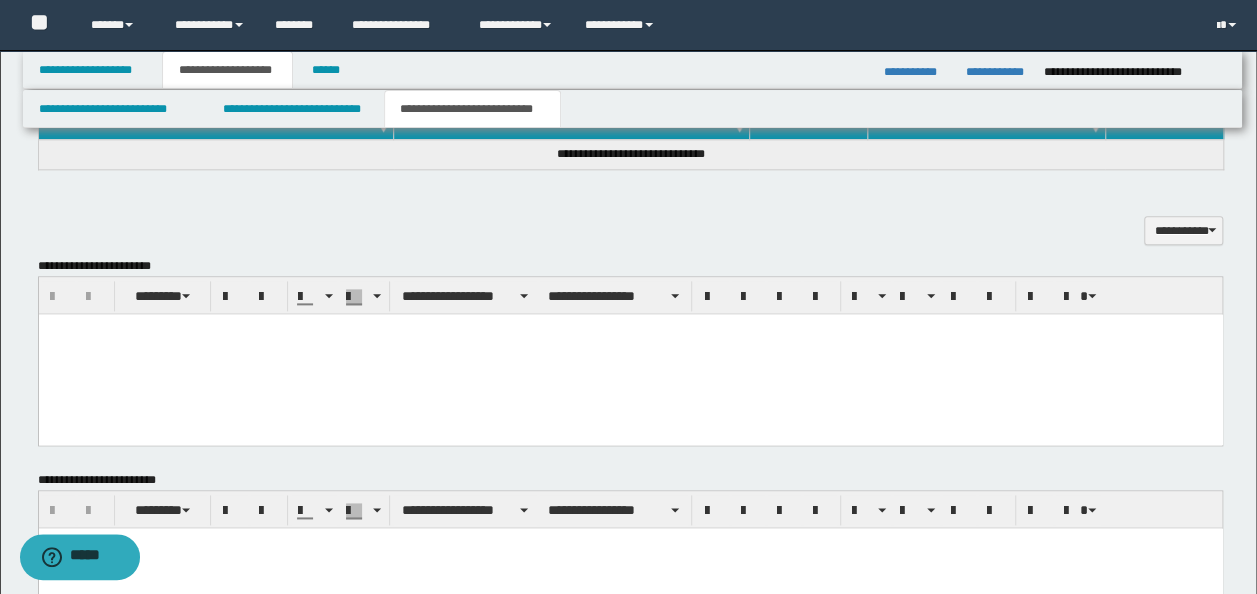 click at bounding box center [630, 353] 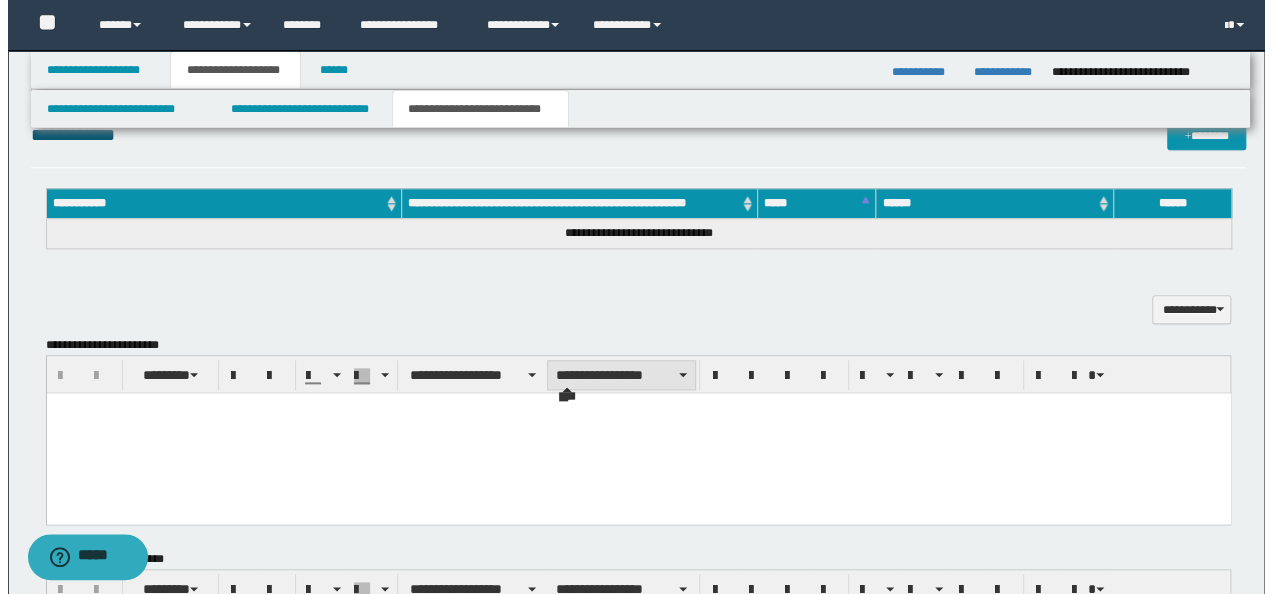 scroll, scrollTop: 911, scrollLeft: 0, axis: vertical 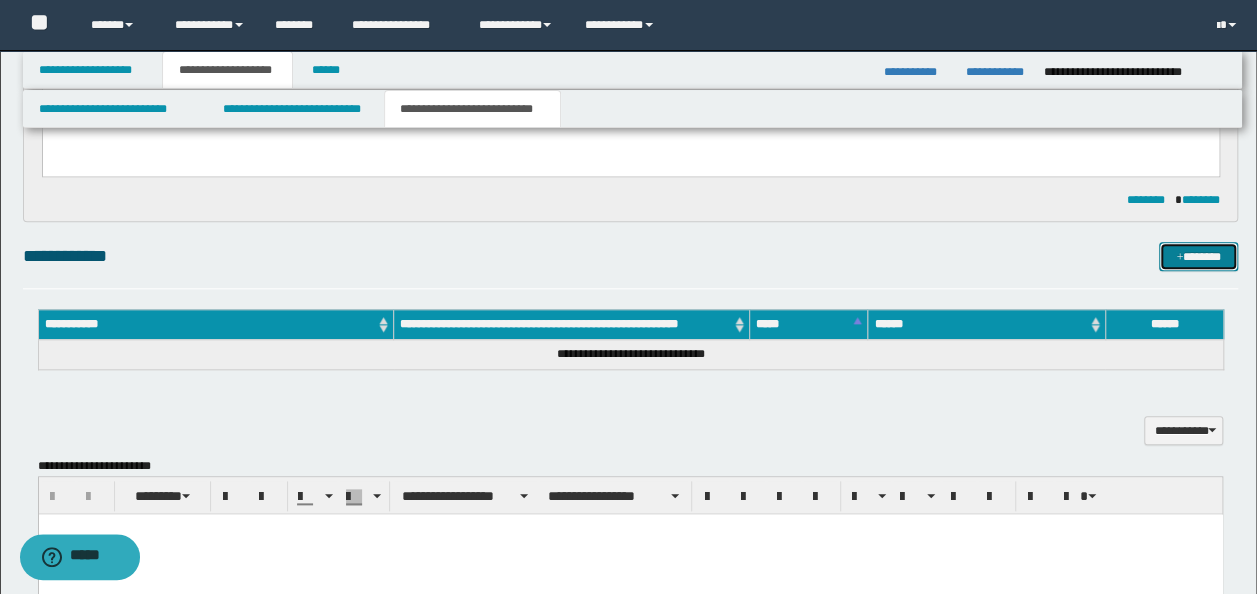 click on "*******" at bounding box center (1198, 256) 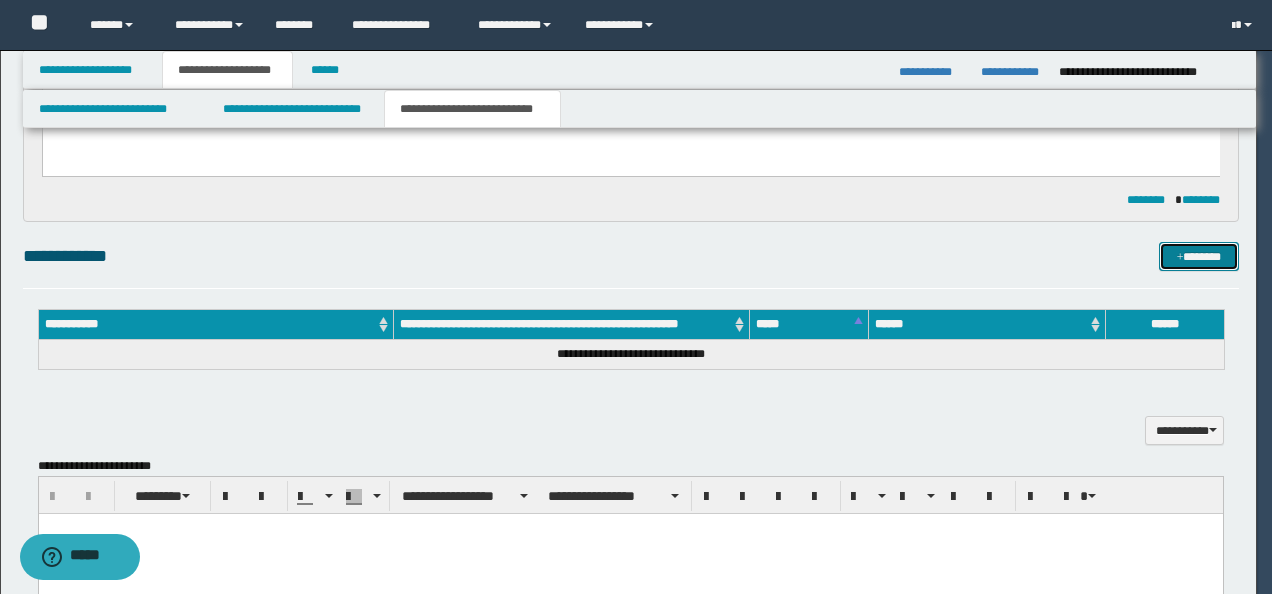 type 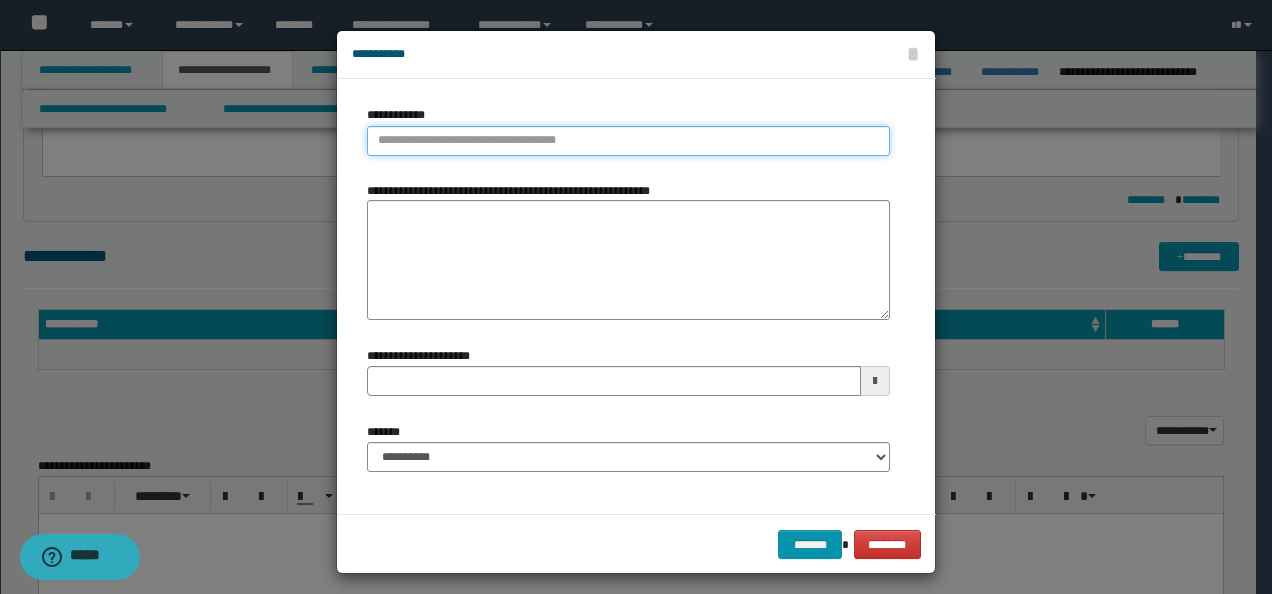 click on "**********" at bounding box center (628, 141) 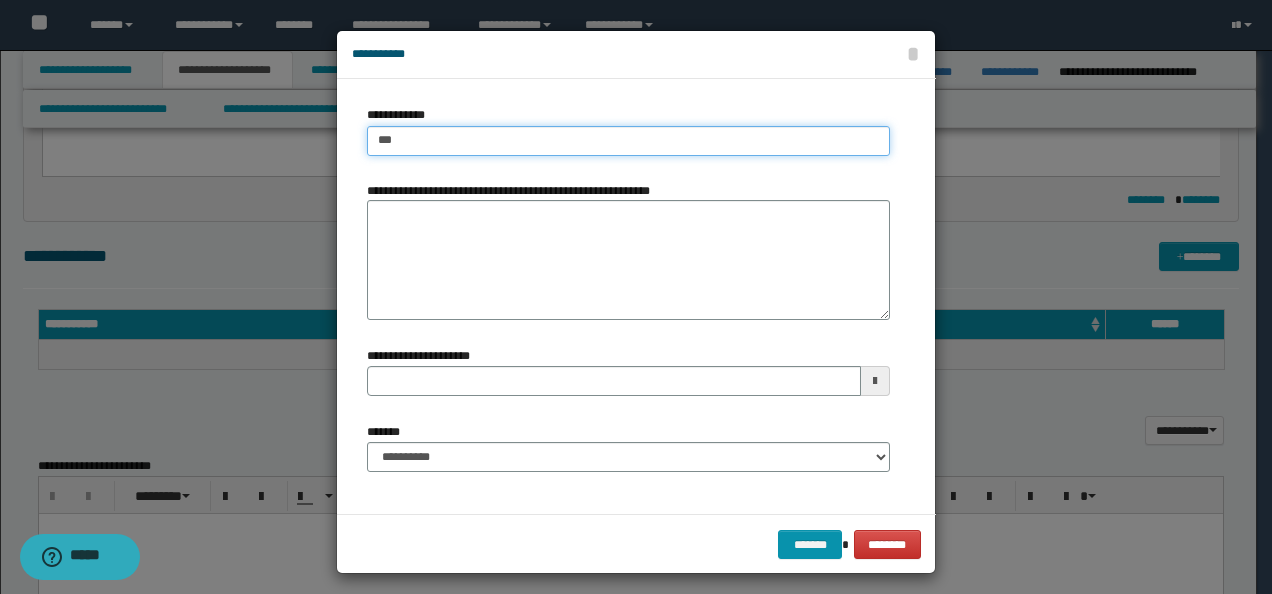 type on "****" 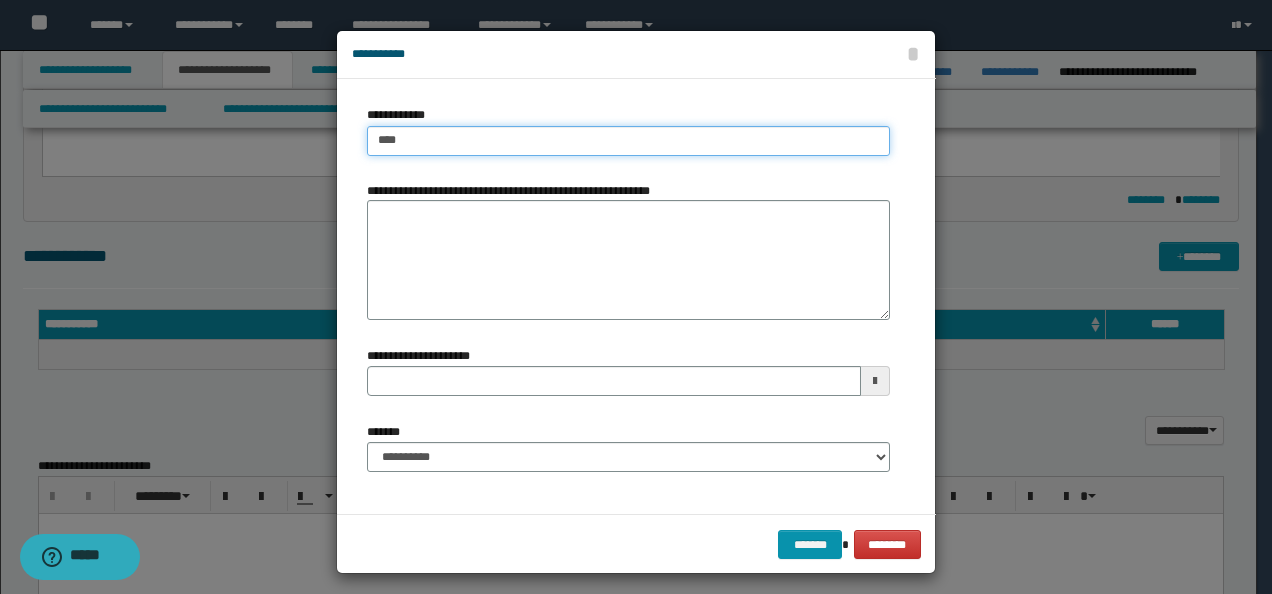 type on "****" 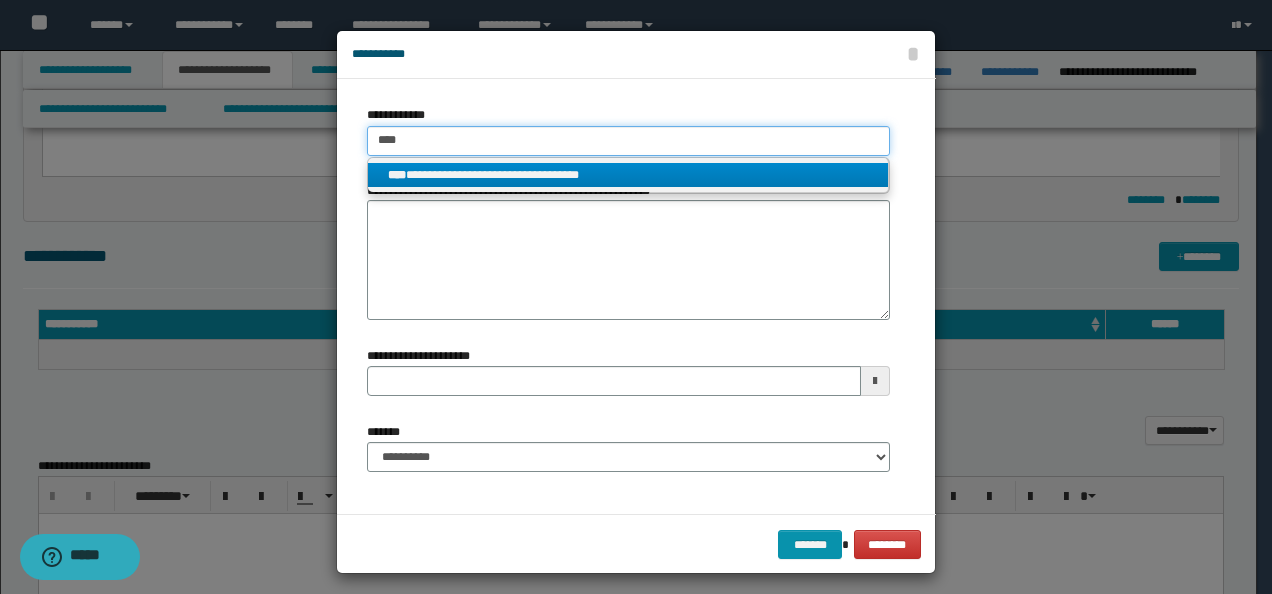 type on "****" 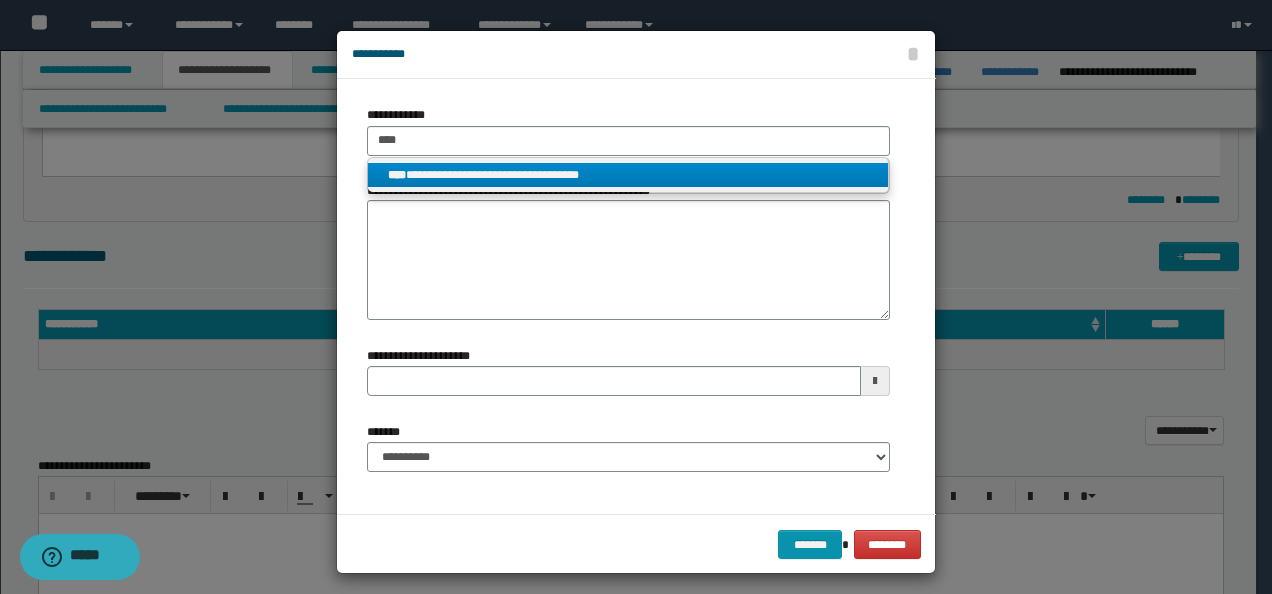 click on "**********" at bounding box center [628, 175] 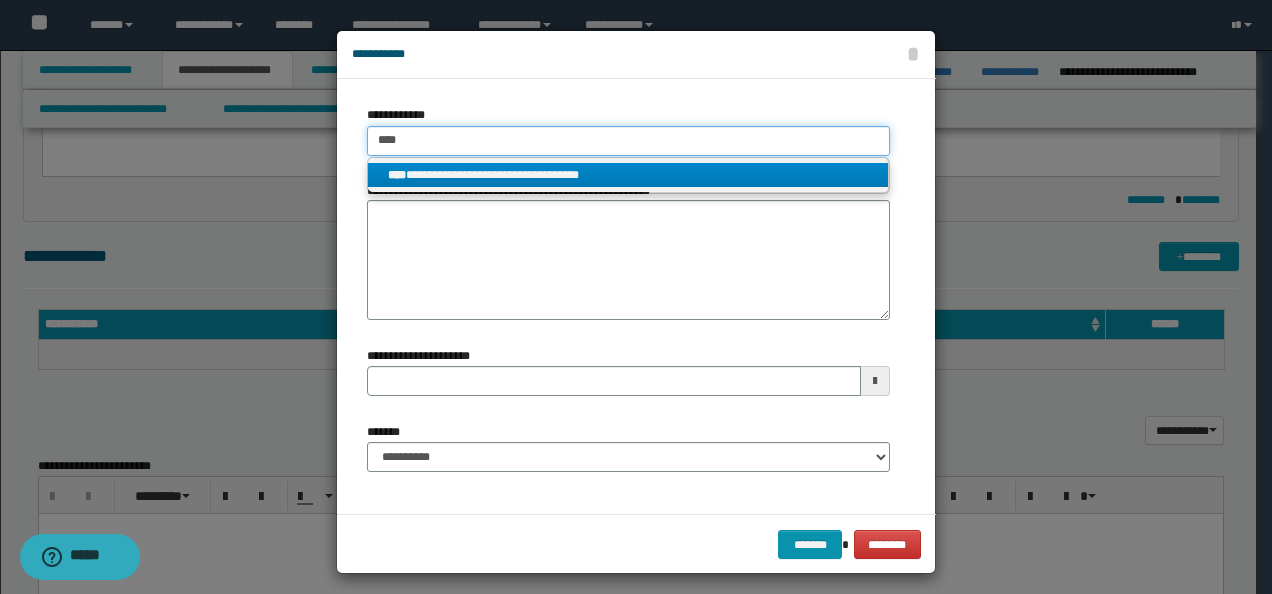 type 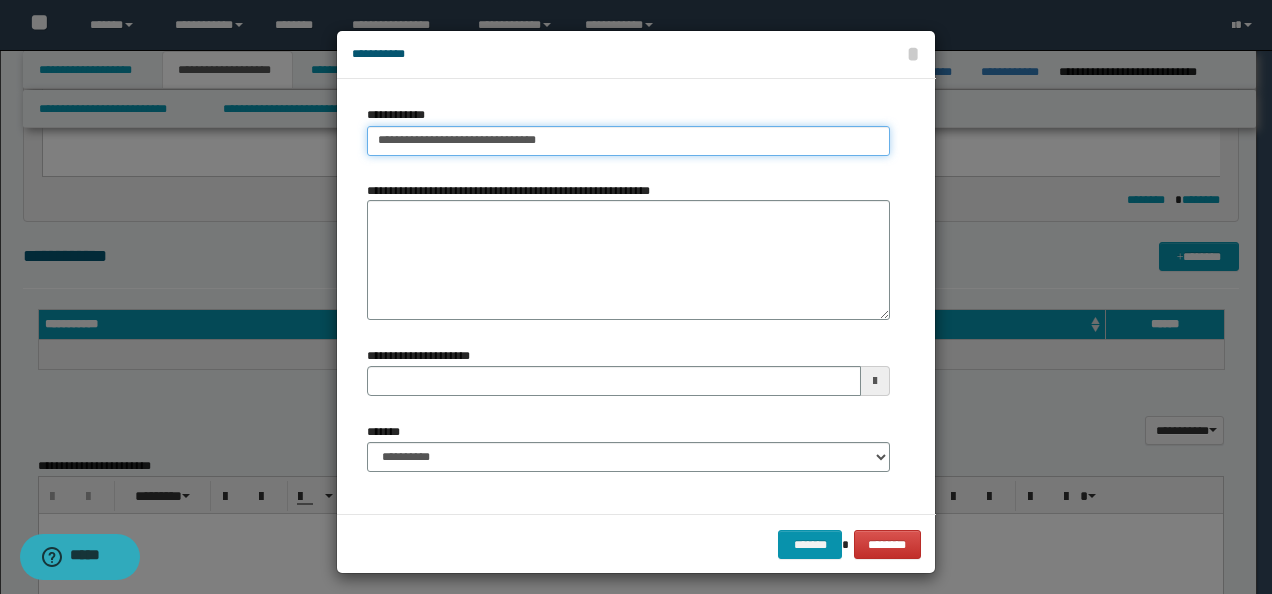 type on "**********" 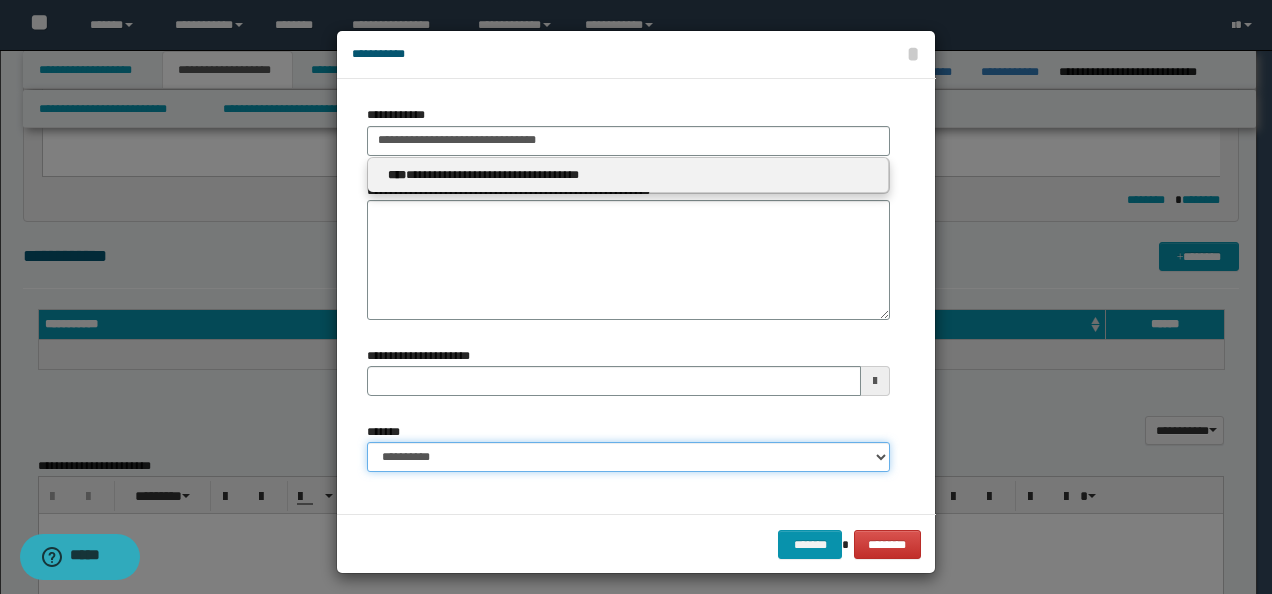 type 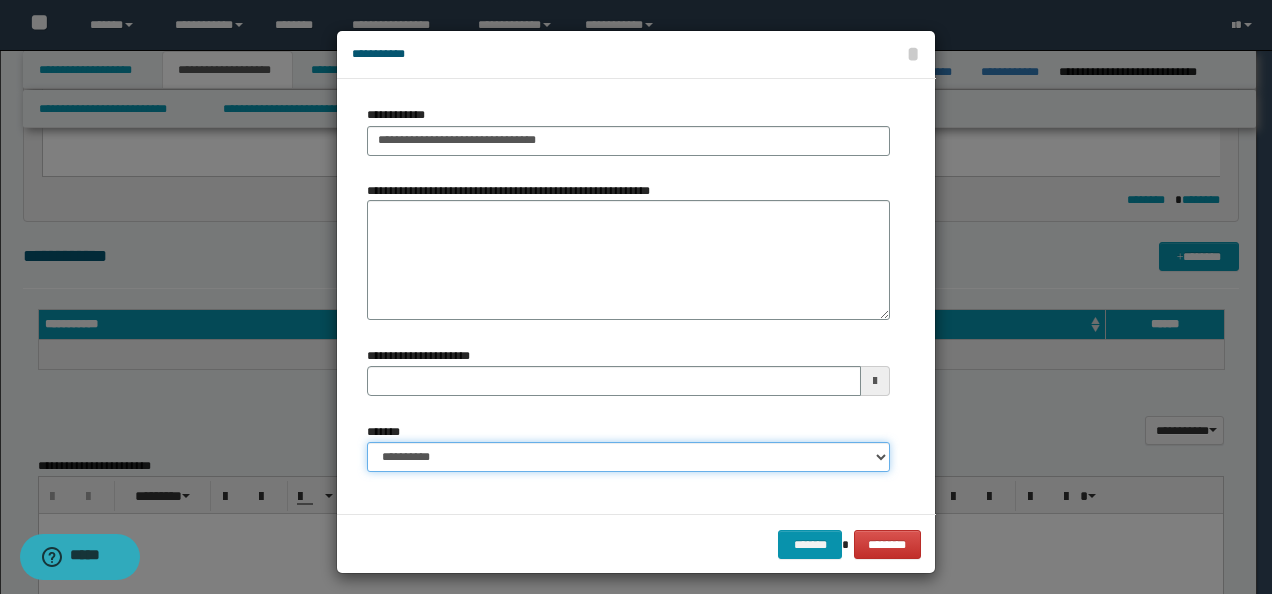 click on "**********" at bounding box center (628, 457) 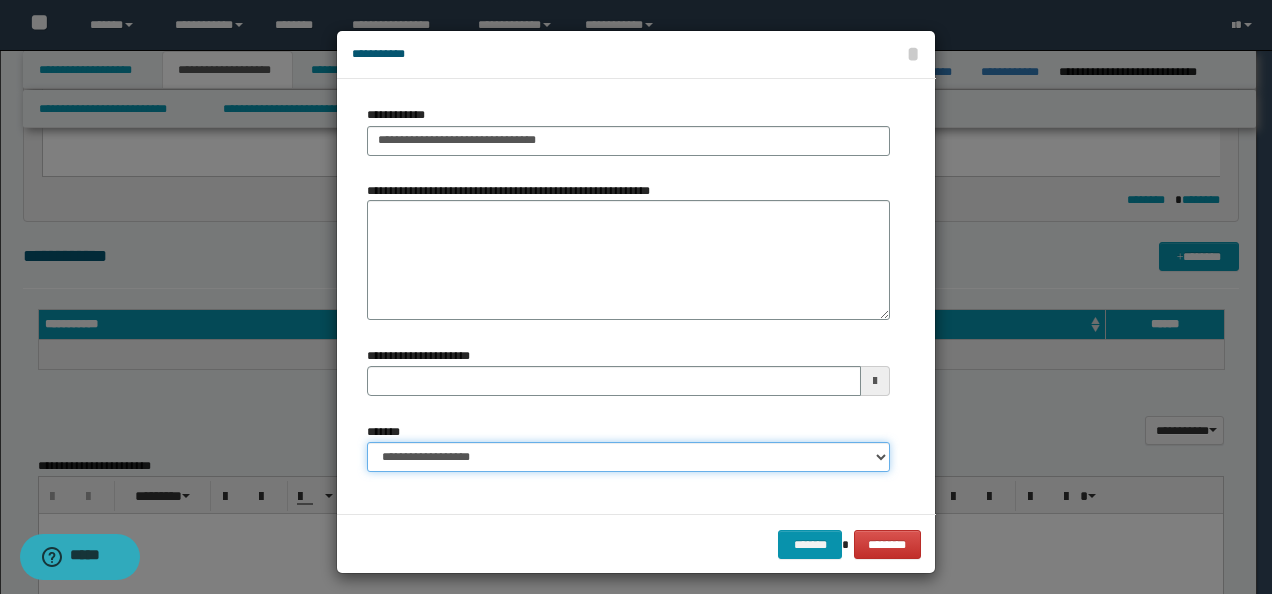 type 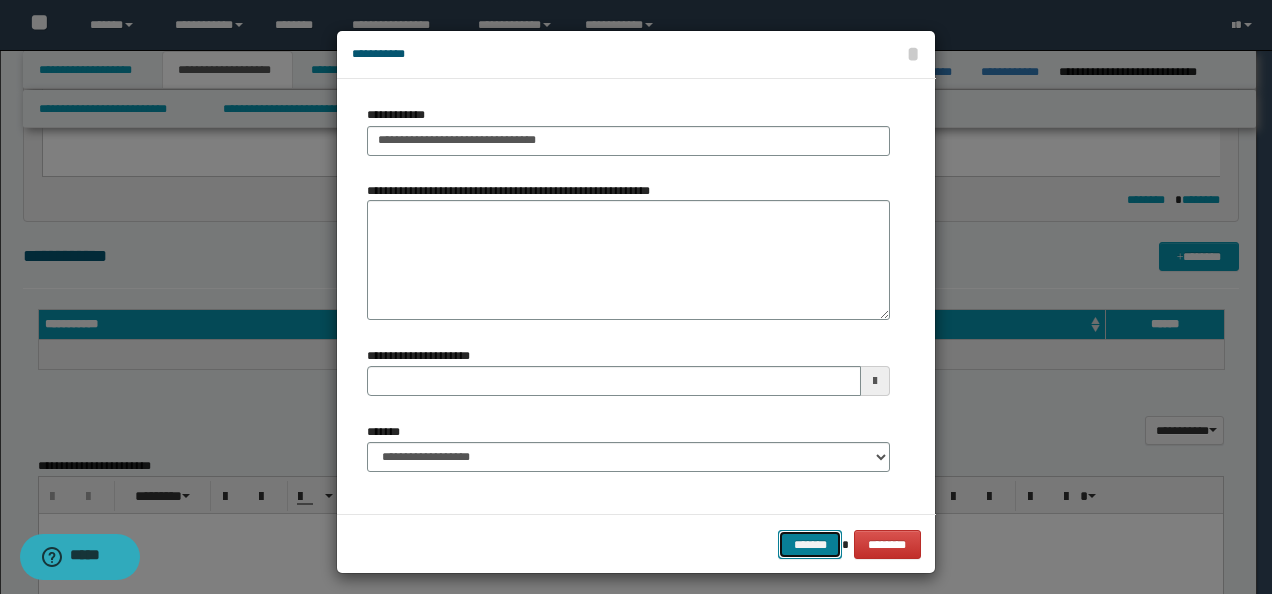 click on "*******" at bounding box center (810, 544) 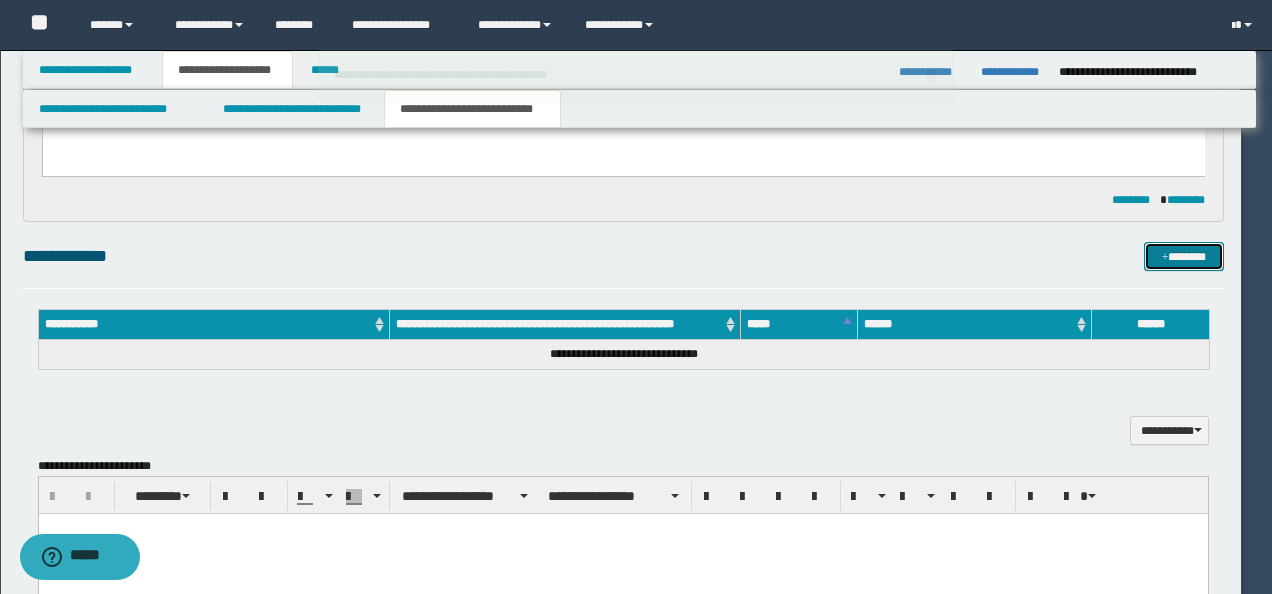 type 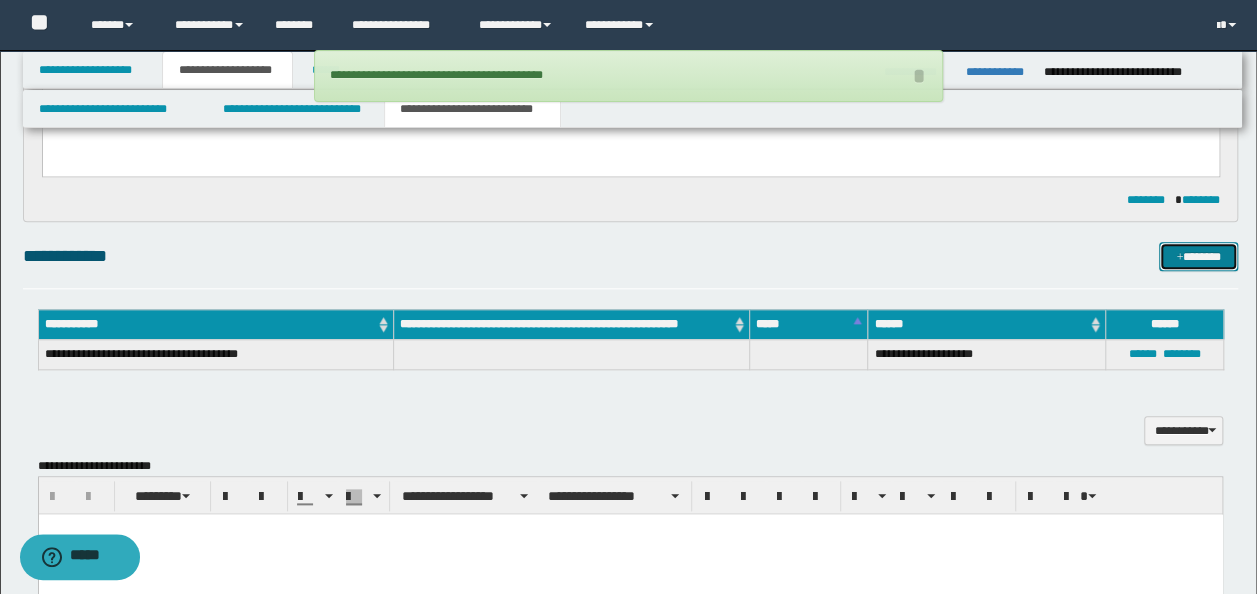 click at bounding box center (1179, 258) 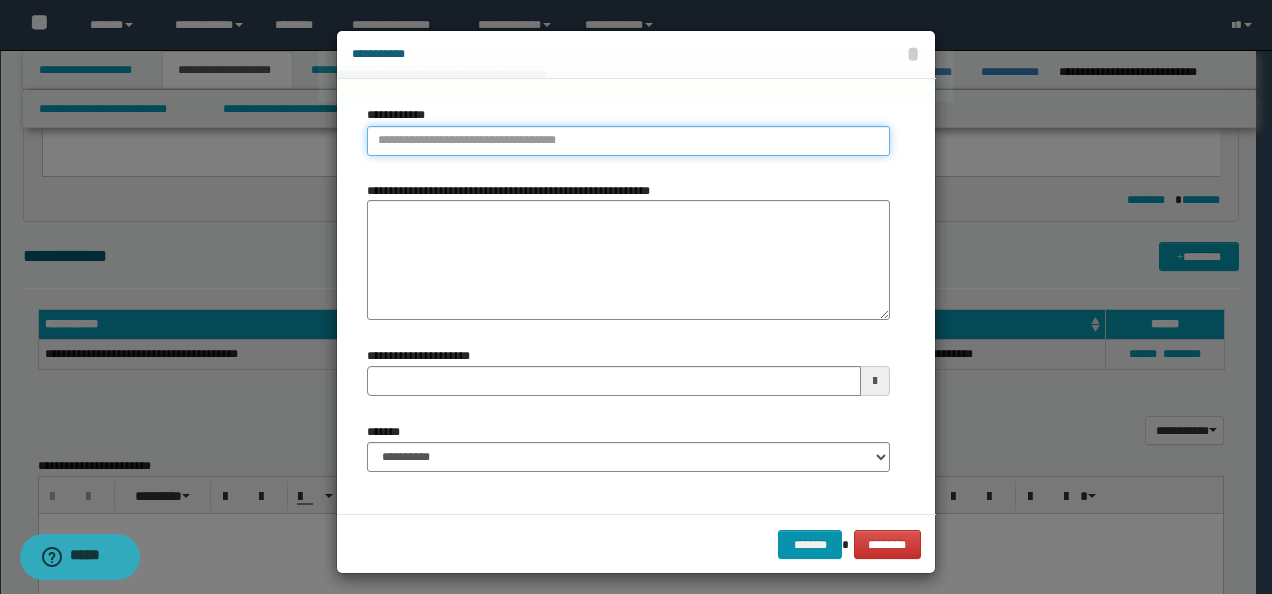 type on "**********" 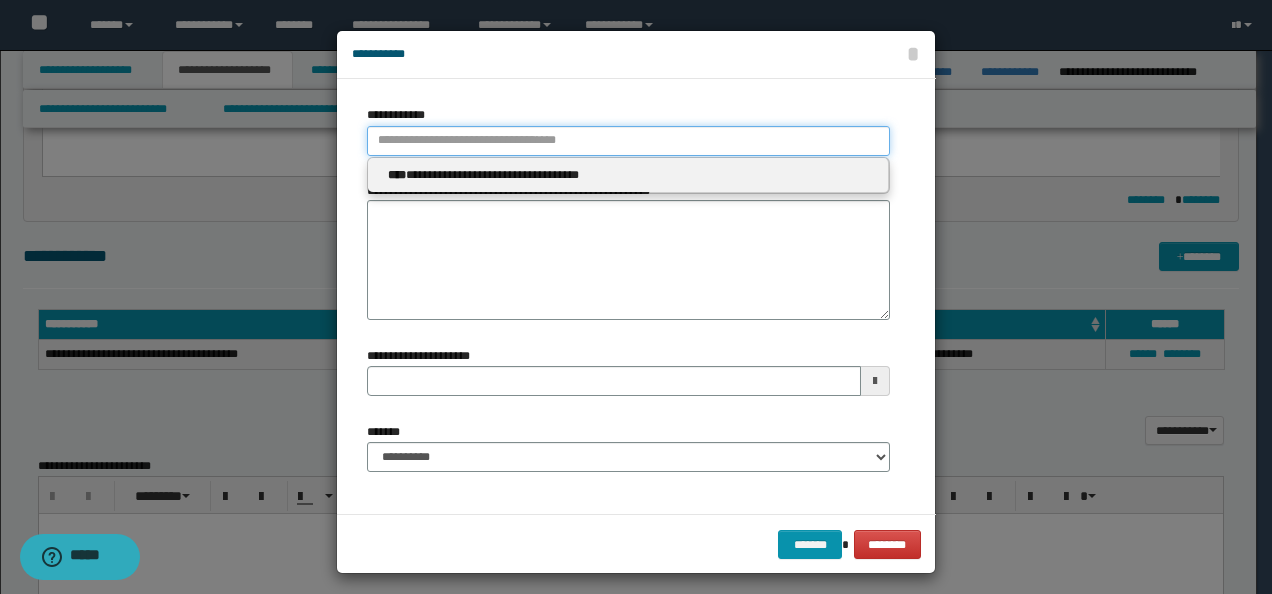 click on "**********" at bounding box center [628, 141] 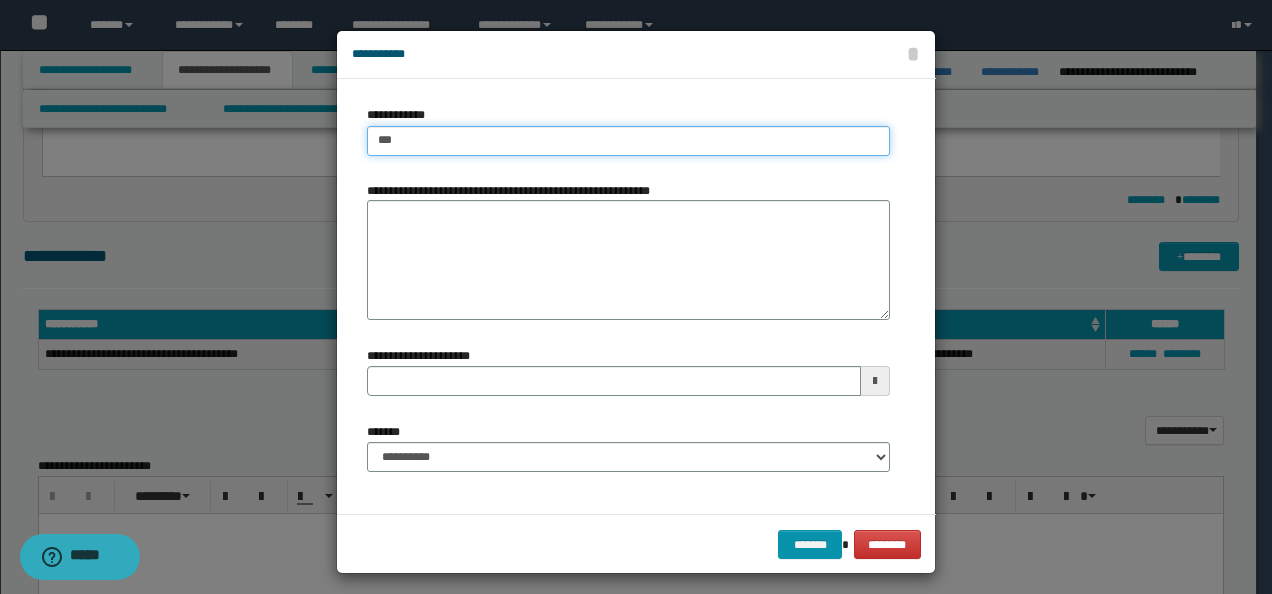 type on "****" 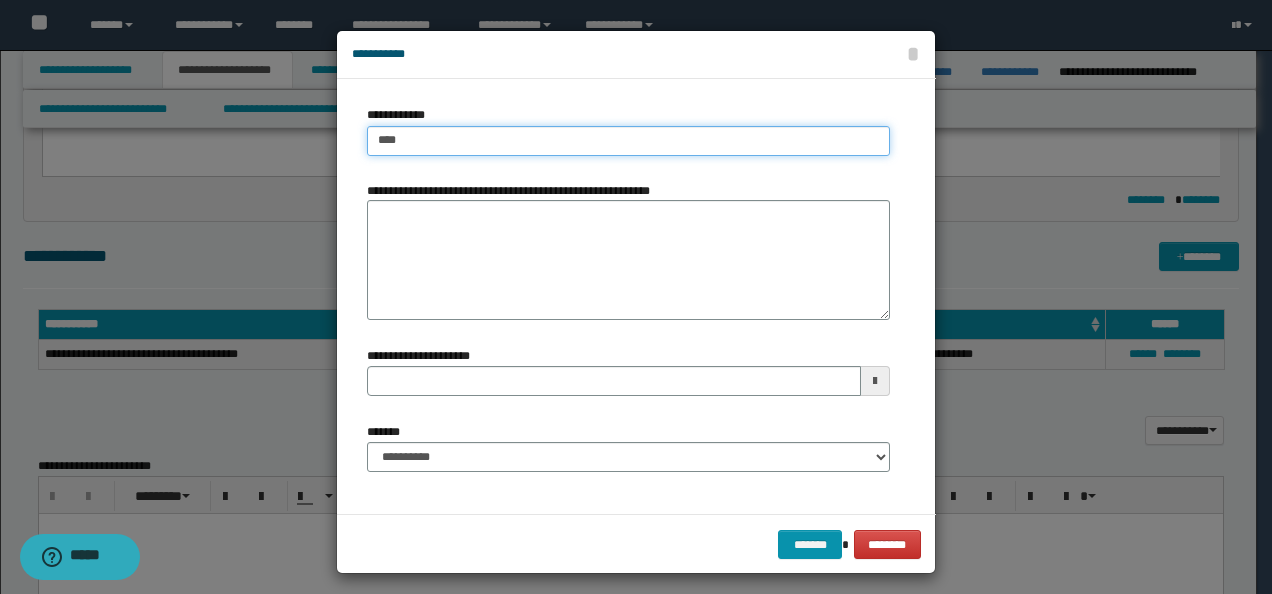 type on "****" 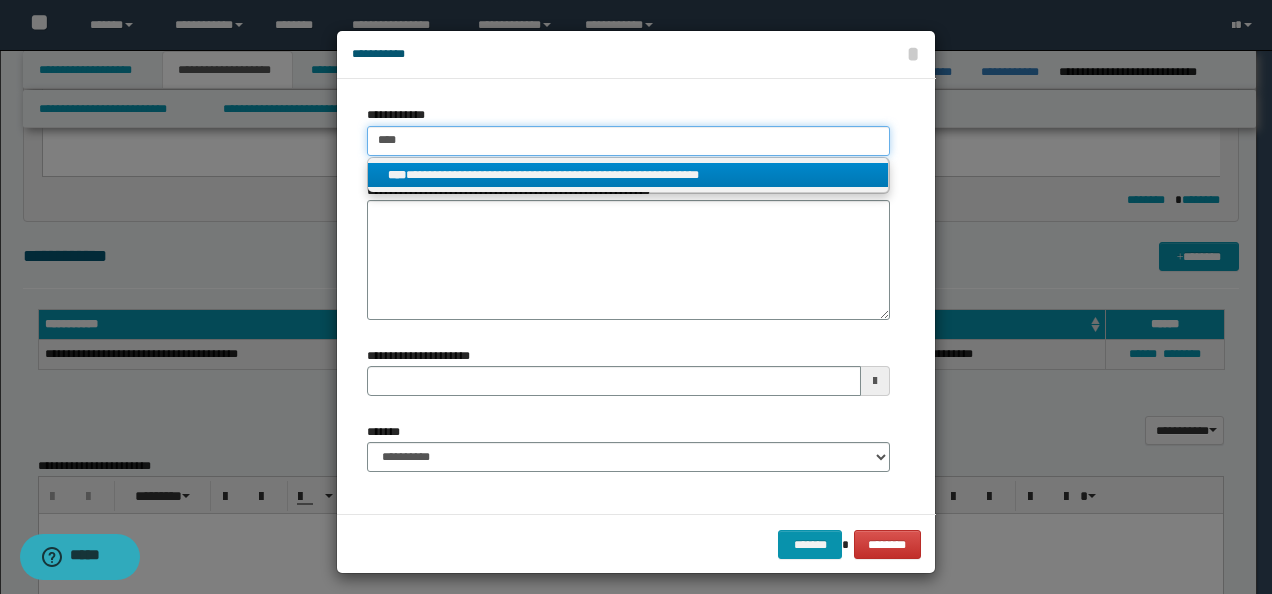 type on "****" 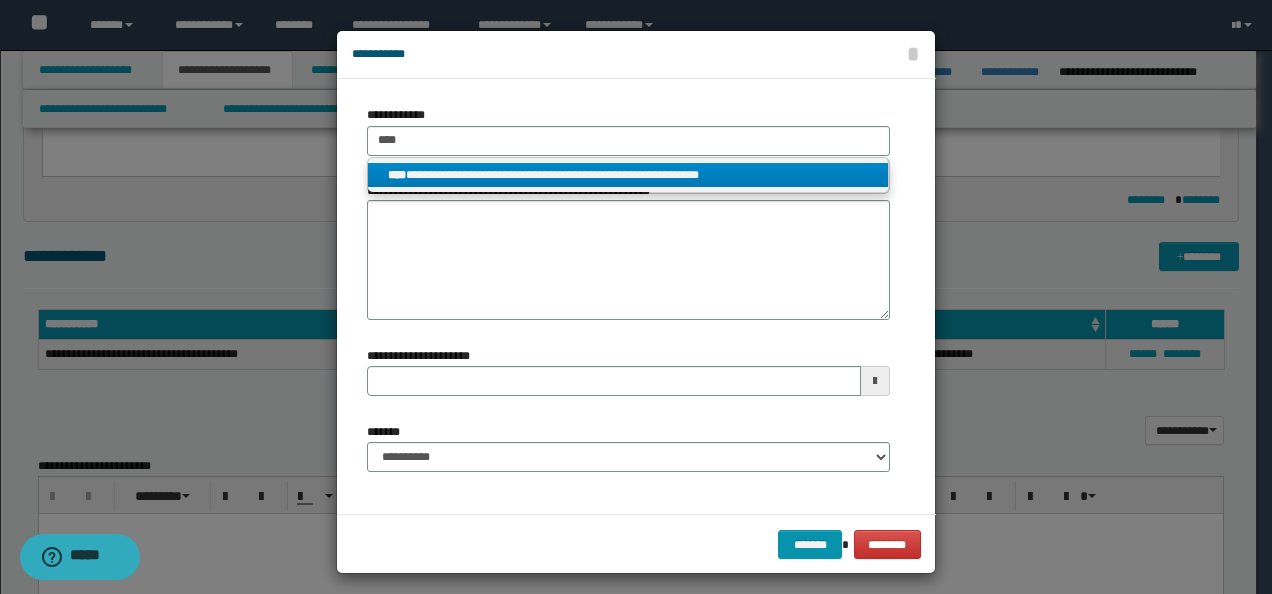 click on "**********" at bounding box center (628, 175) 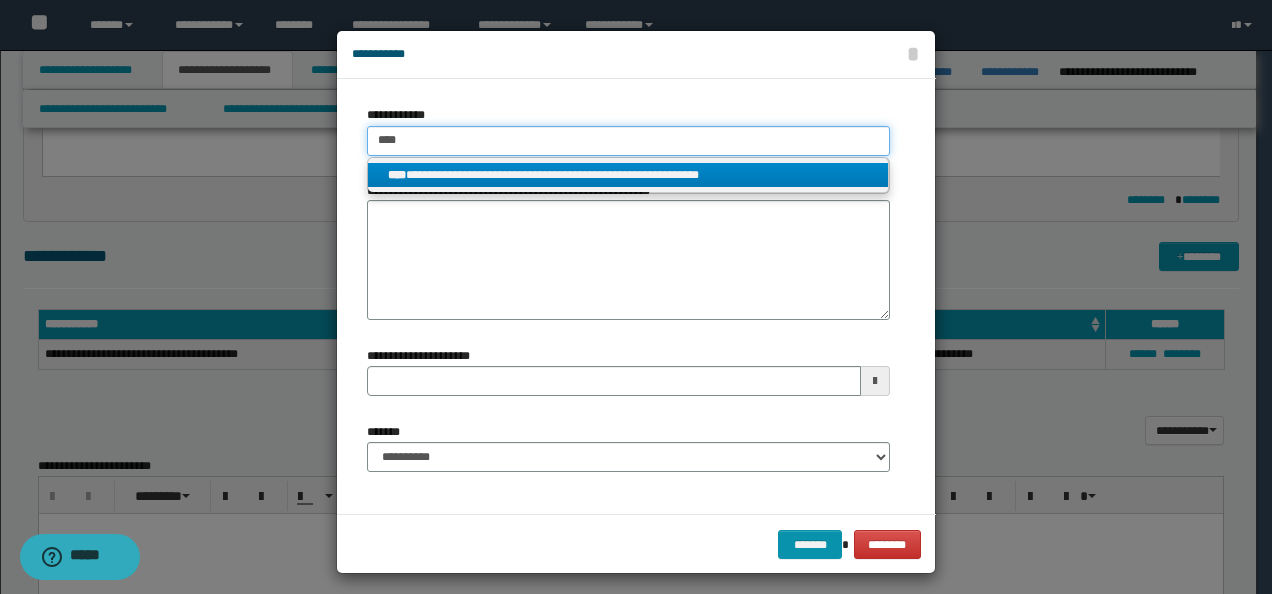 type 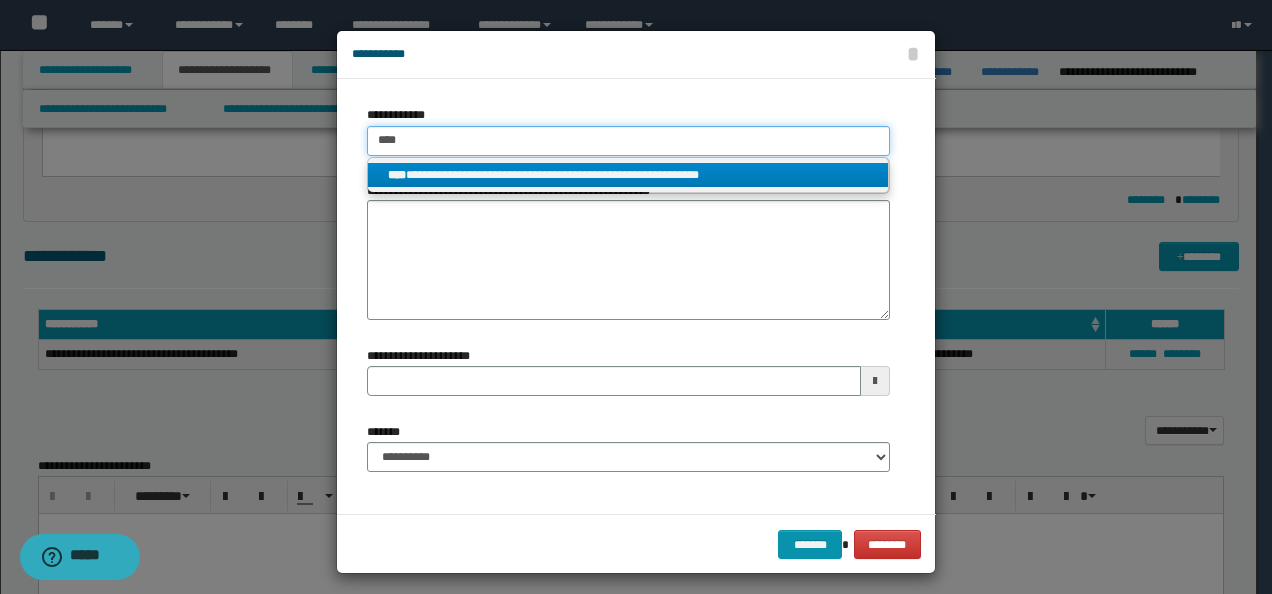 type on "**********" 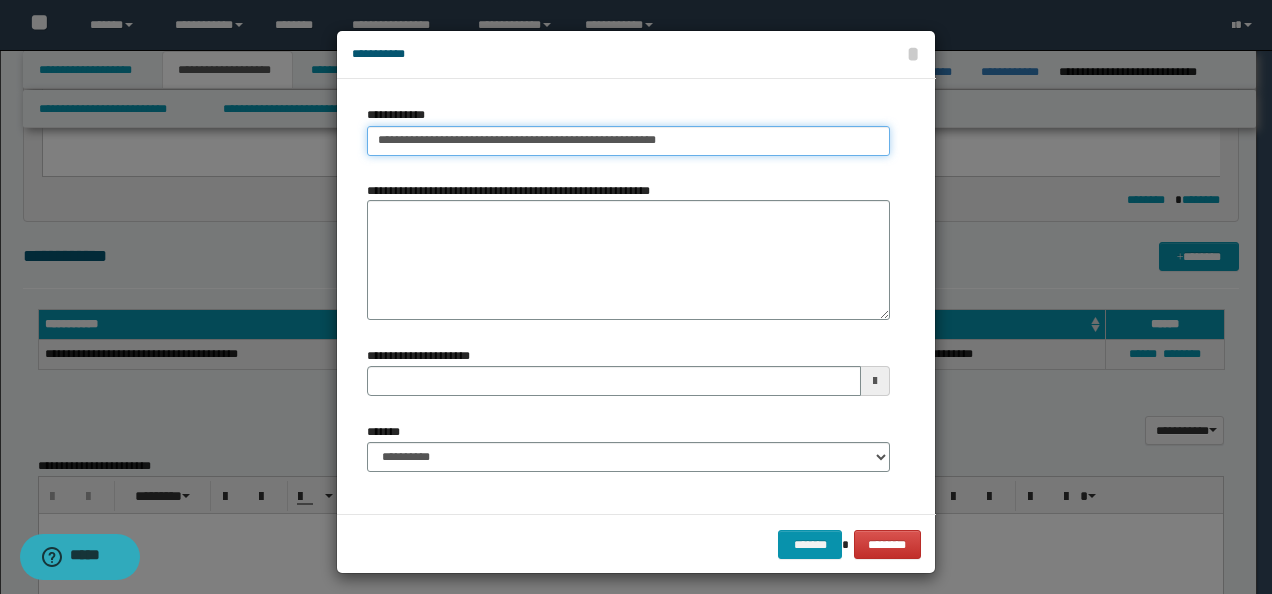 type on "**********" 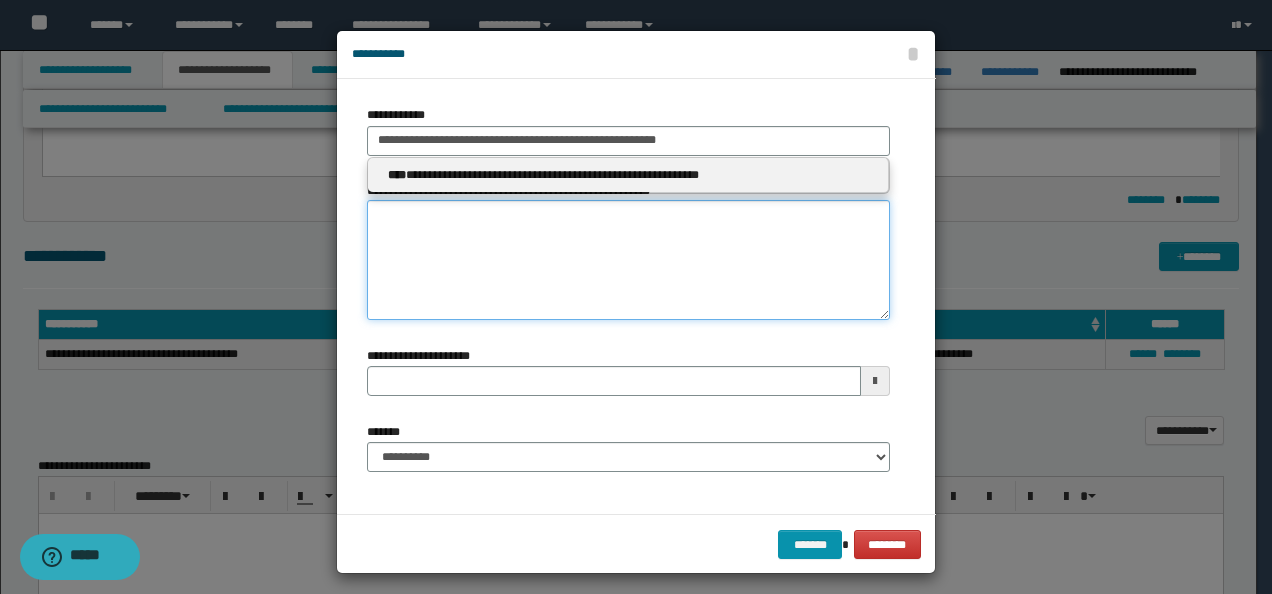 type 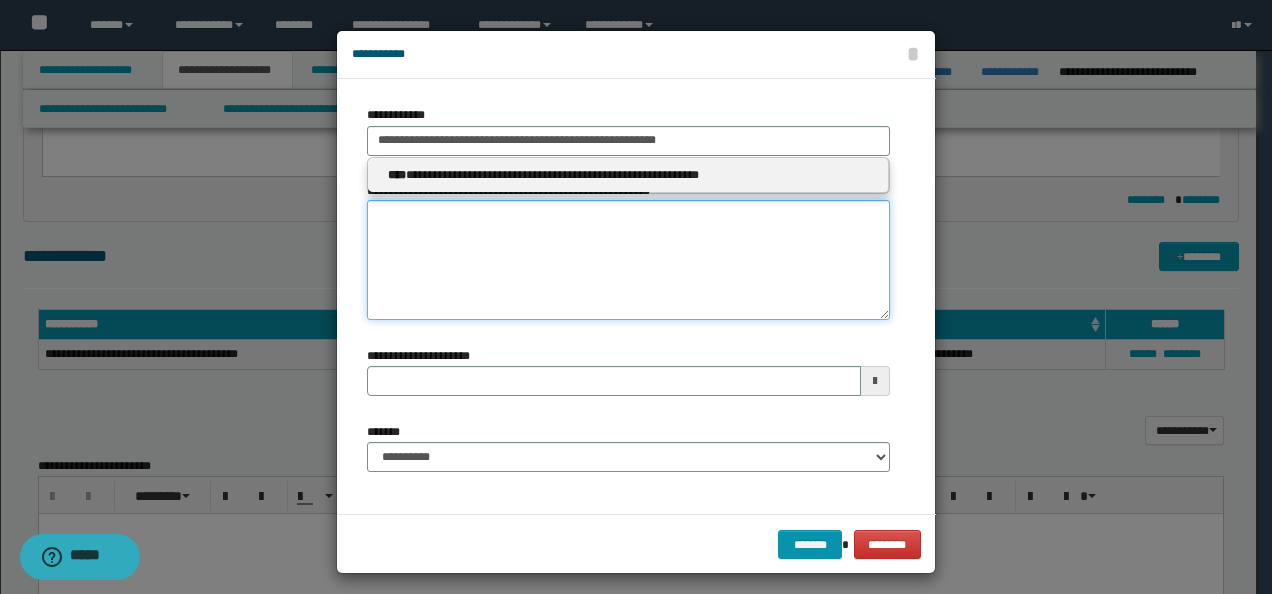 click on "**********" at bounding box center (628, 260) 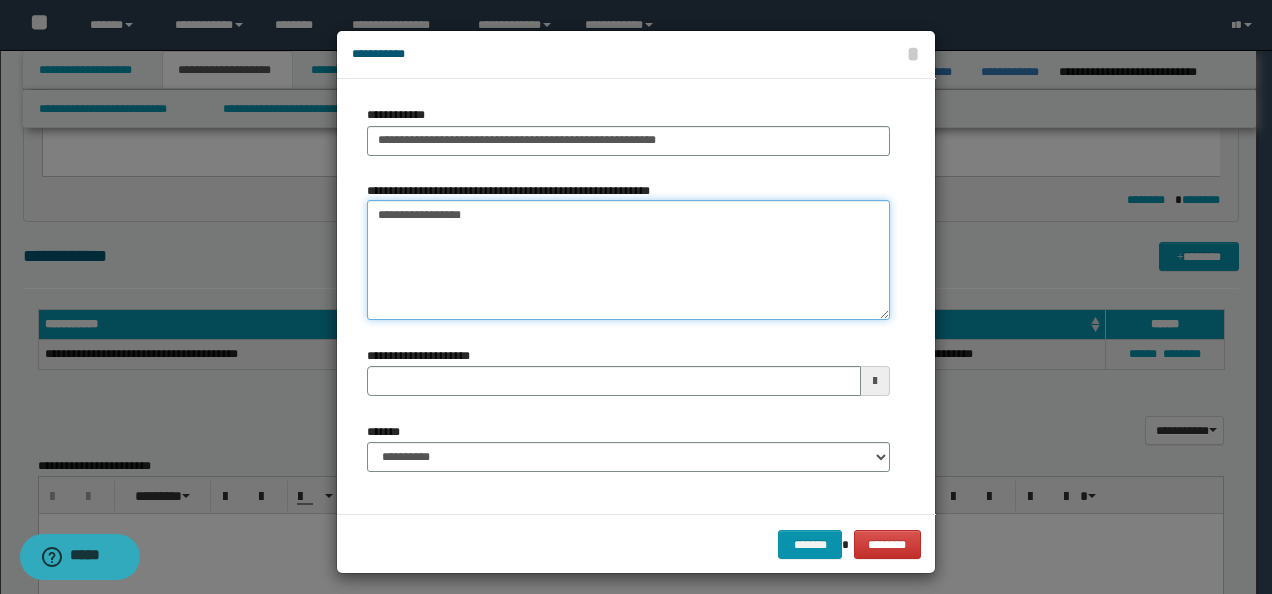 type on "**********" 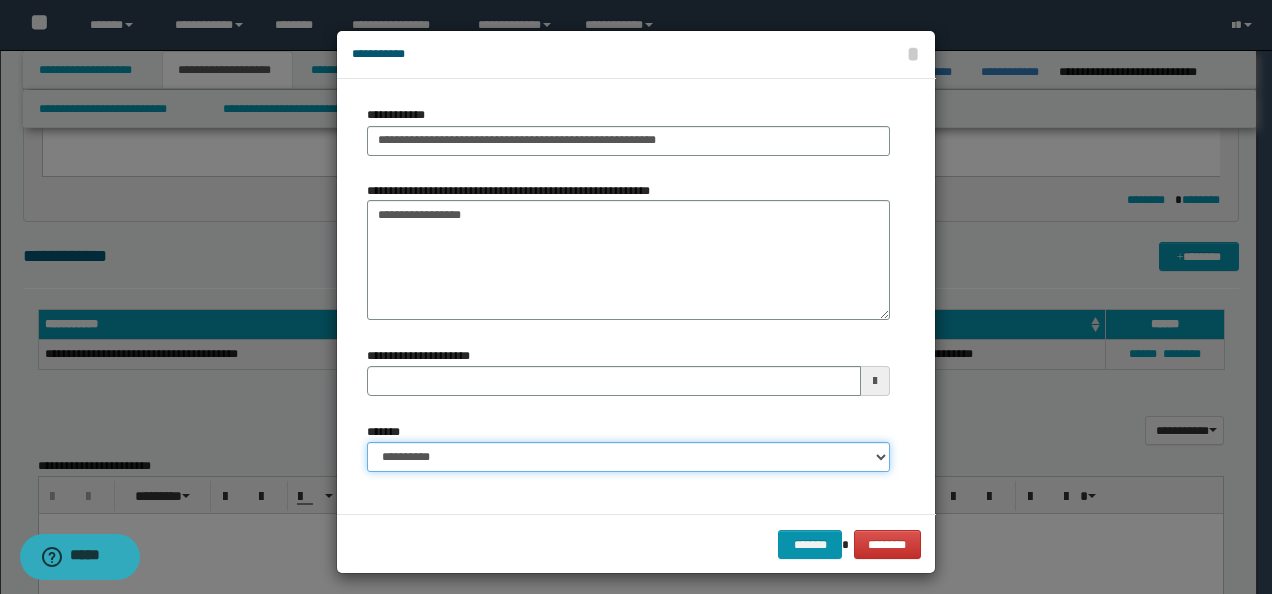 click on "**********" at bounding box center (628, 457) 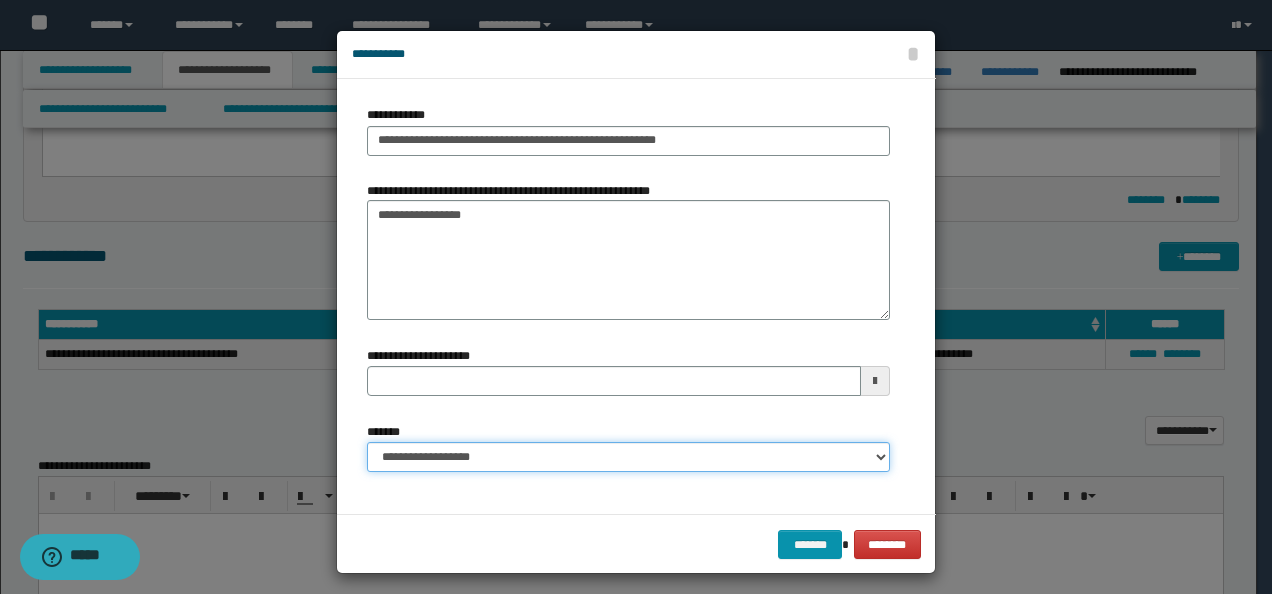 type 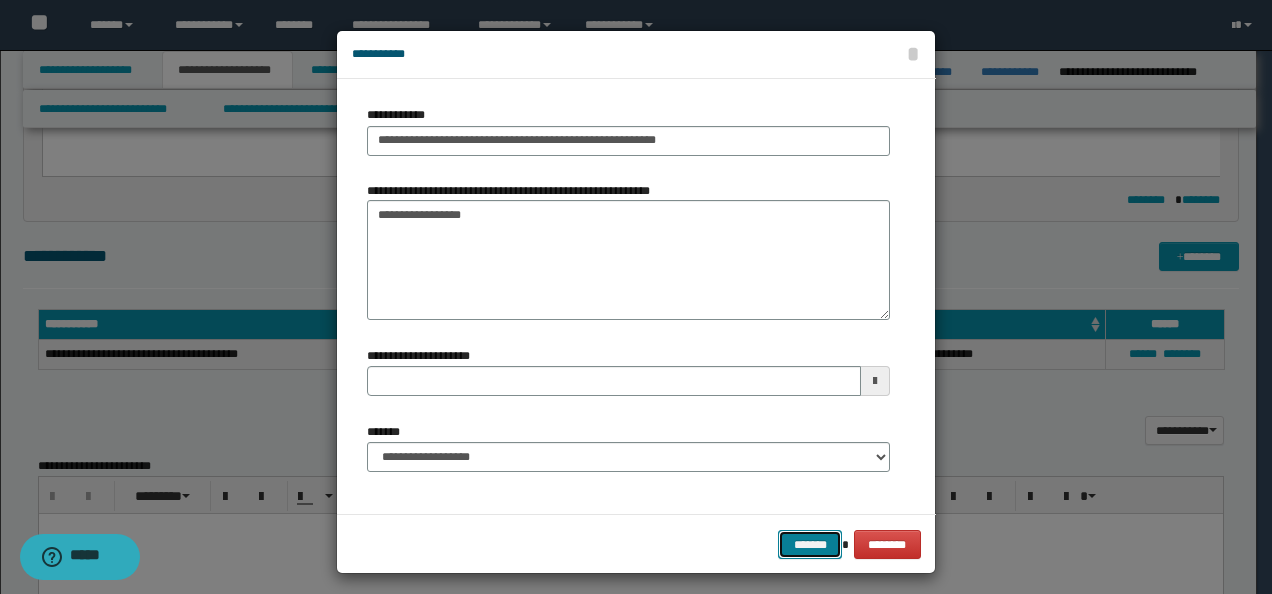 click on "*******" at bounding box center (810, 544) 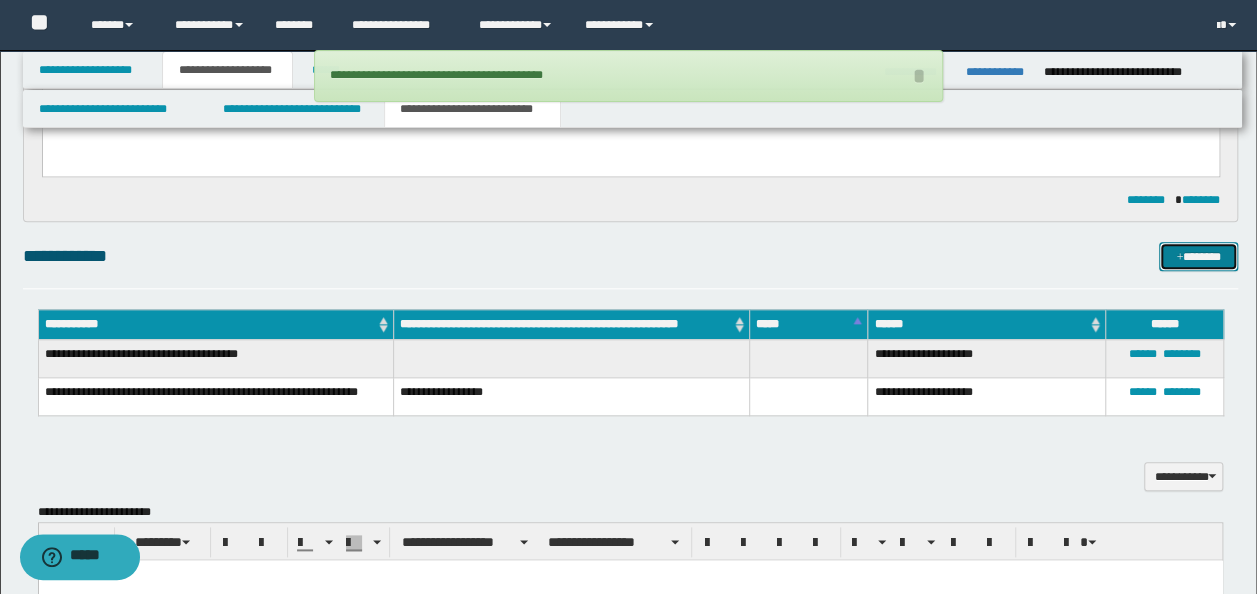 click on "*******" at bounding box center [1198, 256] 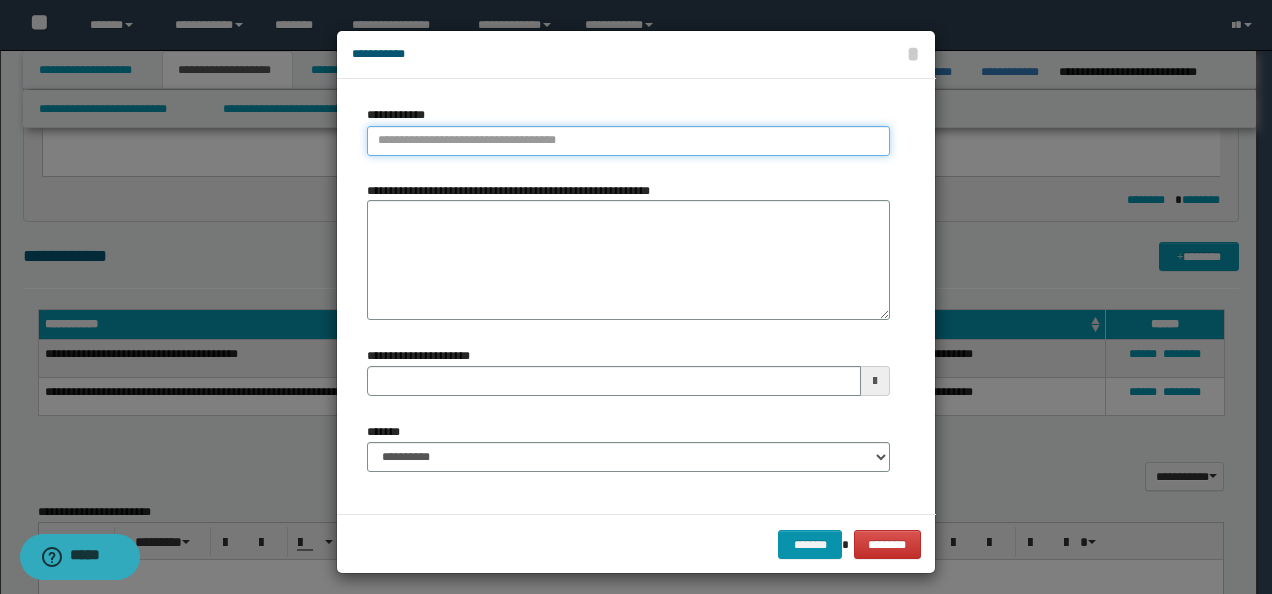 type on "**********" 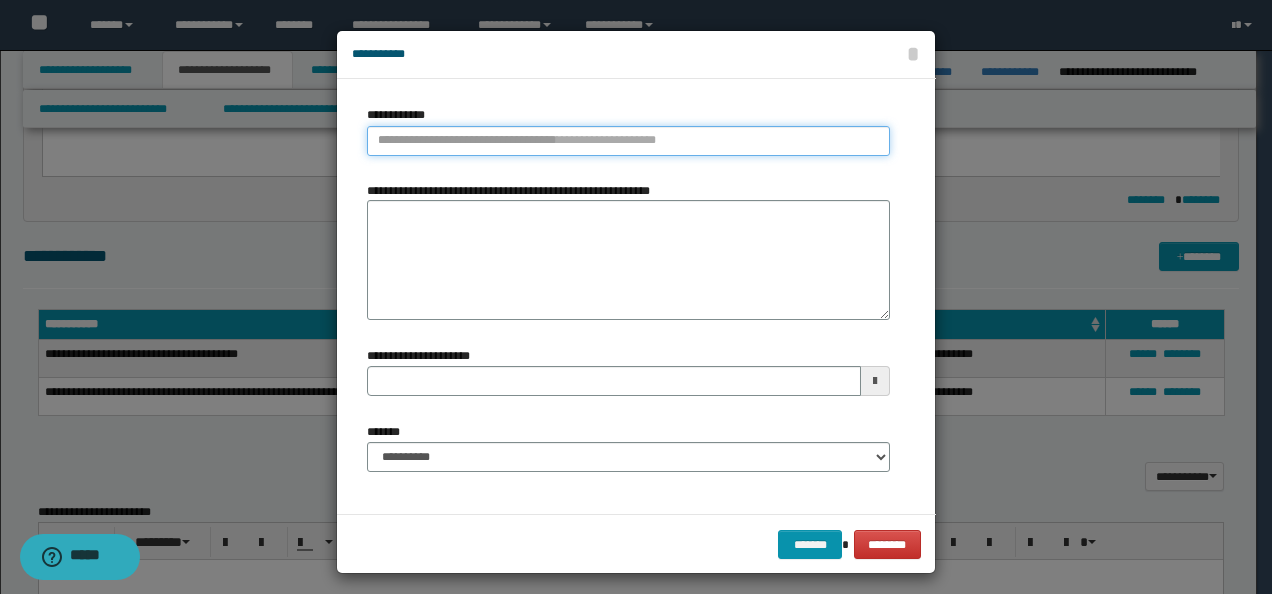 click on "**********" at bounding box center [628, 141] 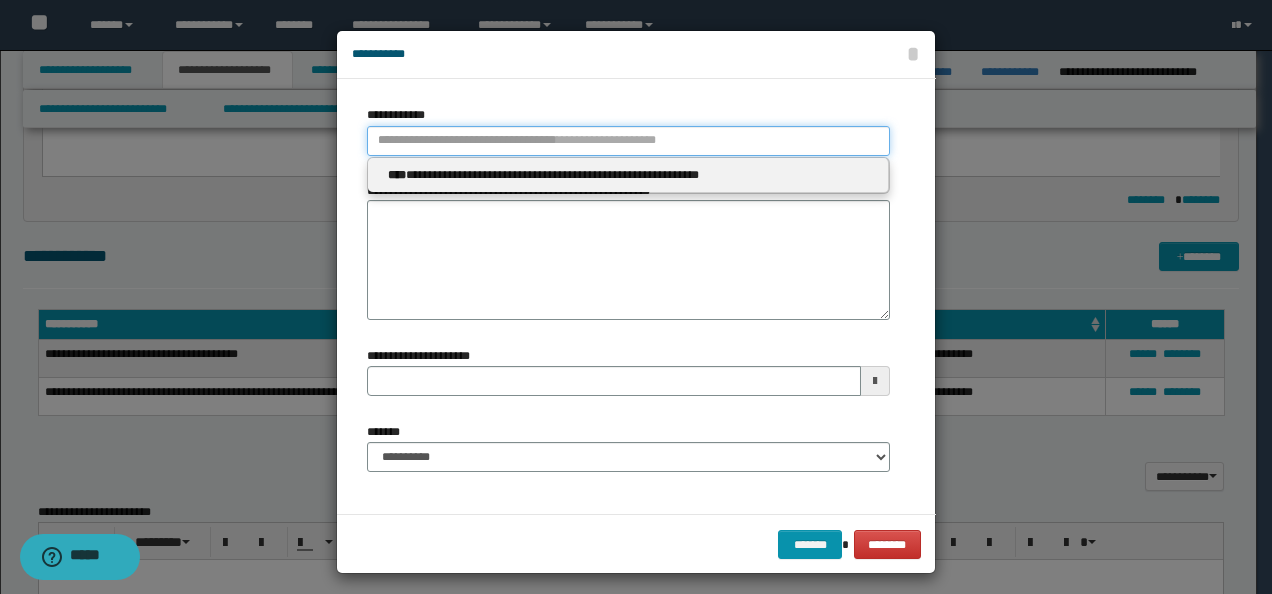 type 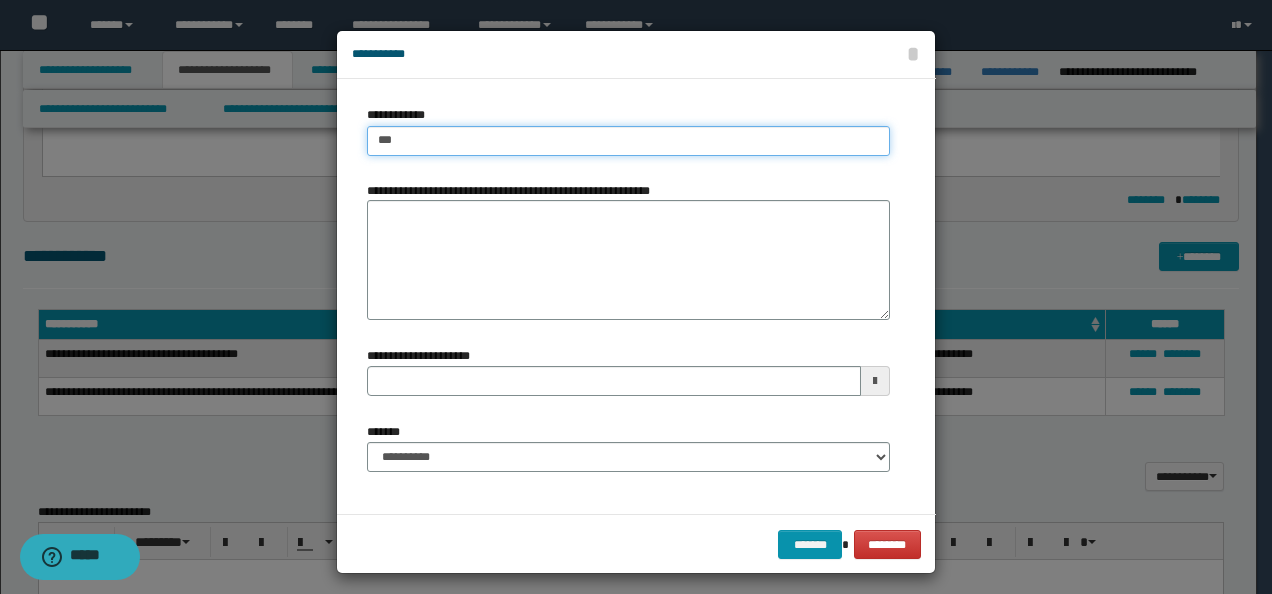 type on "****" 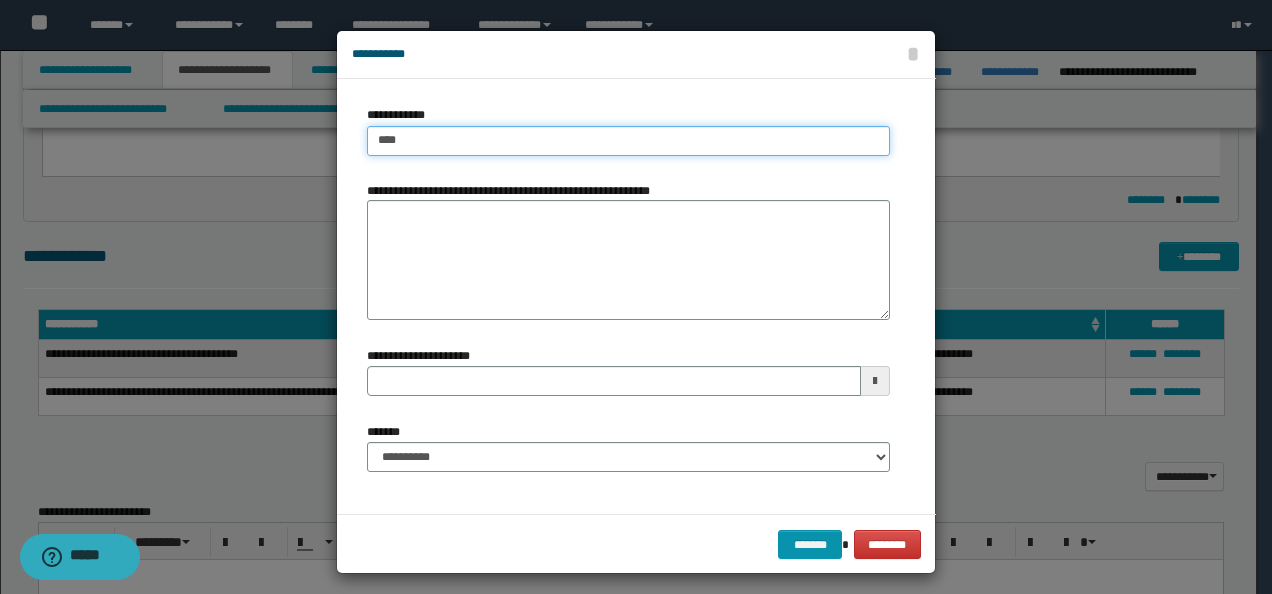 type on "****" 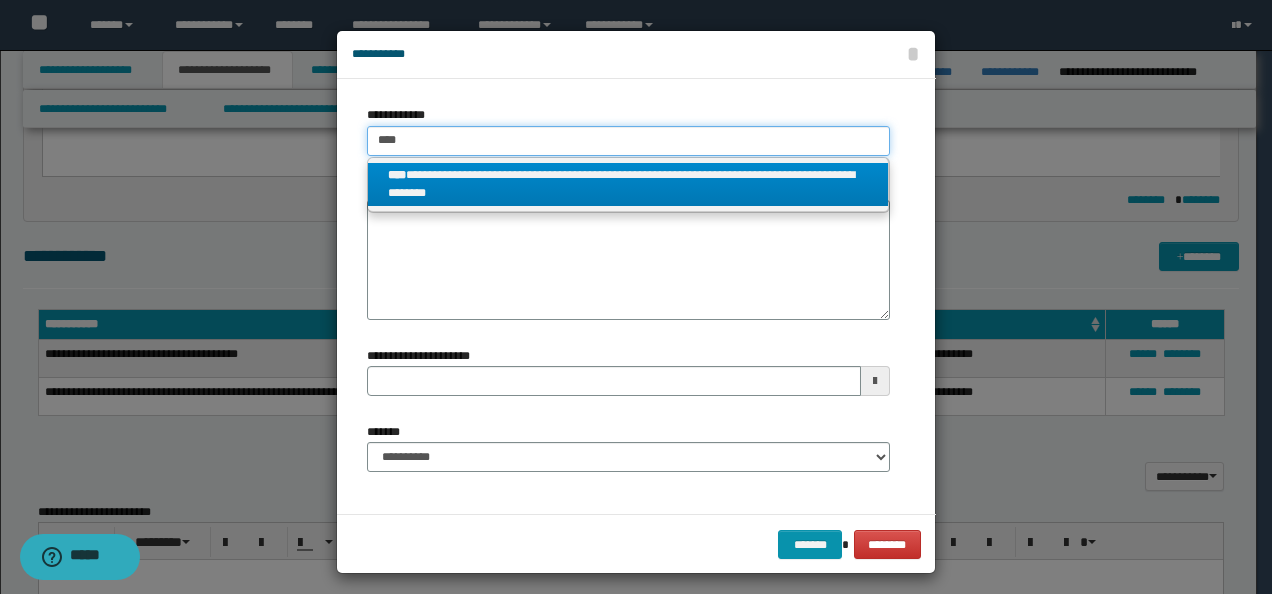 type on "****" 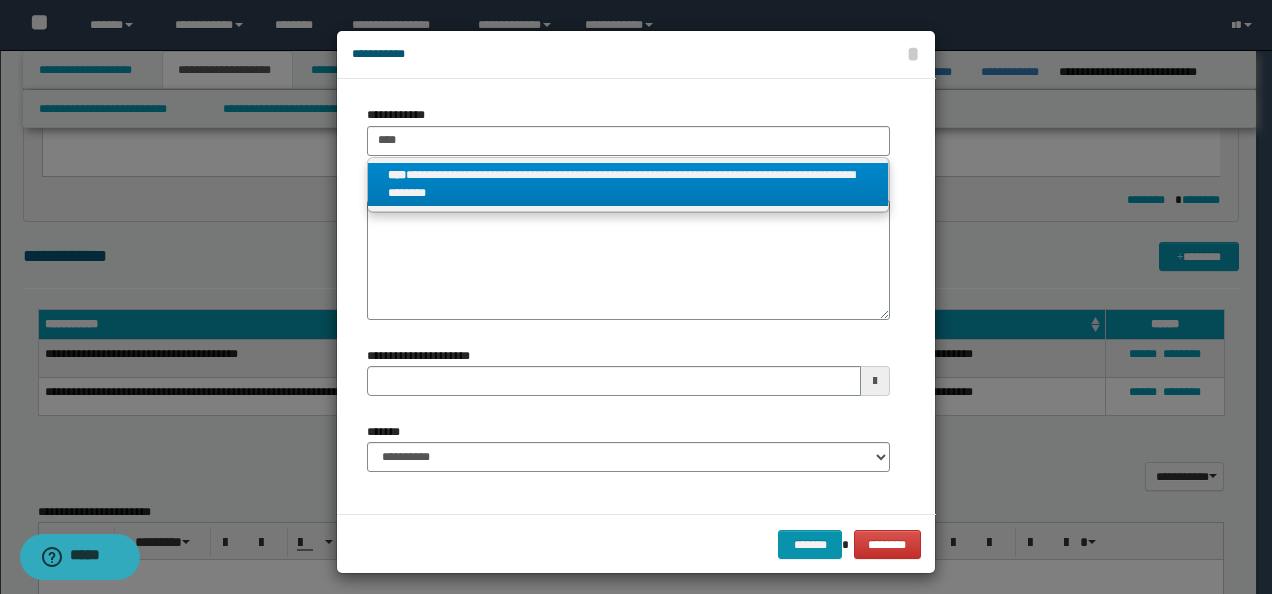 click on "**********" at bounding box center [628, 185] 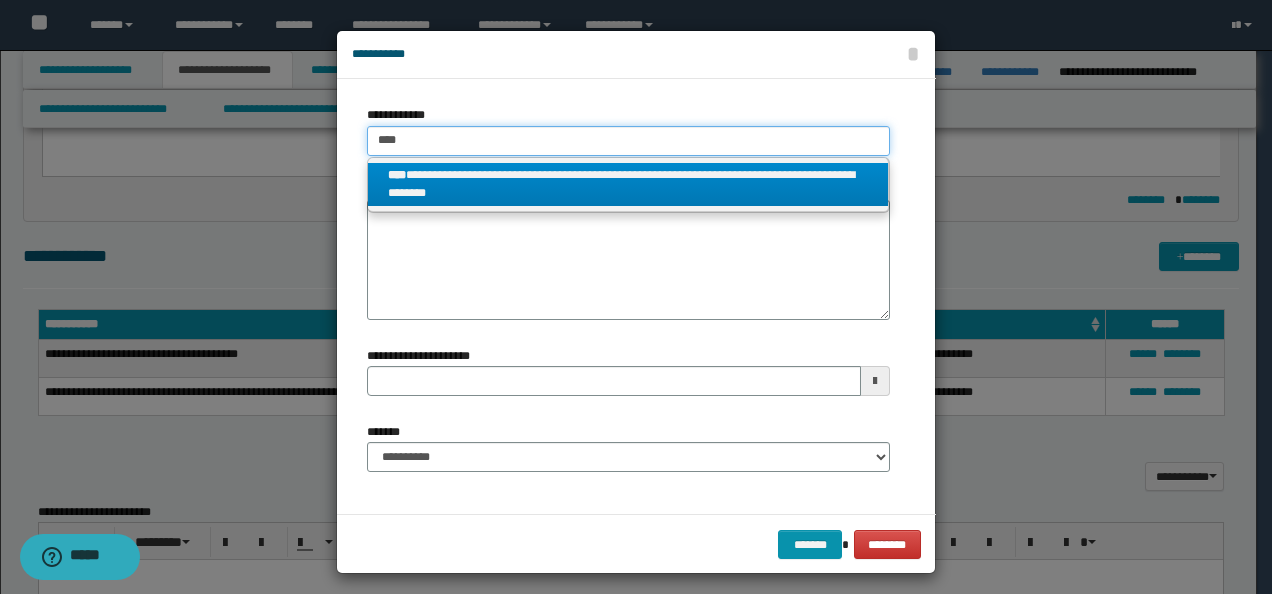 type 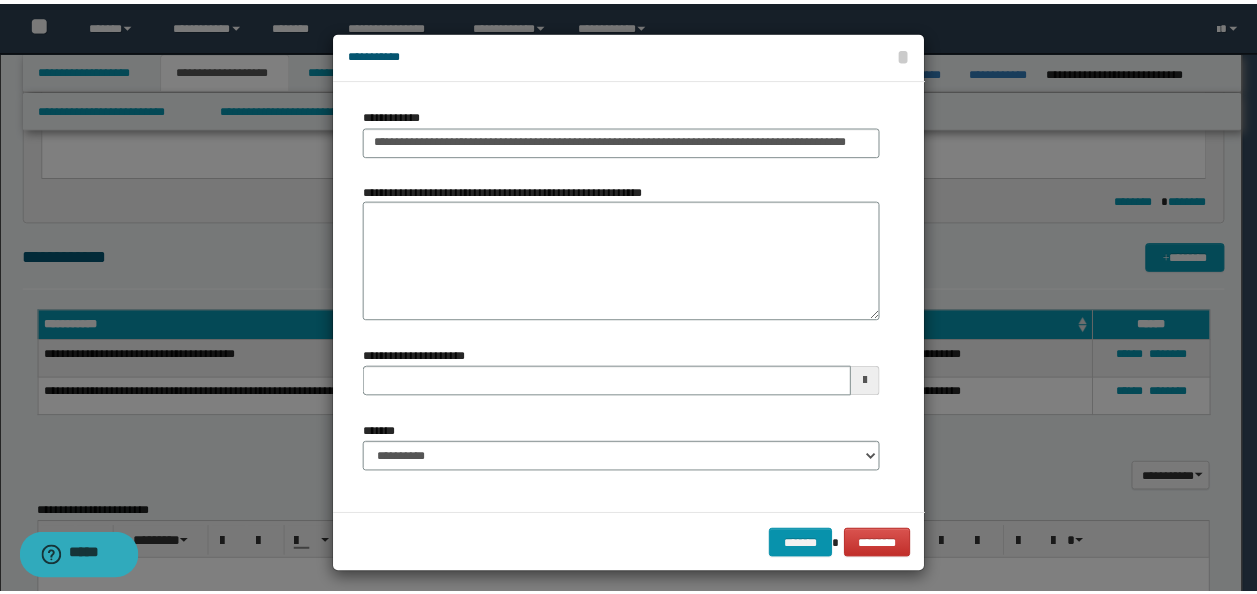 scroll, scrollTop: 0, scrollLeft: 0, axis: both 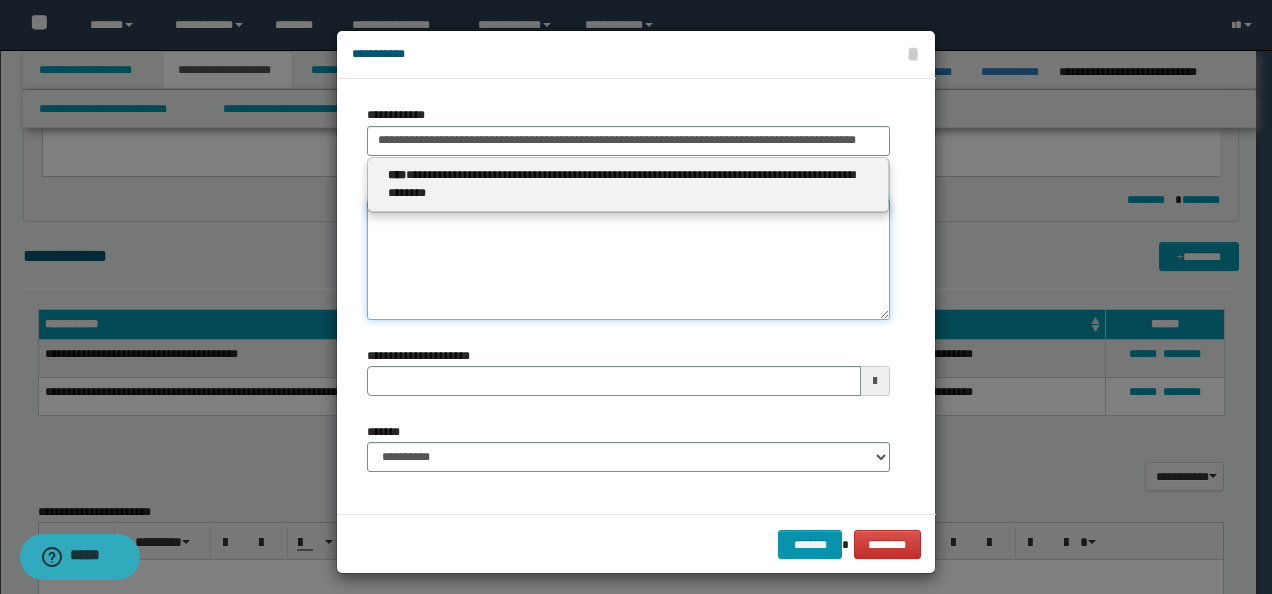 click on "**********" at bounding box center [628, 260] 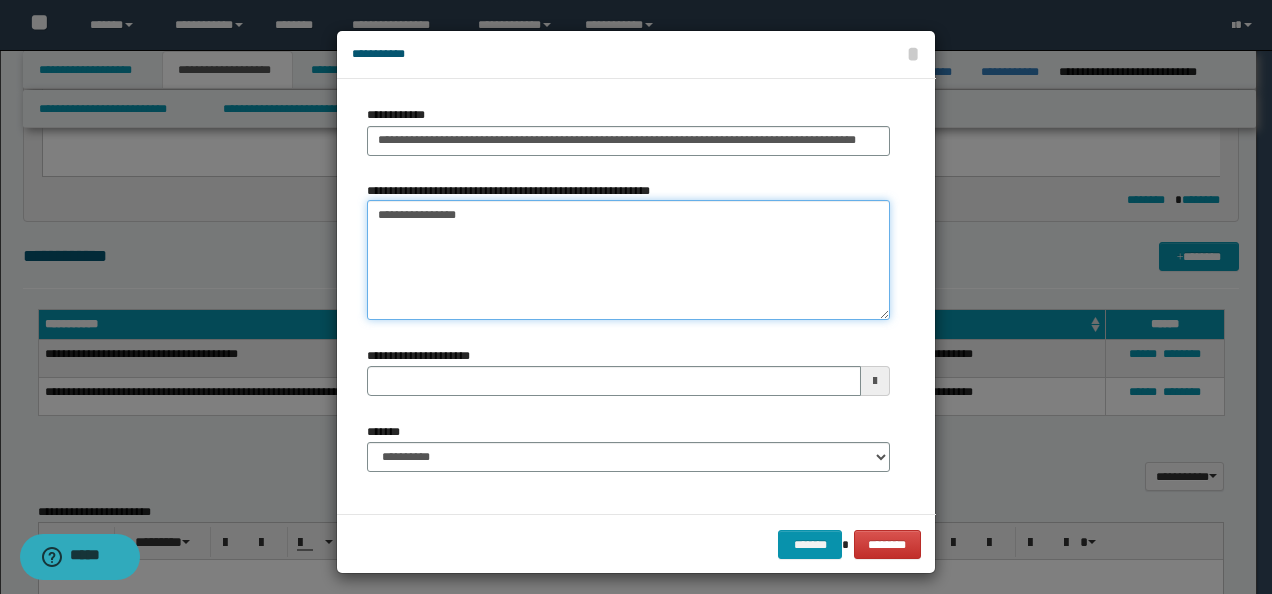 type on "**********" 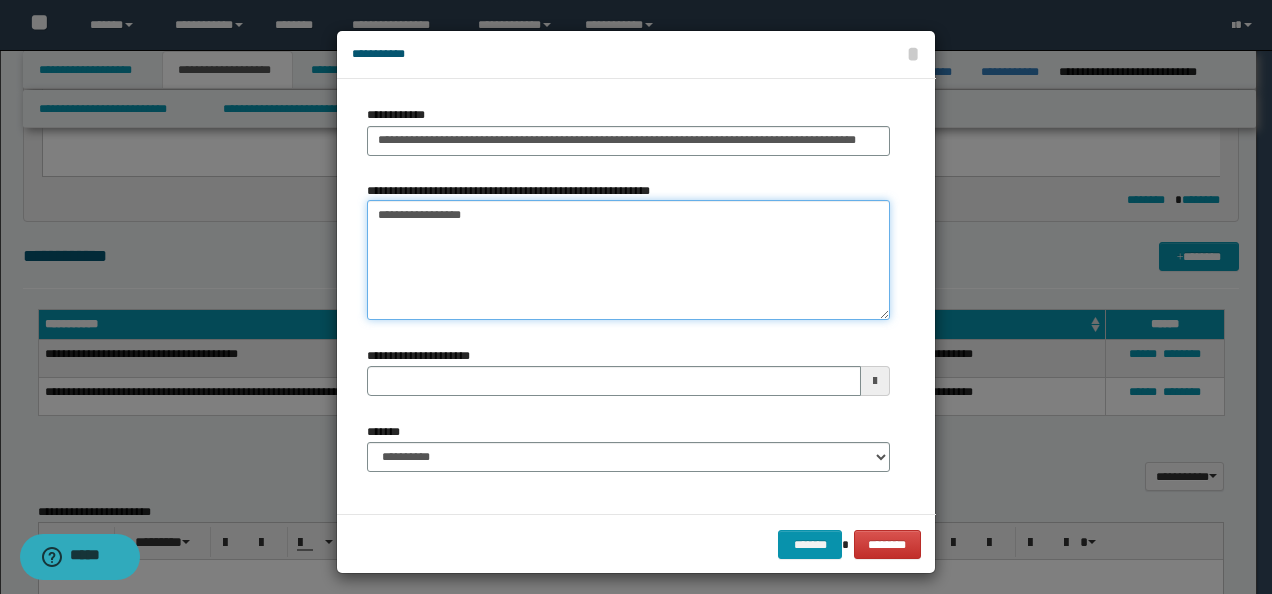 type 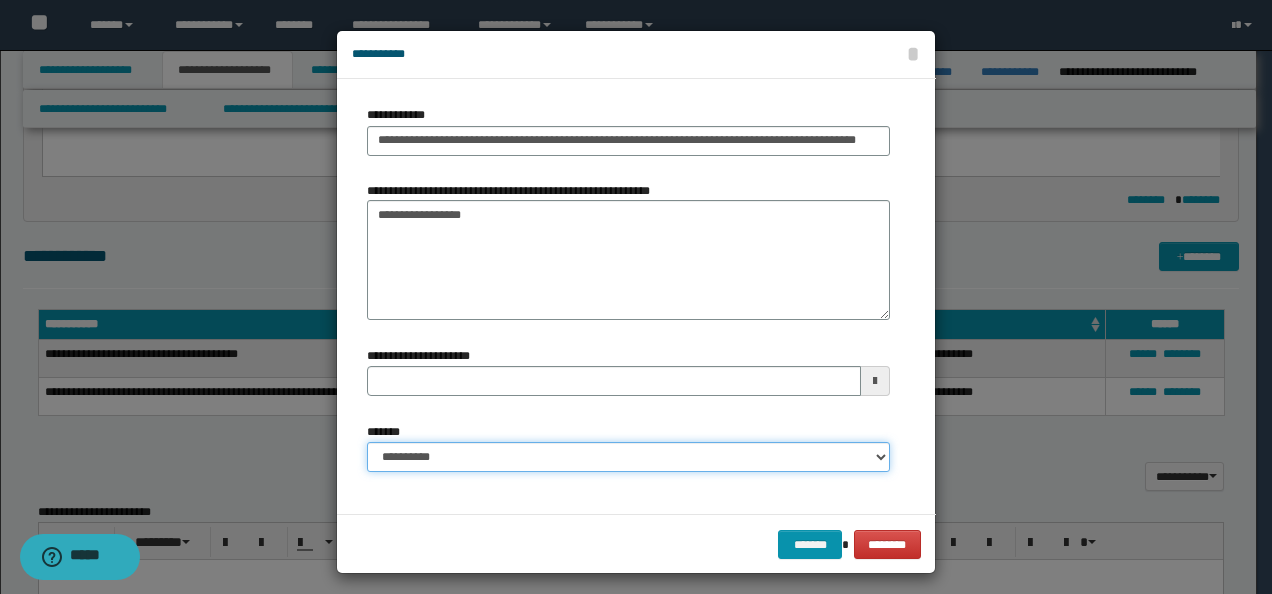 click on "**********" at bounding box center (628, 457) 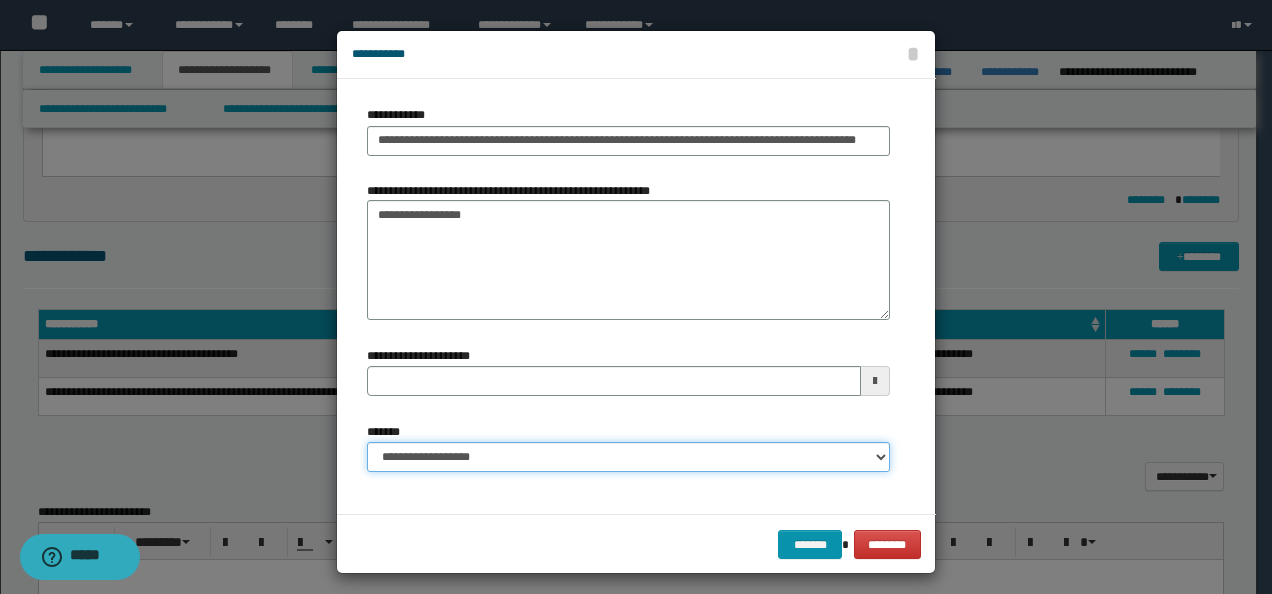 type 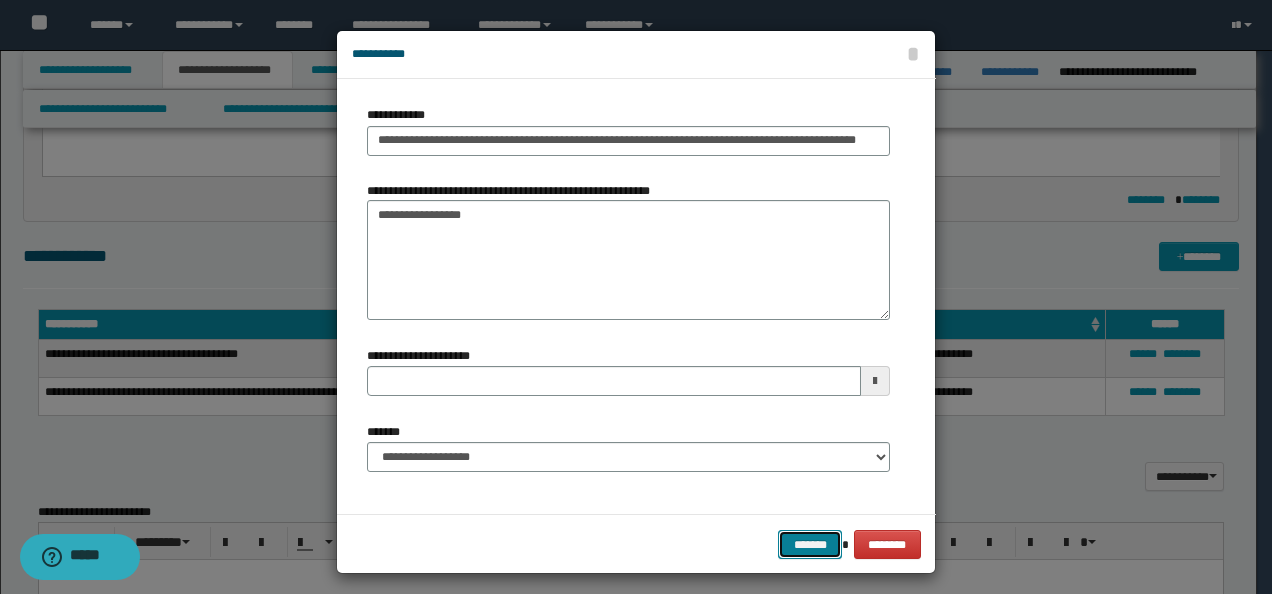 click on "*******" at bounding box center (810, 544) 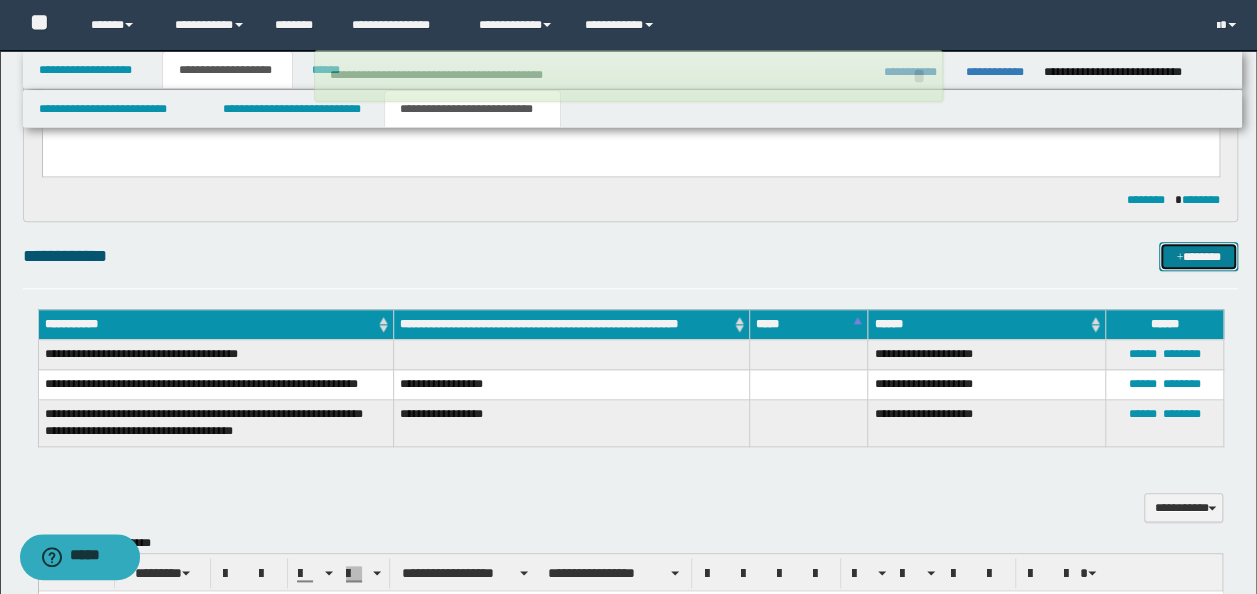 type 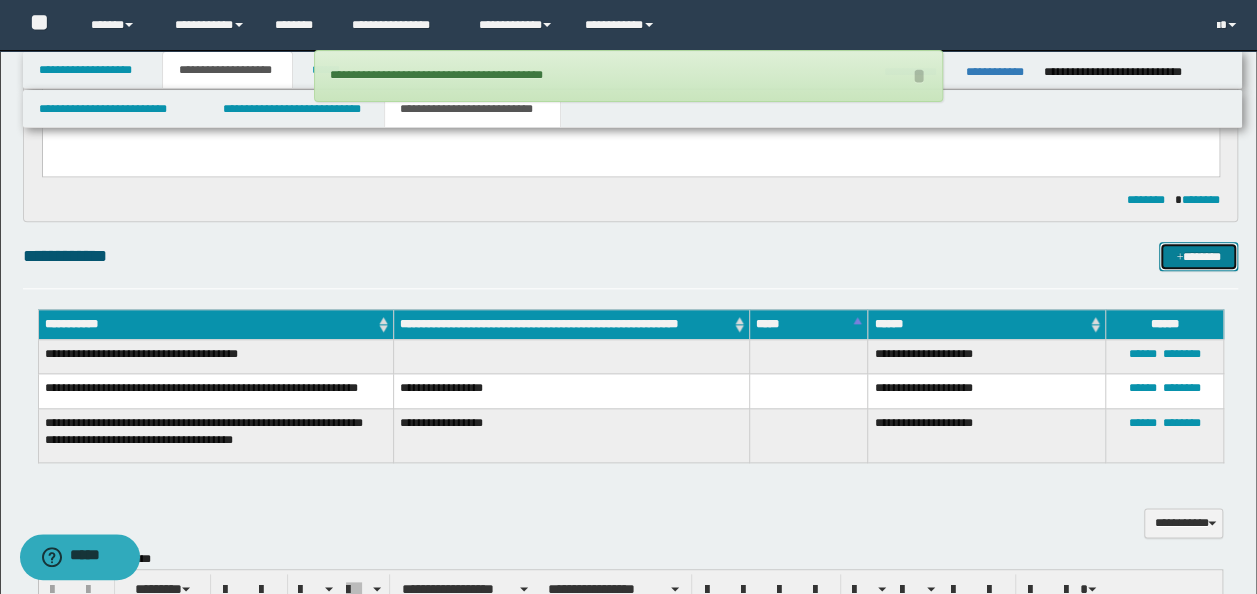 click on "*******" at bounding box center (1198, 256) 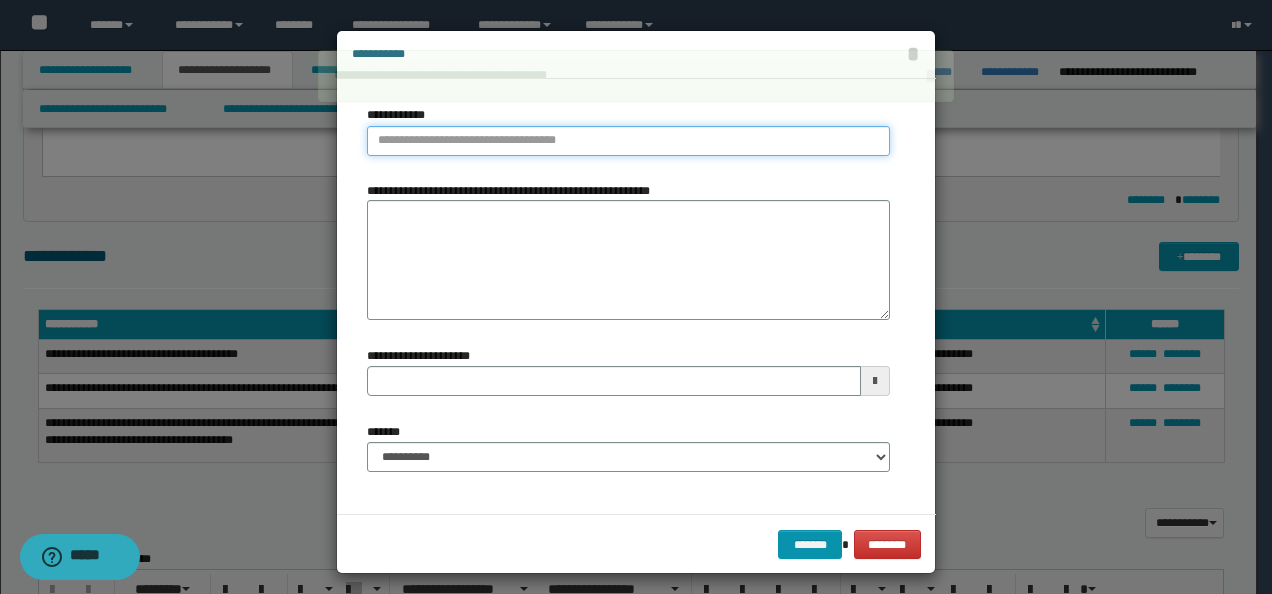 type on "**********" 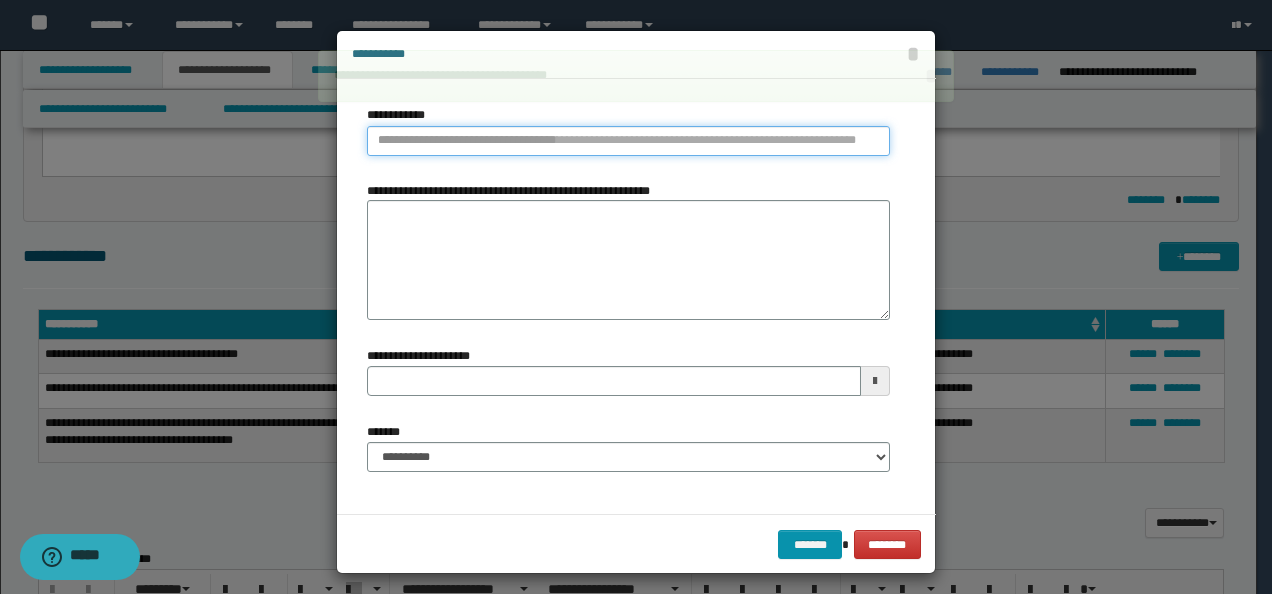 click on "**********" at bounding box center (628, 141) 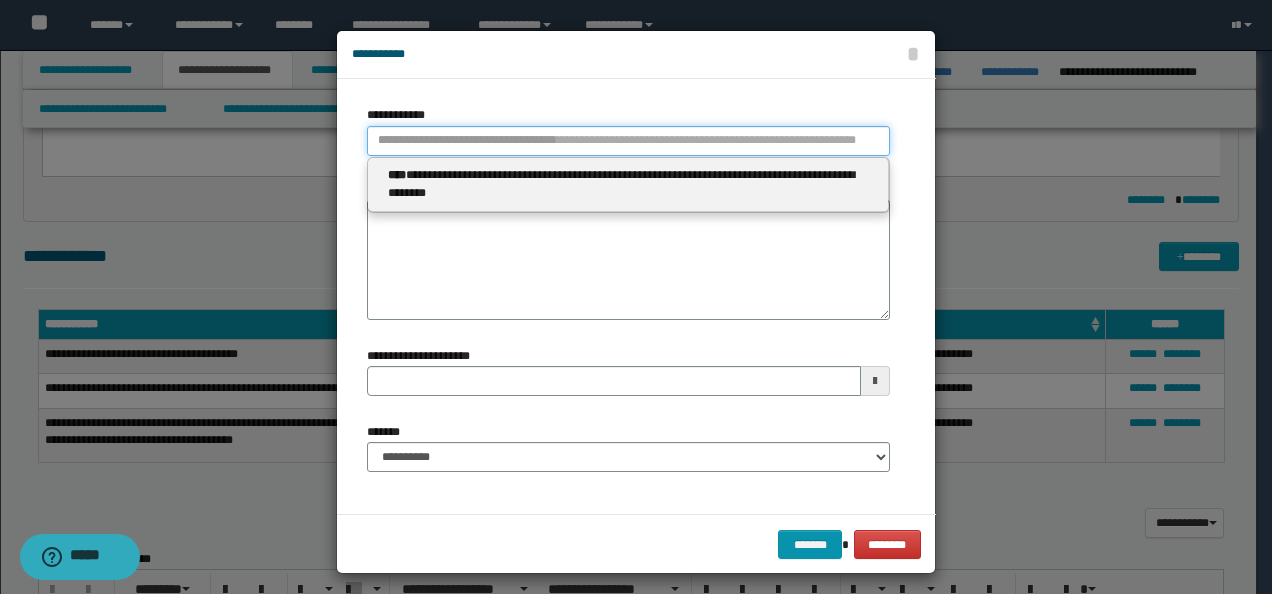 type 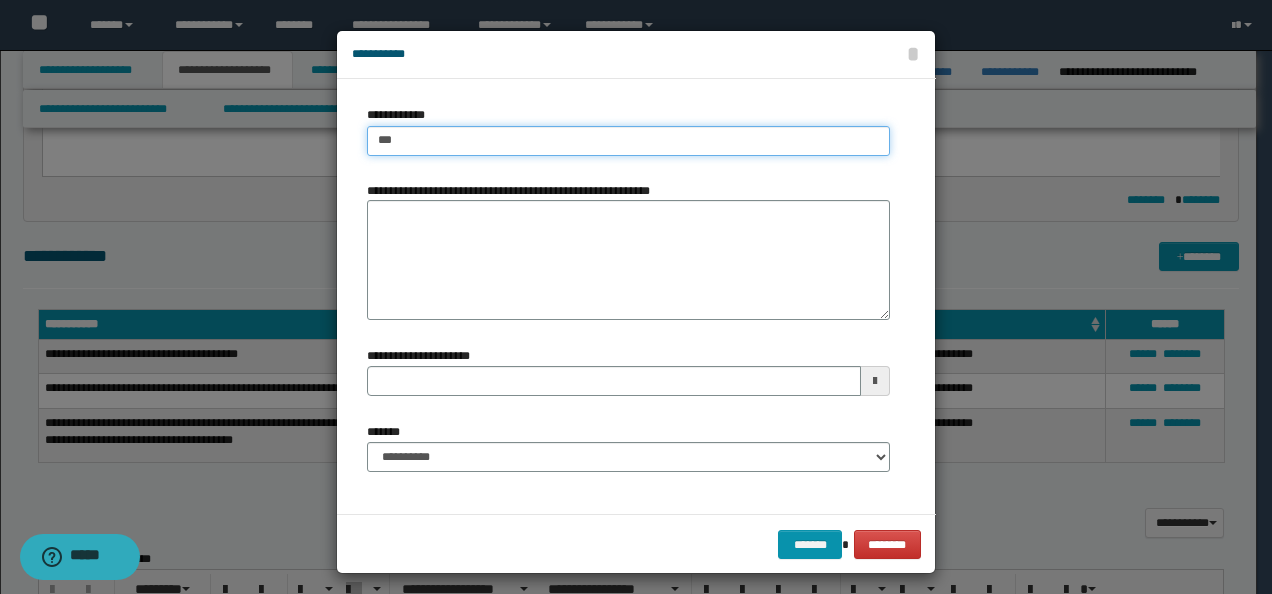 type on "****" 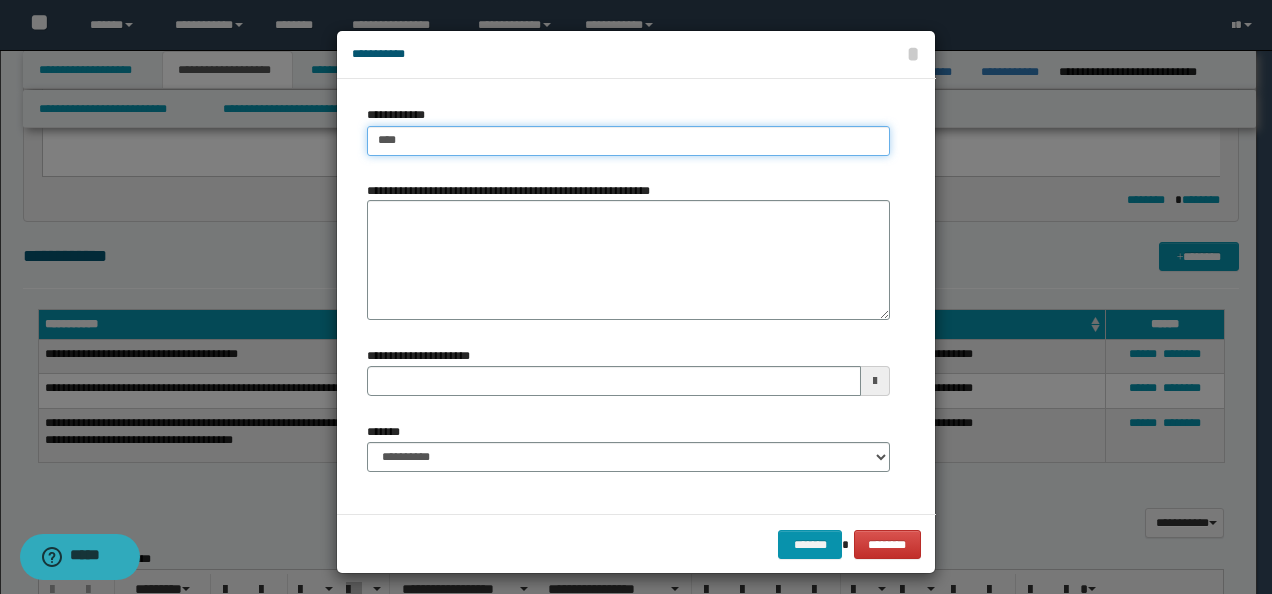 type on "****" 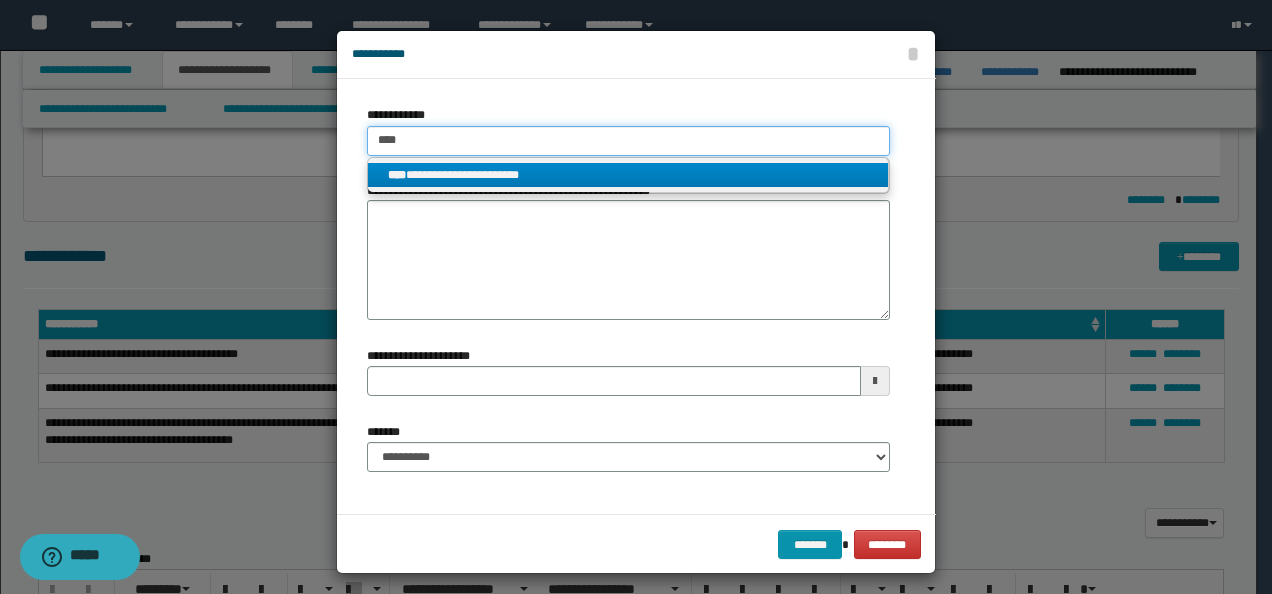 type on "****" 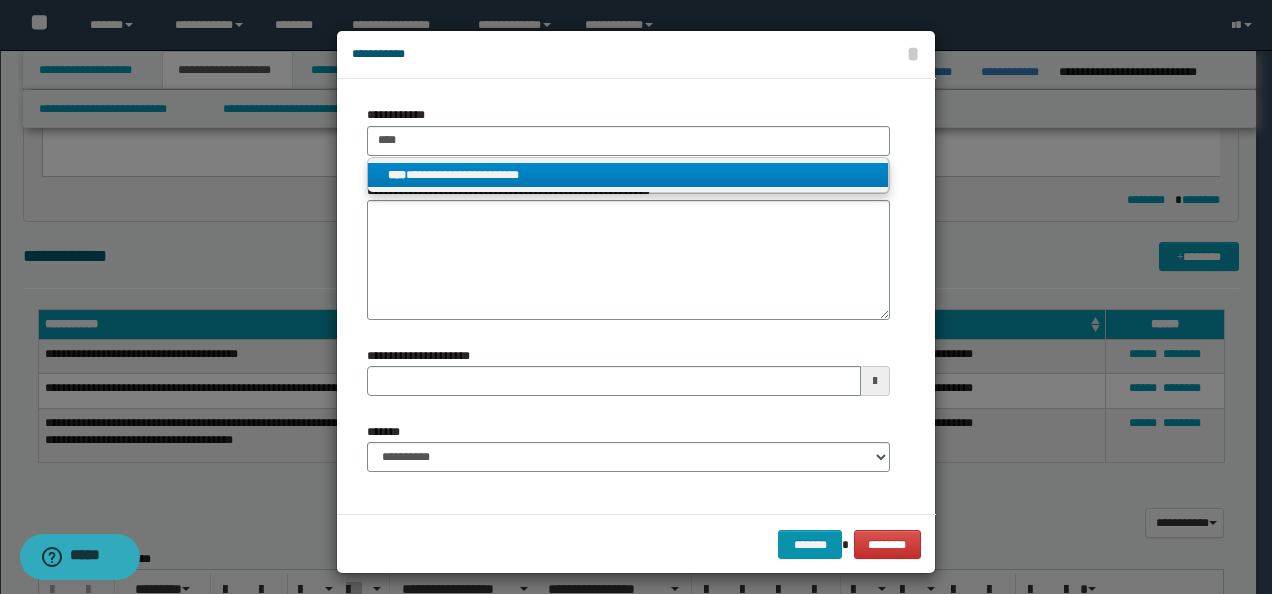 click on "**********" at bounding box center [628, 175] 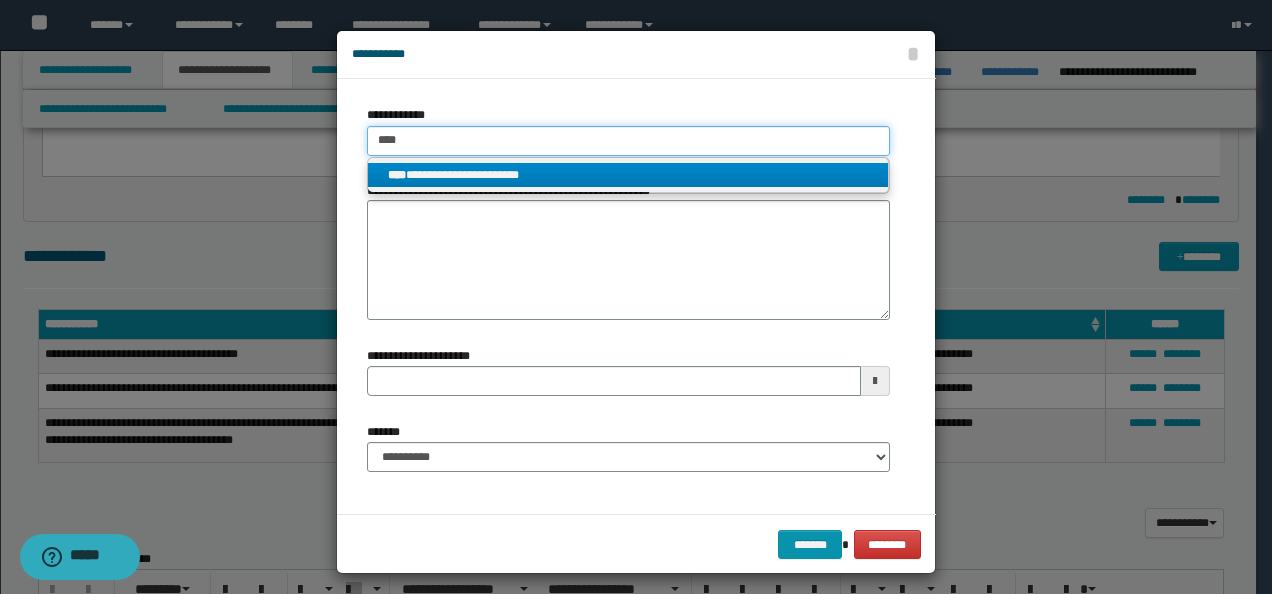type 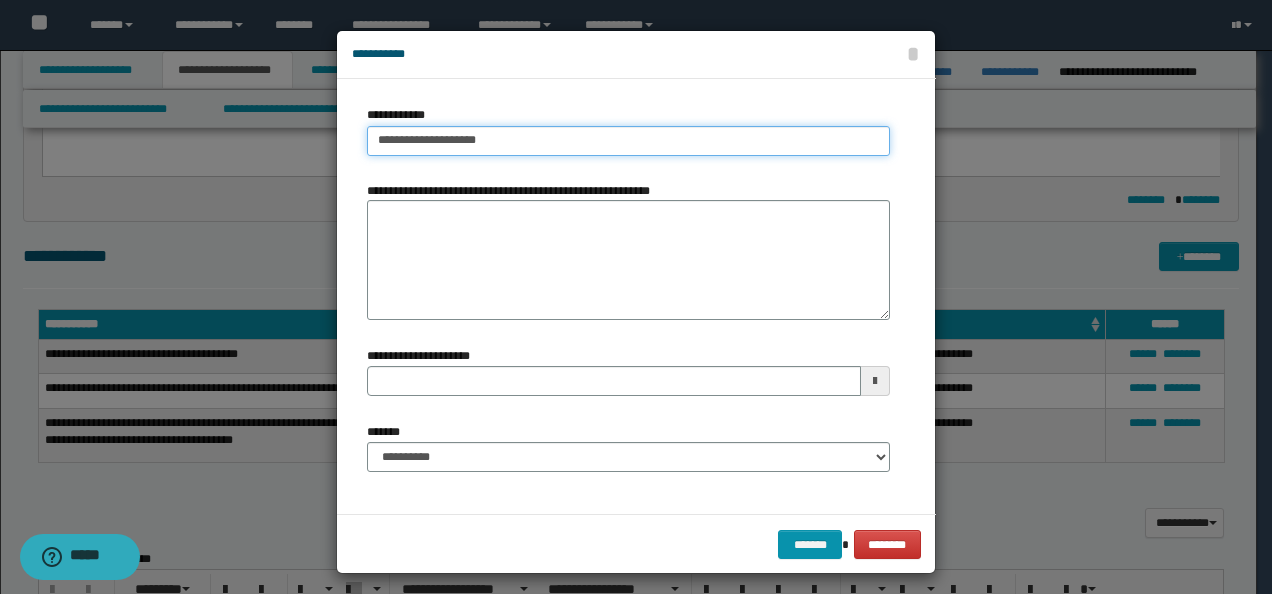 type on "**********" 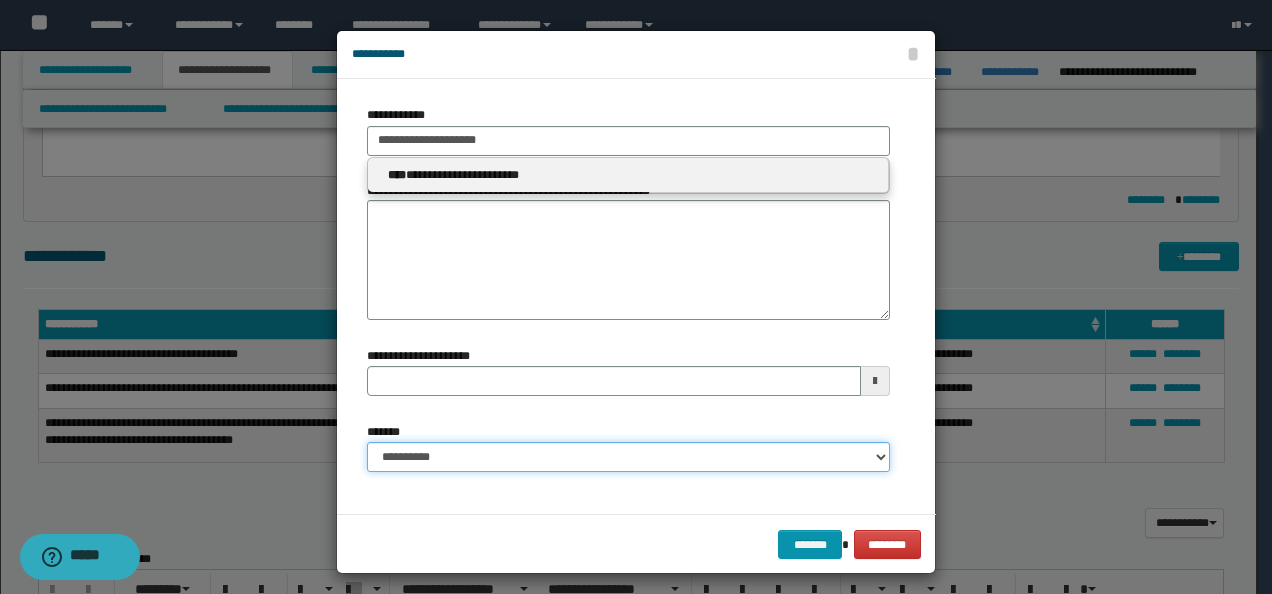type 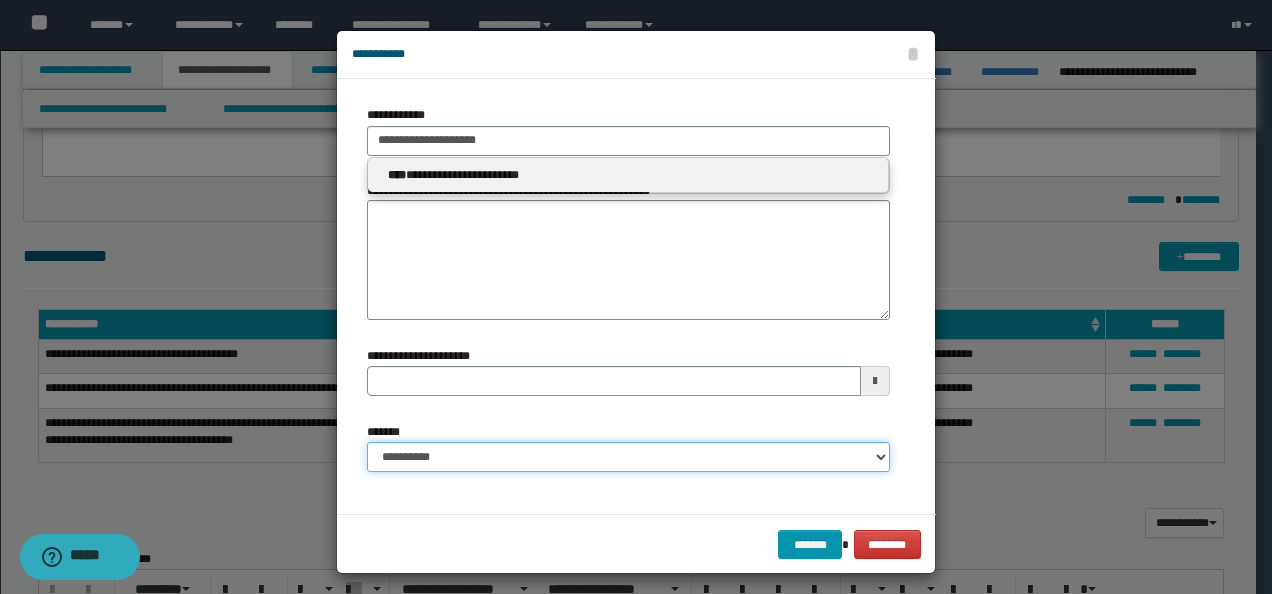 click on "**********" at bounding box center [628, 457] 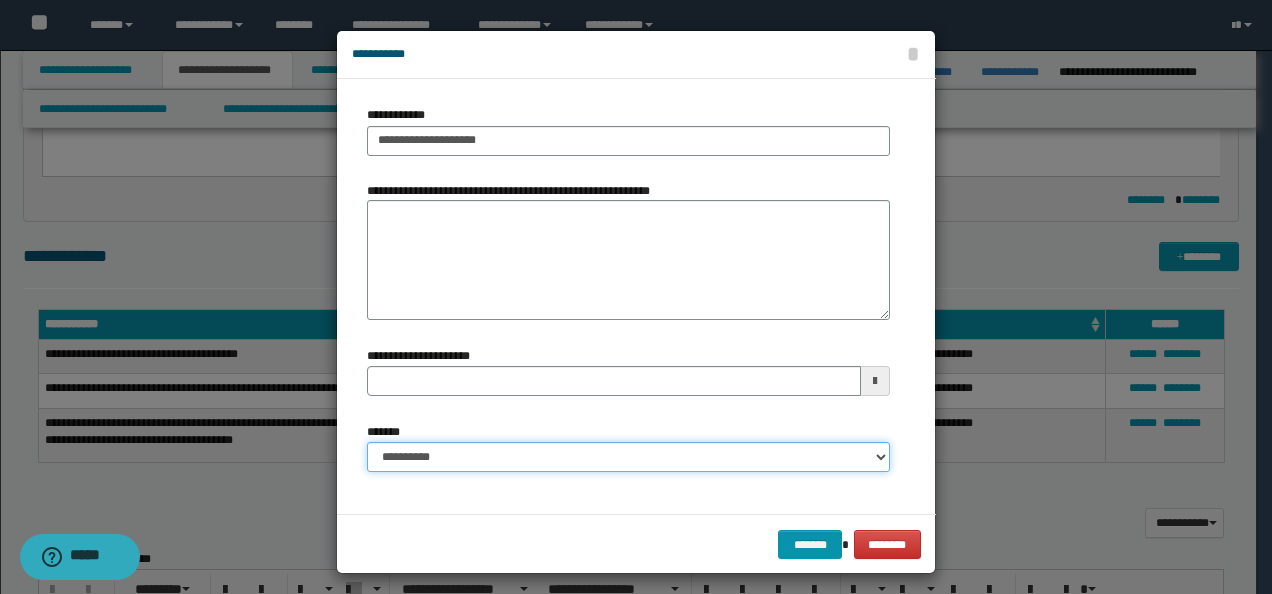 select on "*" 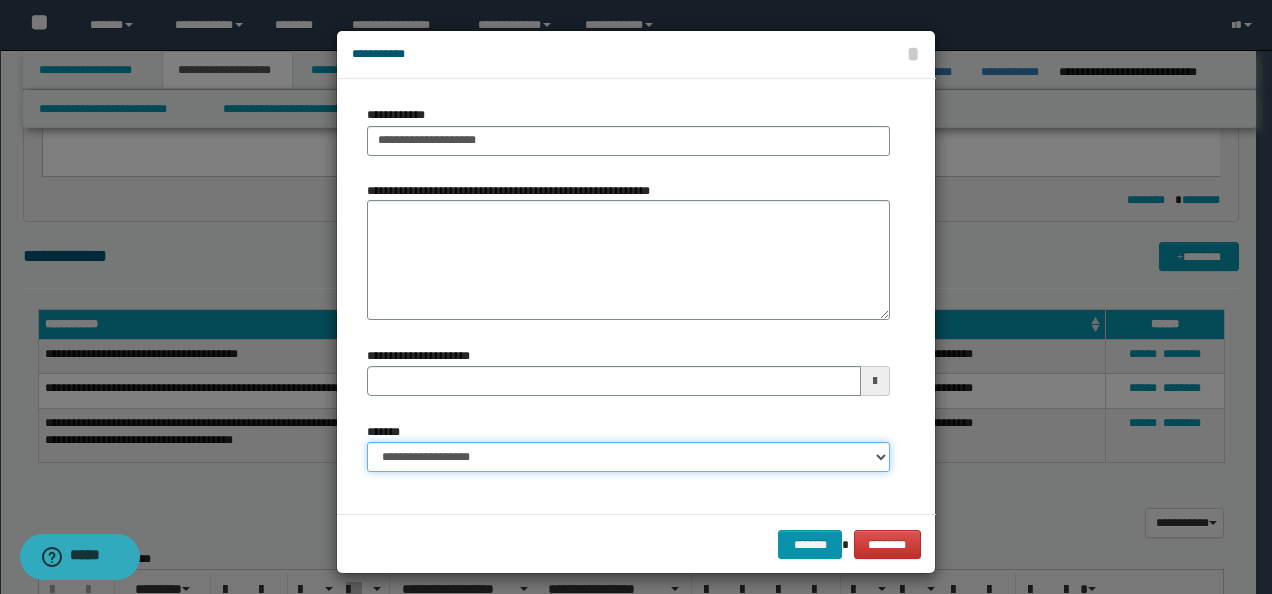 type 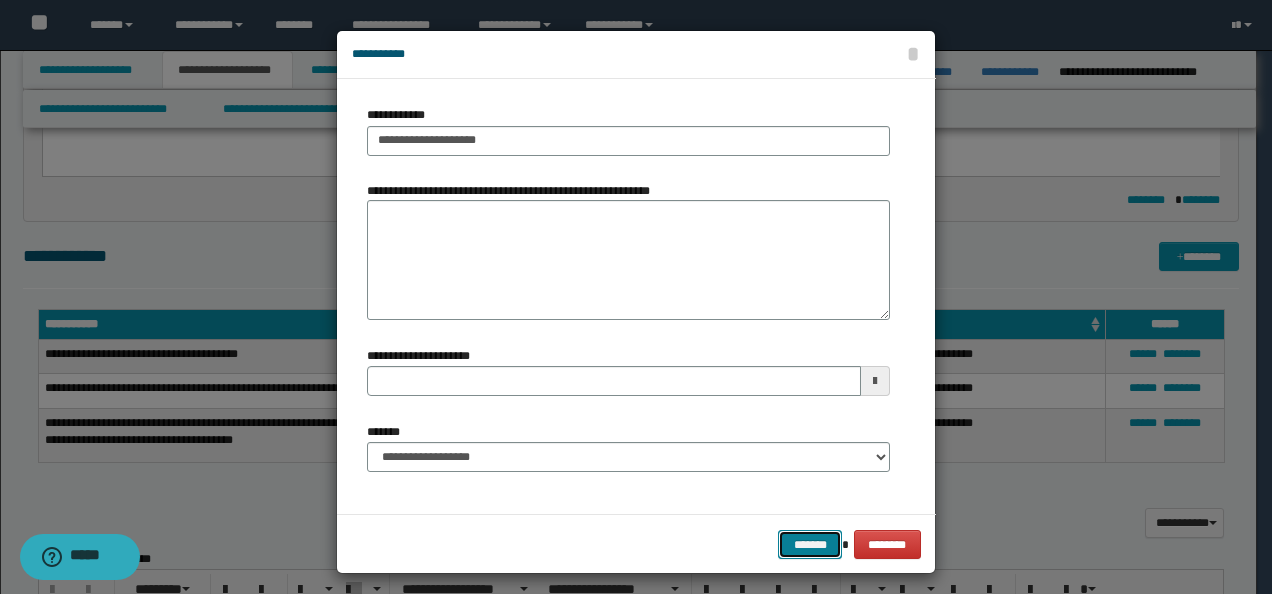 click on "*******" at bounding box center (810, 544) 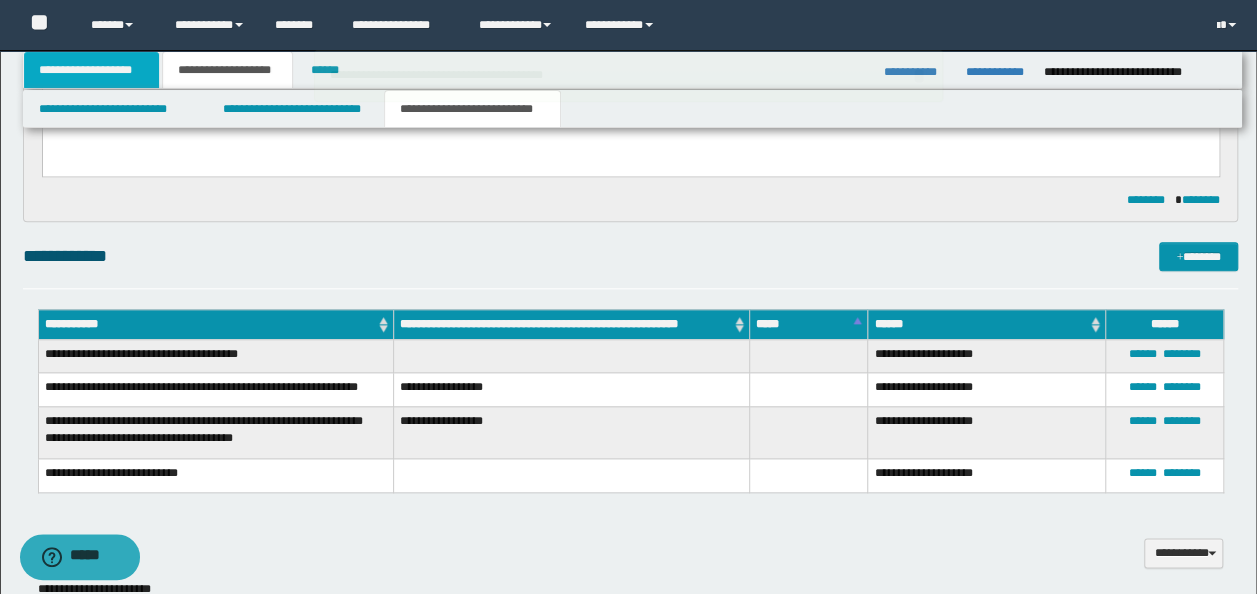 click on "**********" at bounding box center (92, 70) 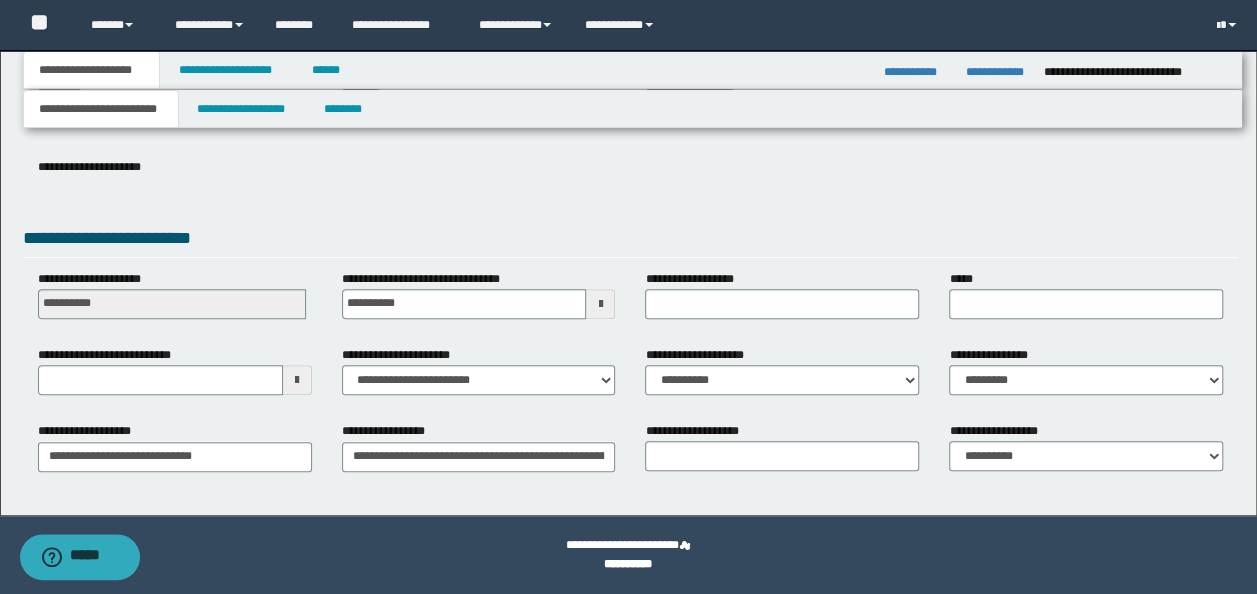 scroll, scrollTop: 288, scrollLeft: 0, axis: vertical 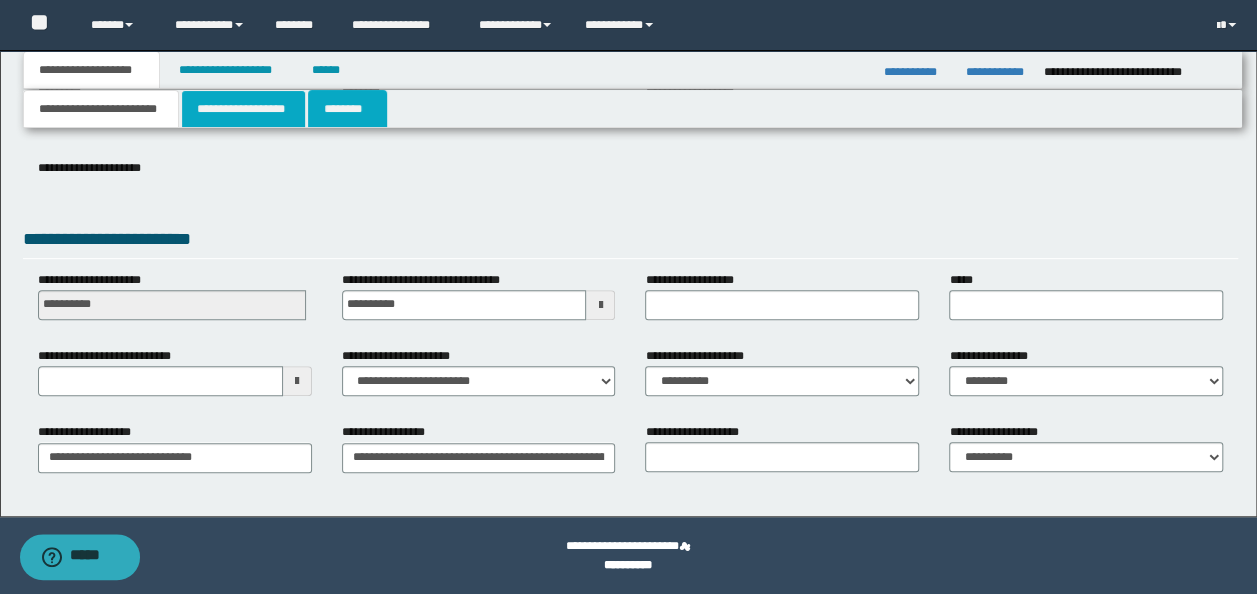 click on "********" at bounding box center [347, 109] 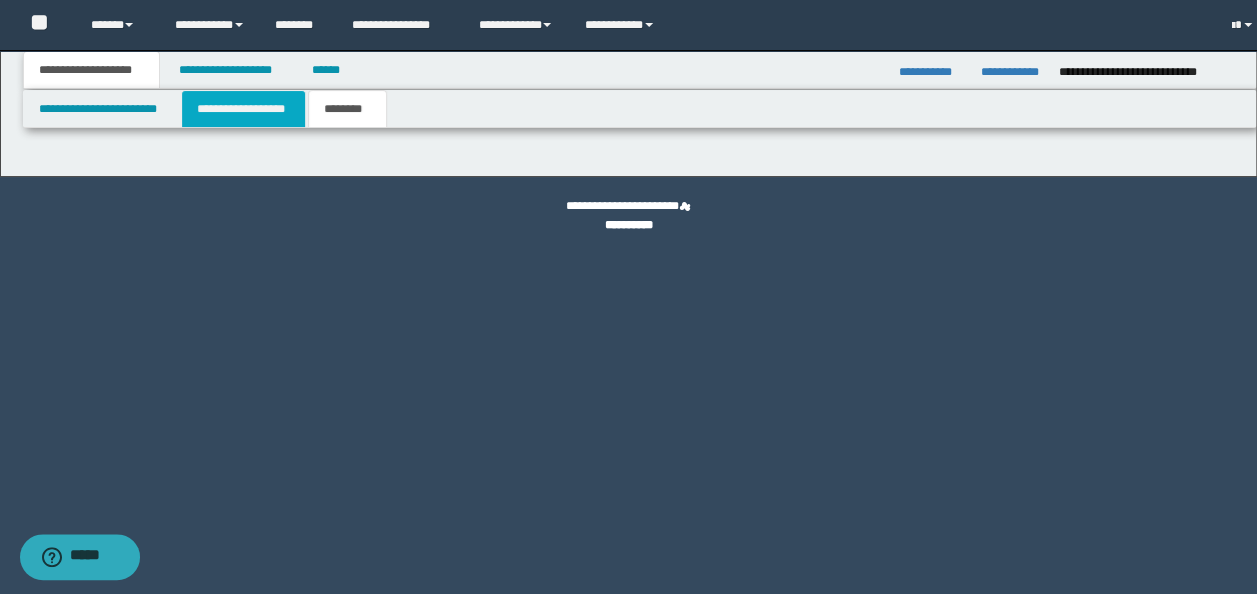 scroll, scrollTop: 0, scrollLeft: 0, axis: both 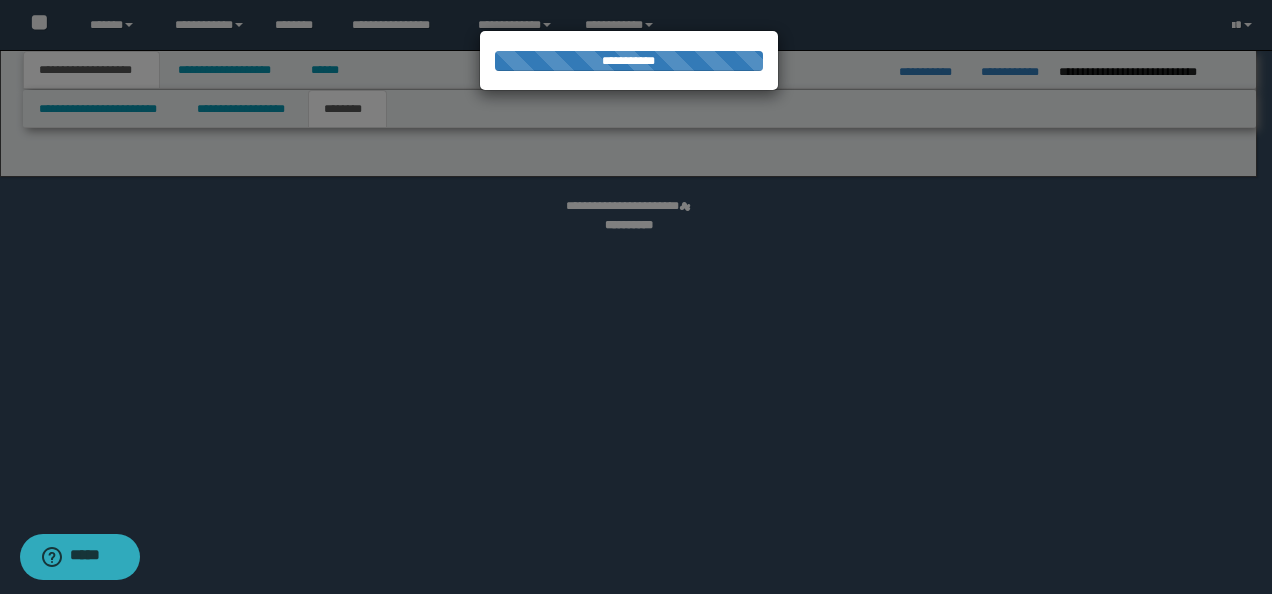 click at bounding box center (636, 297) 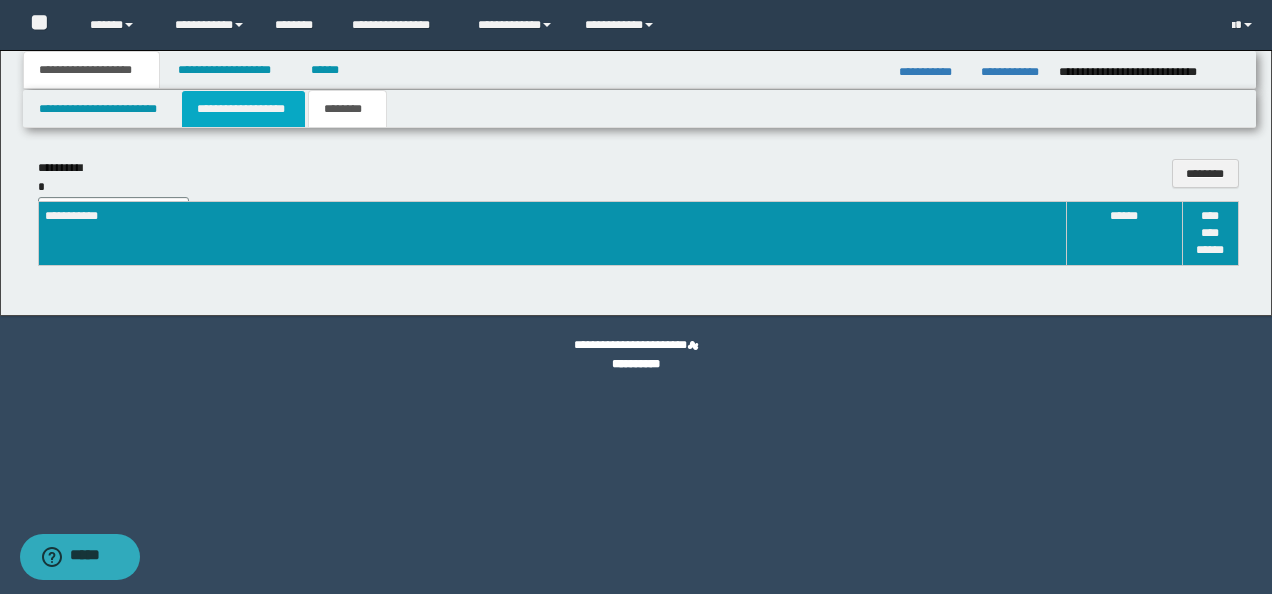 click on "**********" at bounding box center (243, 109) 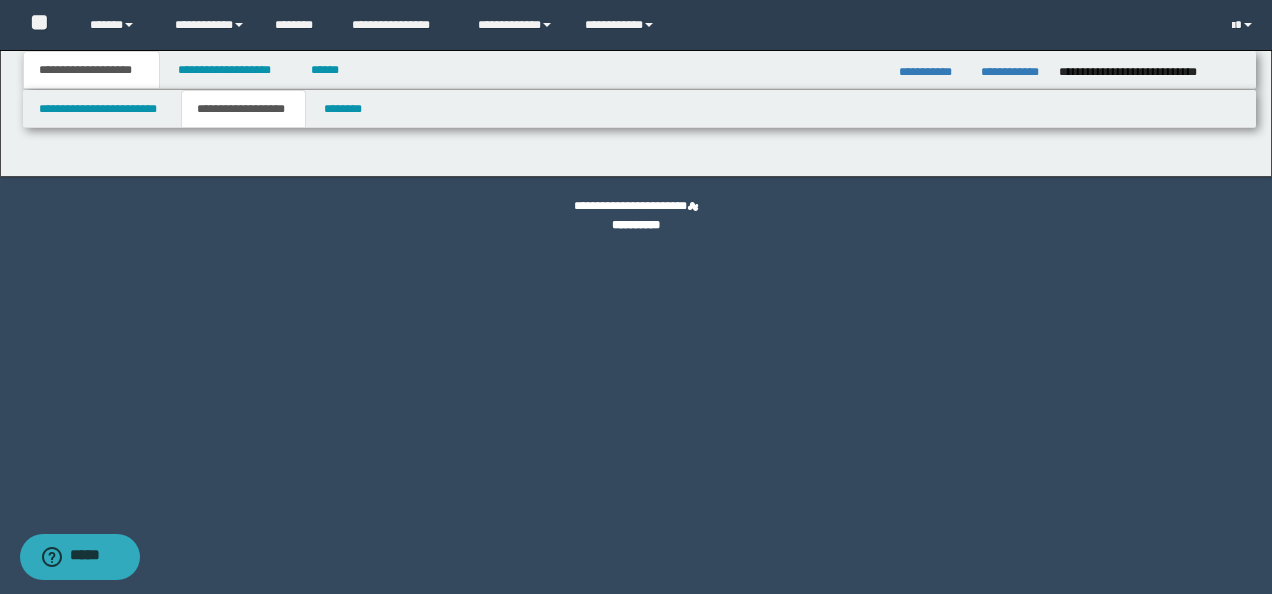type on "**********" 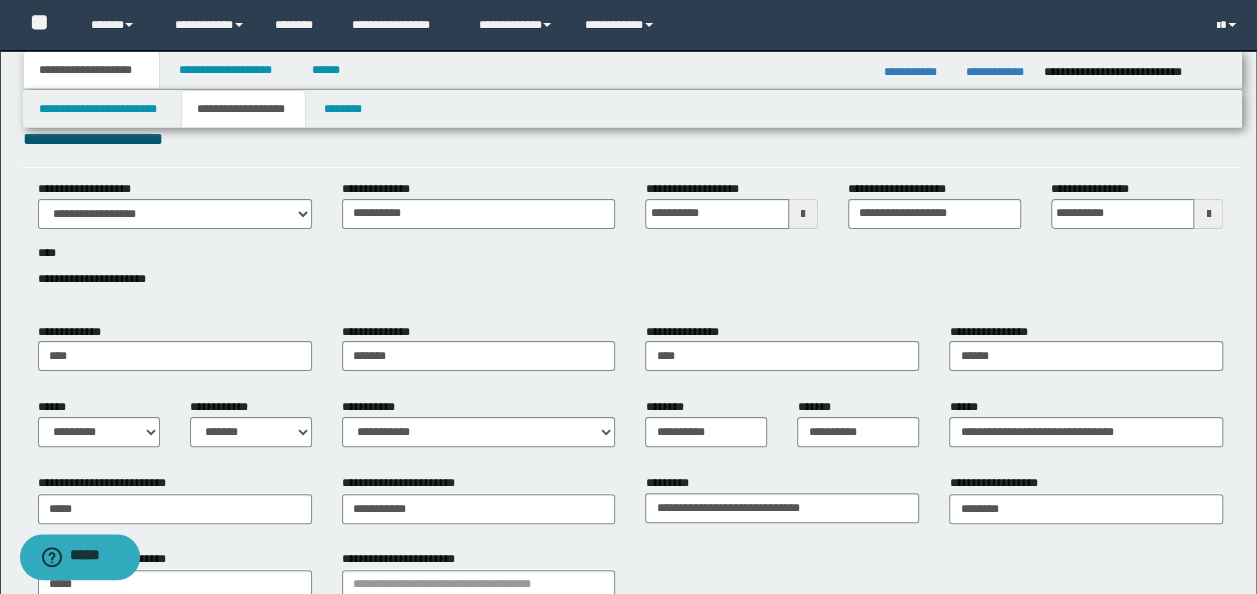 scroll, scrollTop: 0, scrollLeft: 0, axis: both 